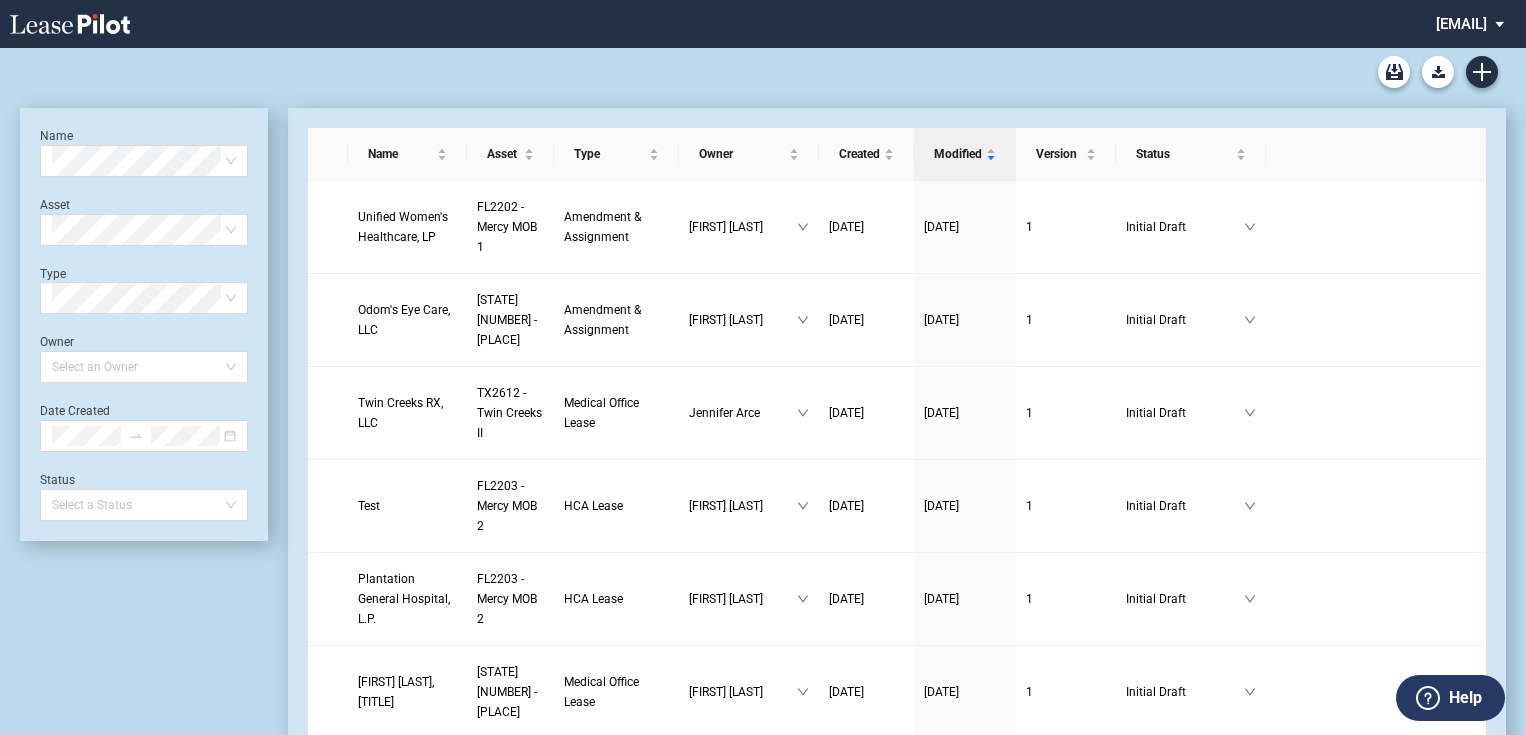 scroll, scrollTop: 0, scrollLeft: 0, axis: both 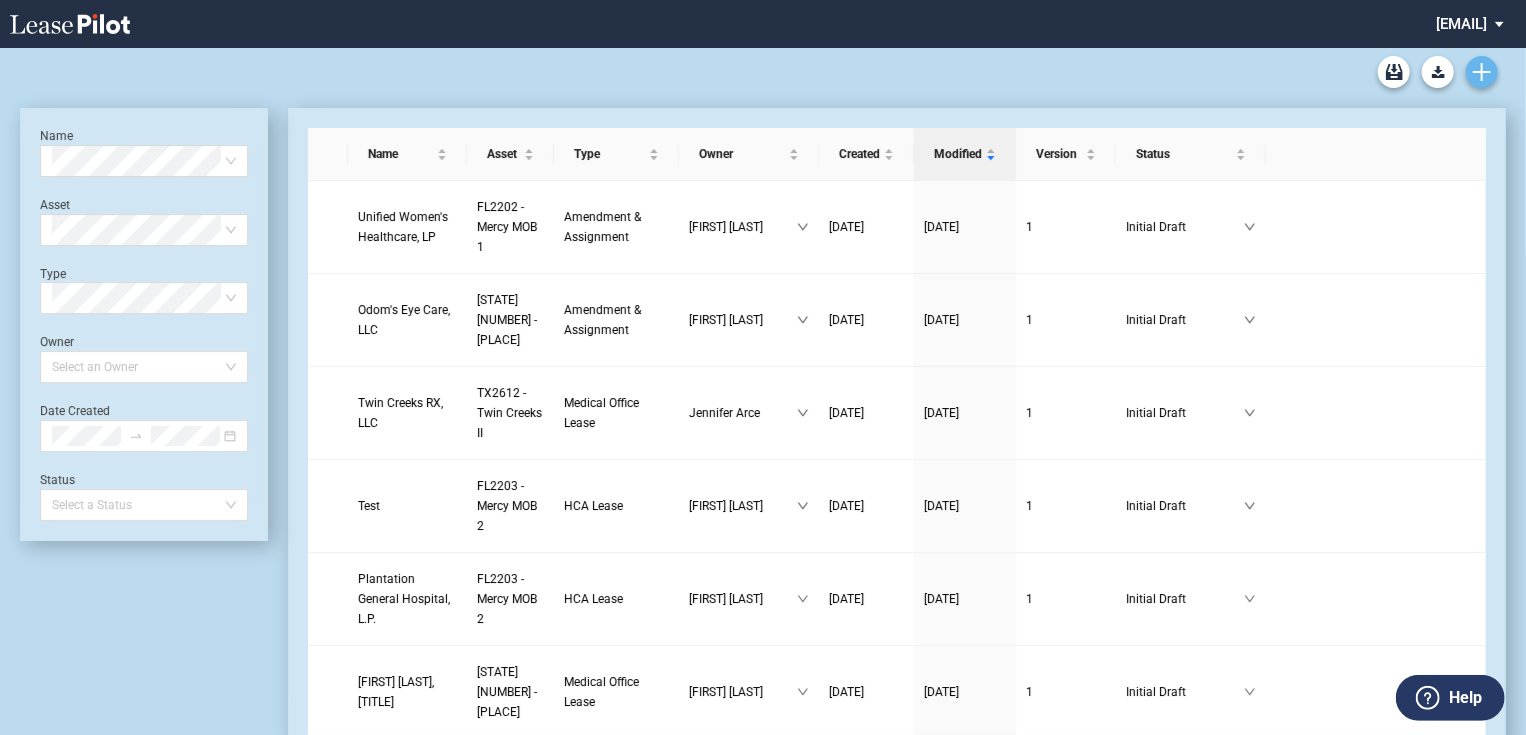 click 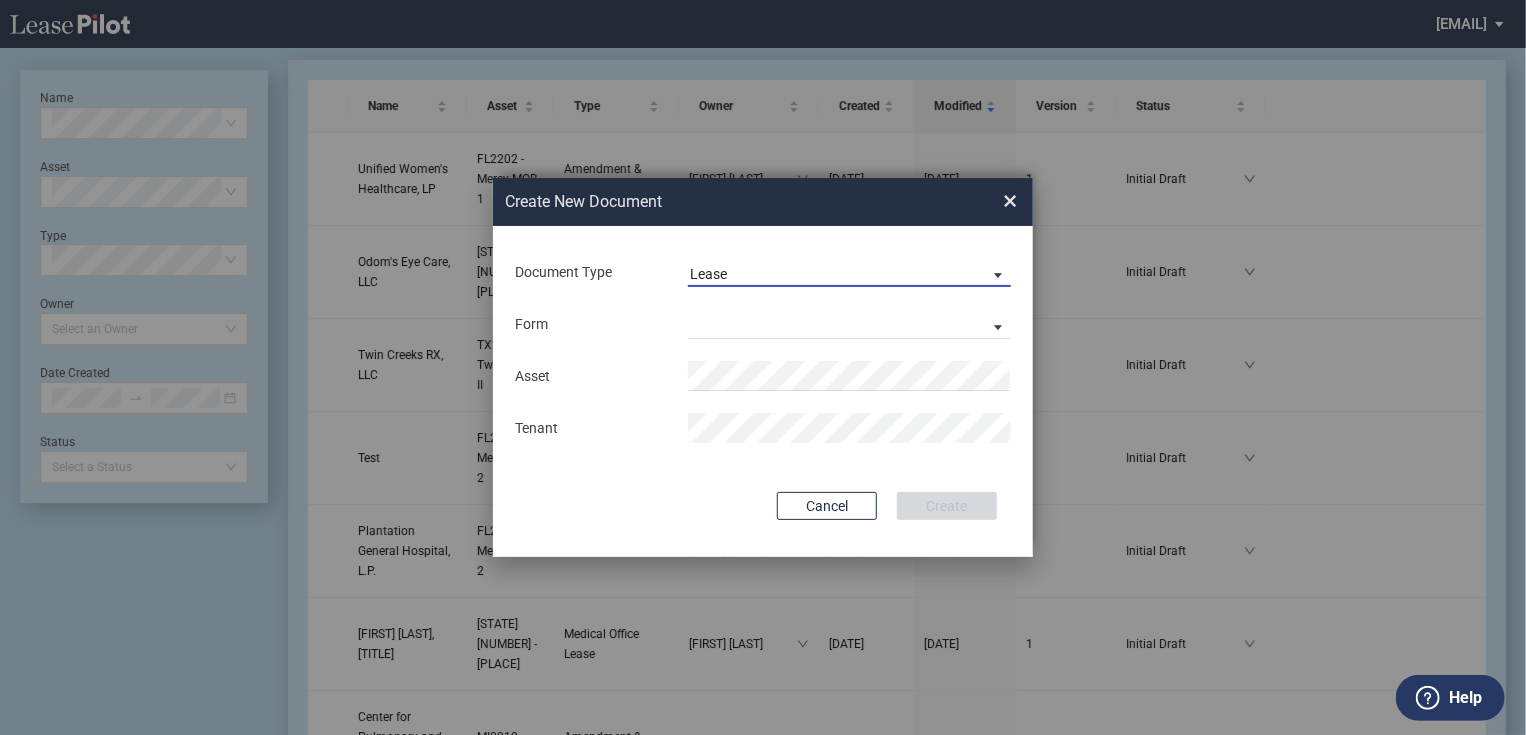 click on "Lease" at bounding box center (833, 275) 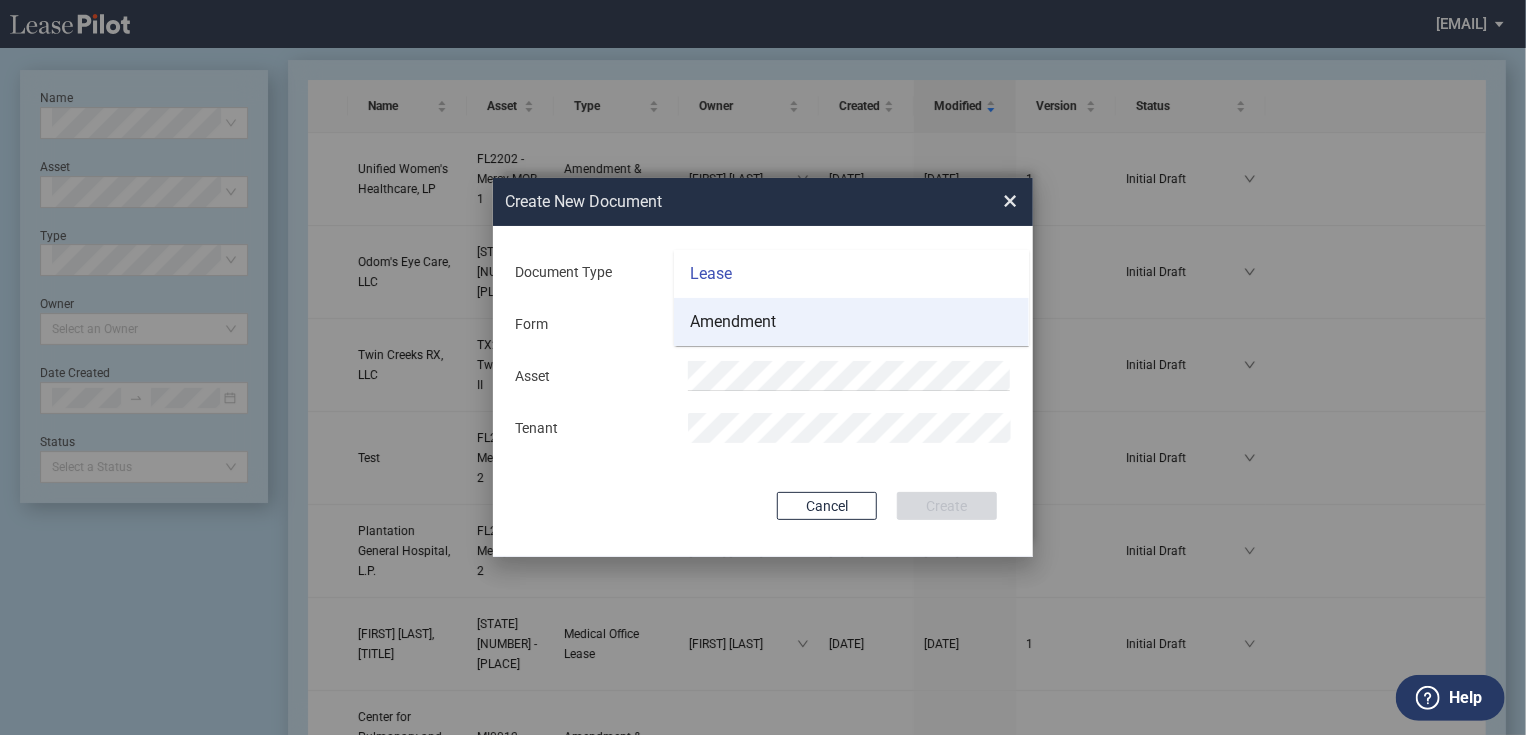 click on "Amendment" at bounding box center [851, 322] 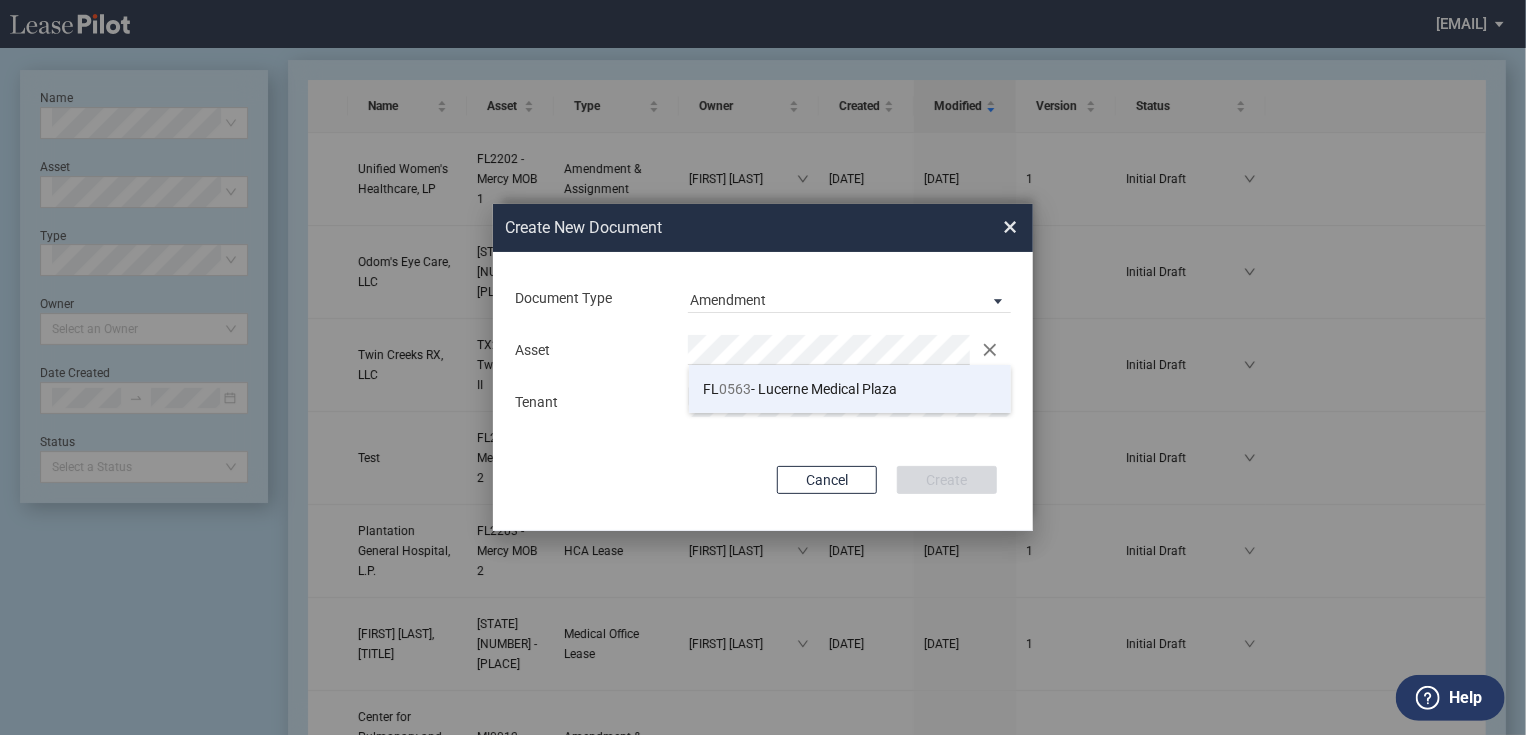 click on "FL 0563  - Lucerne Medical Plaza" at bounding box center [801, 389] 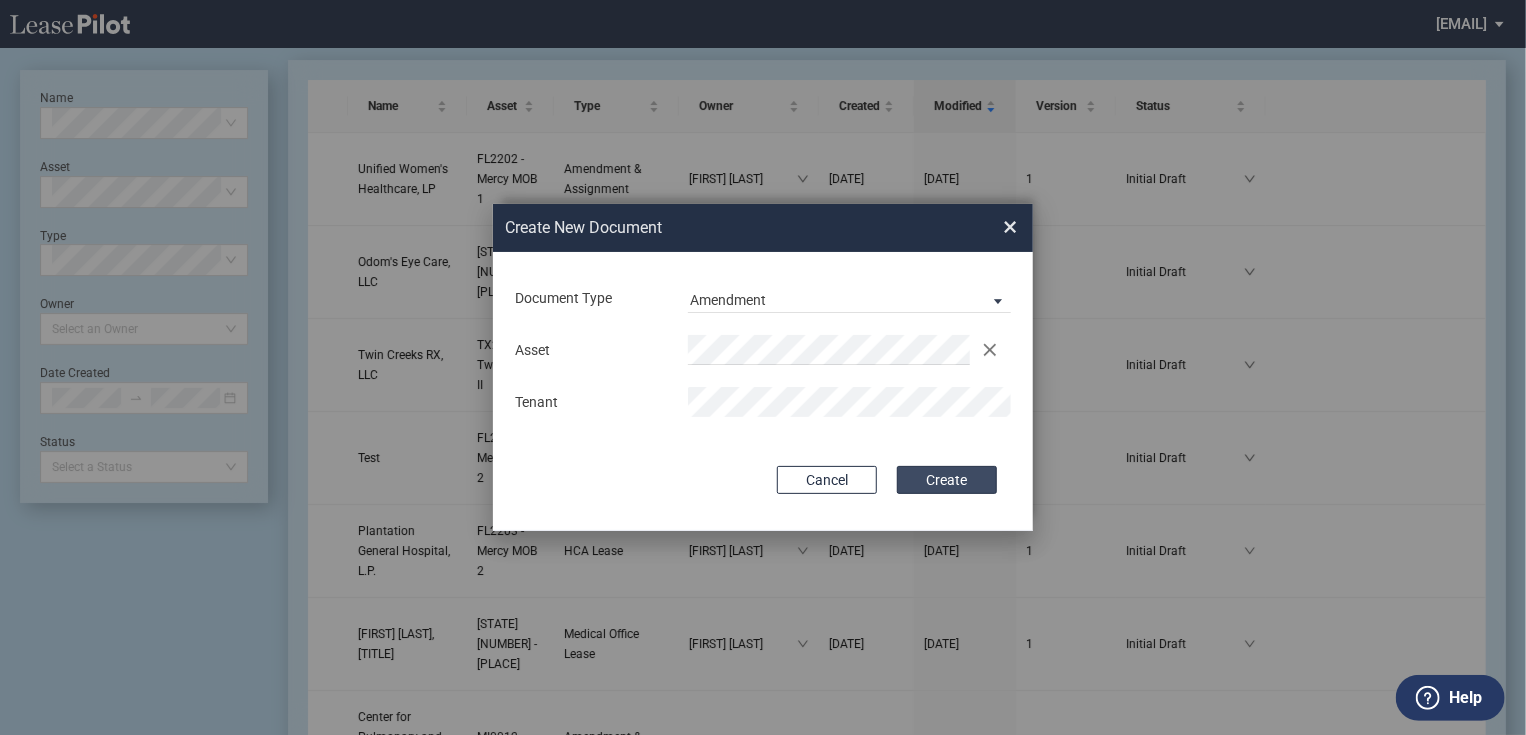 click on "Create" at bounding box center [947, 480] 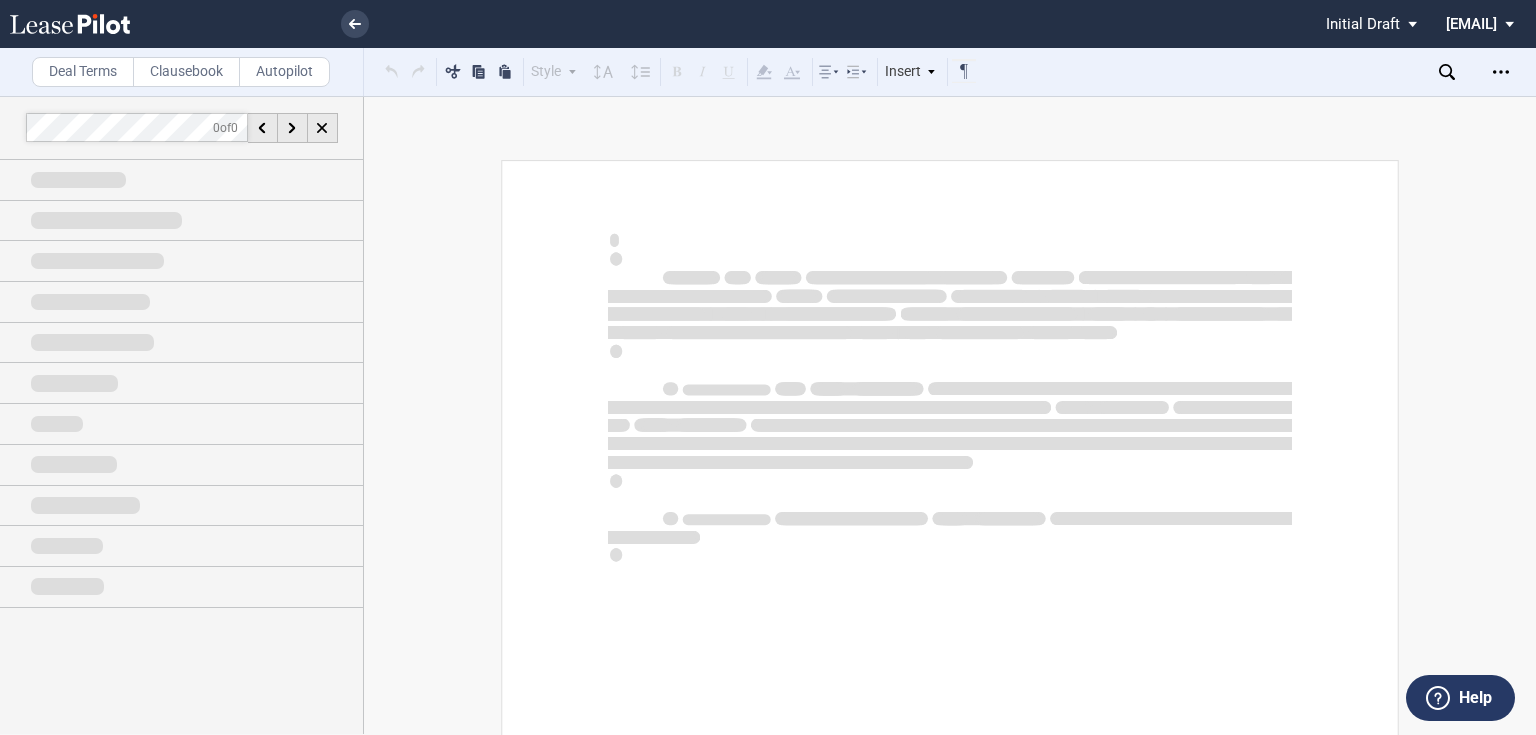 scroll, scrollTop: 0, scrollLeft: 0, axis: both 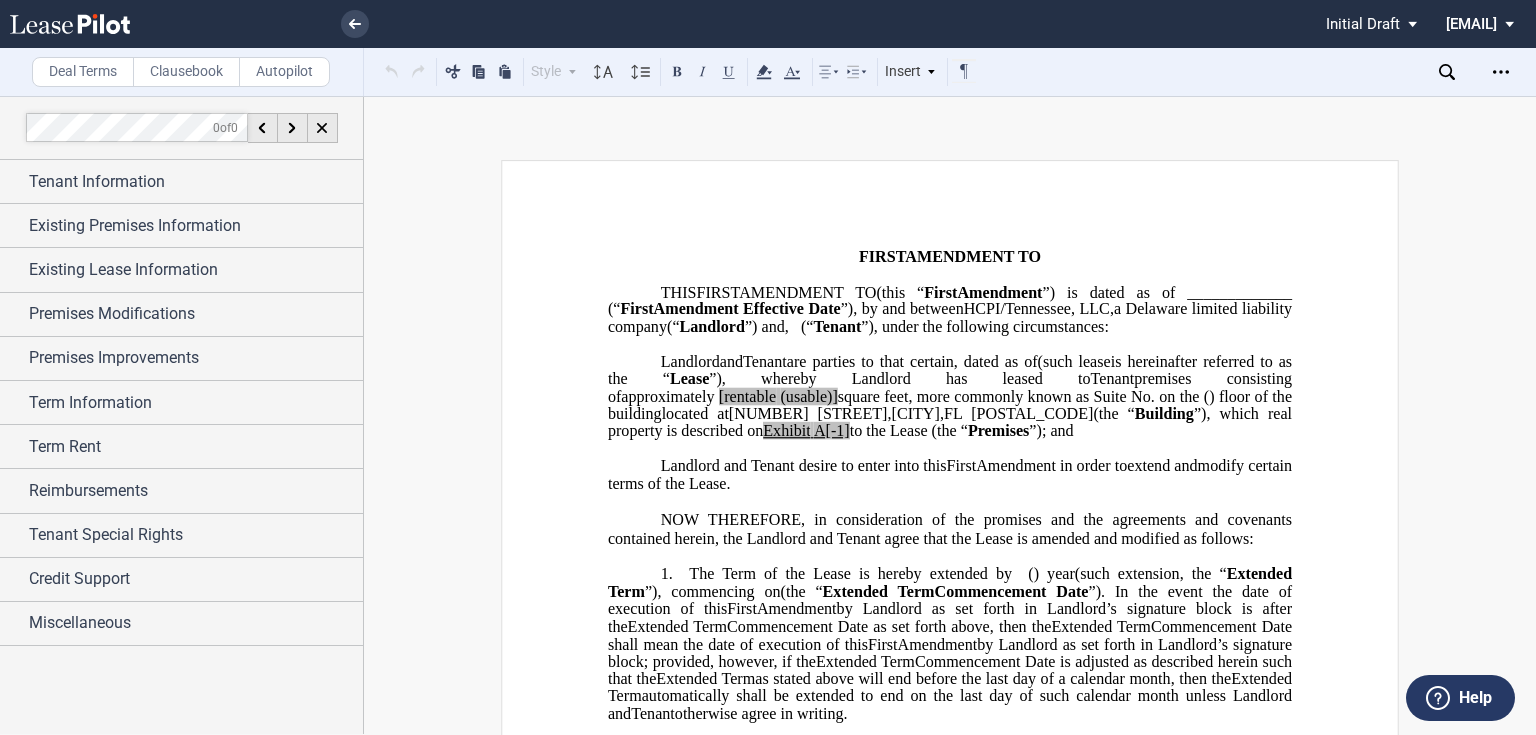 click on "Landlord" 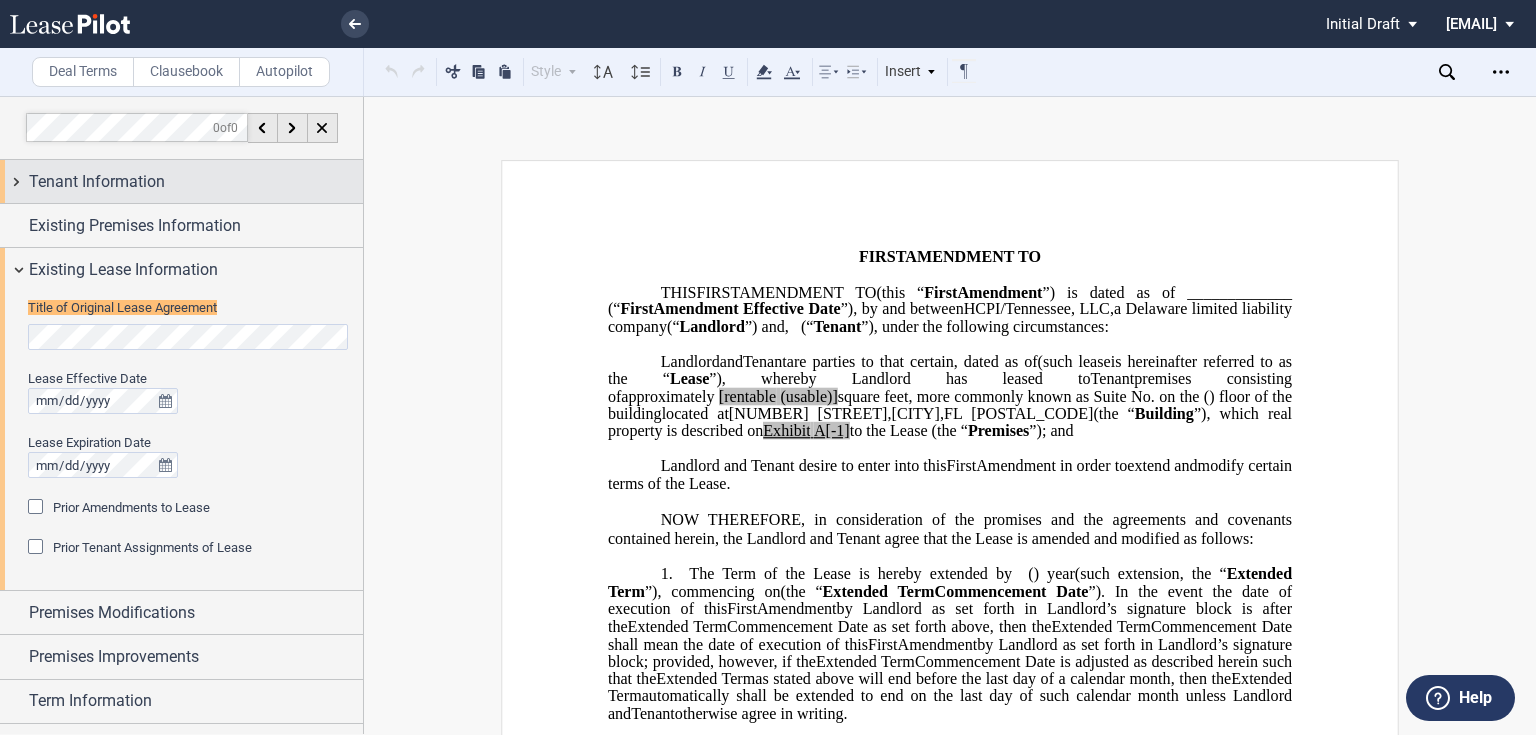 click on "Tenant Information" at bounding box center (97, 182) 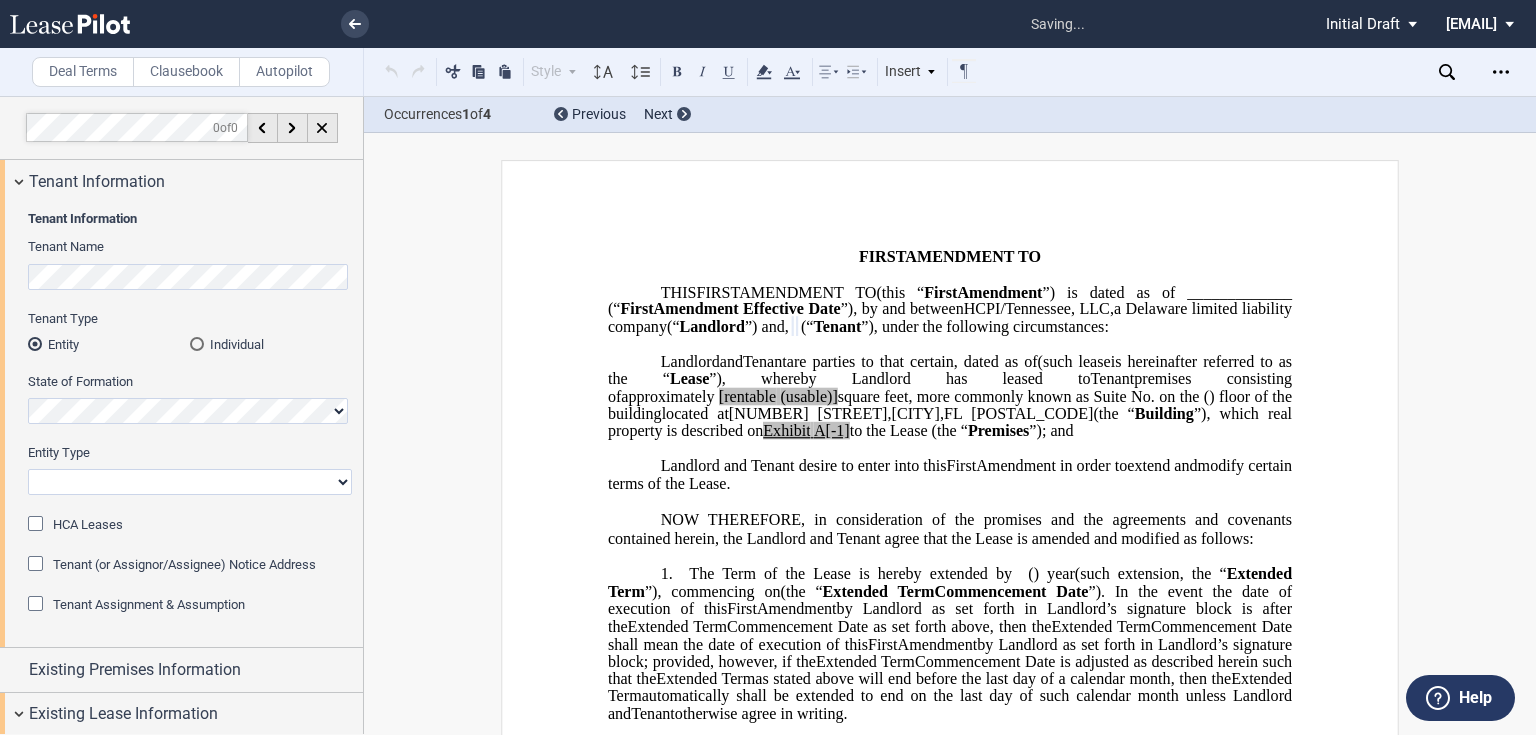 click on "Corporation
Limited Liability Company
General Partnership
Limited Partnership
Other" at bounding box center [190, 482] 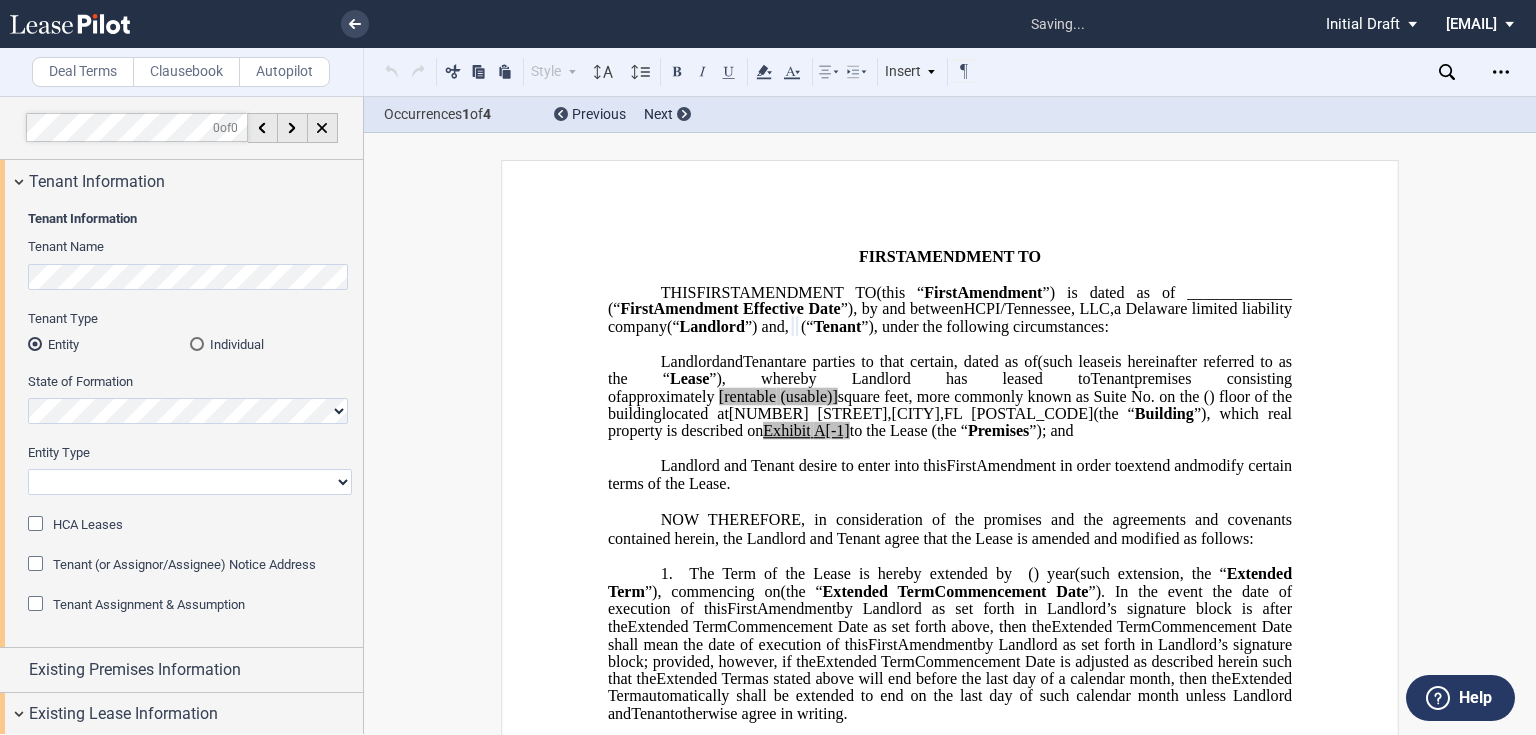 select on "limited partnership" 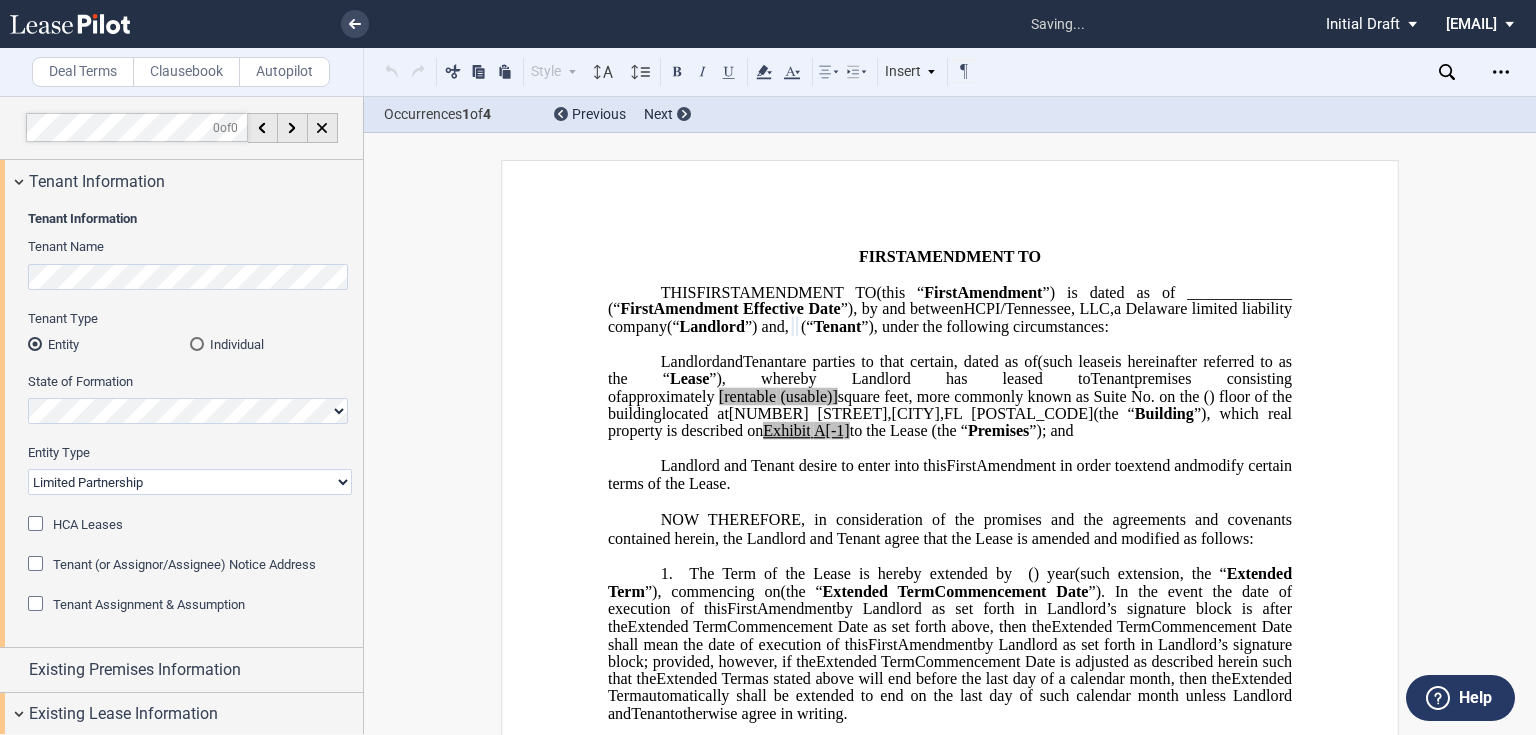 click on "Corporation
Limited Liability Company
General Partnership
Limited Partnership
Other" at bounding box center [190, 482] 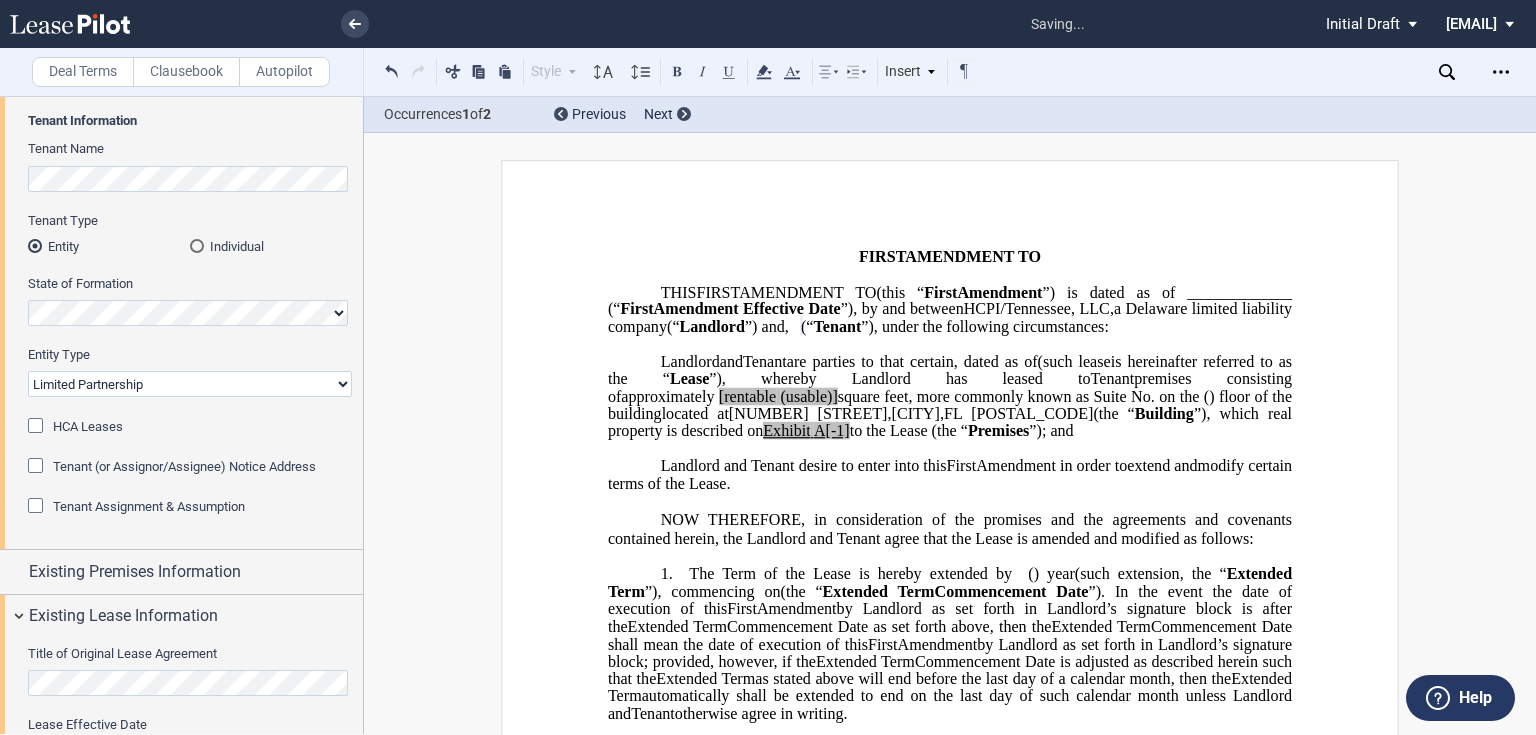 scroll, scrollTop: 109, scrollLeft: 0, axis: vertical 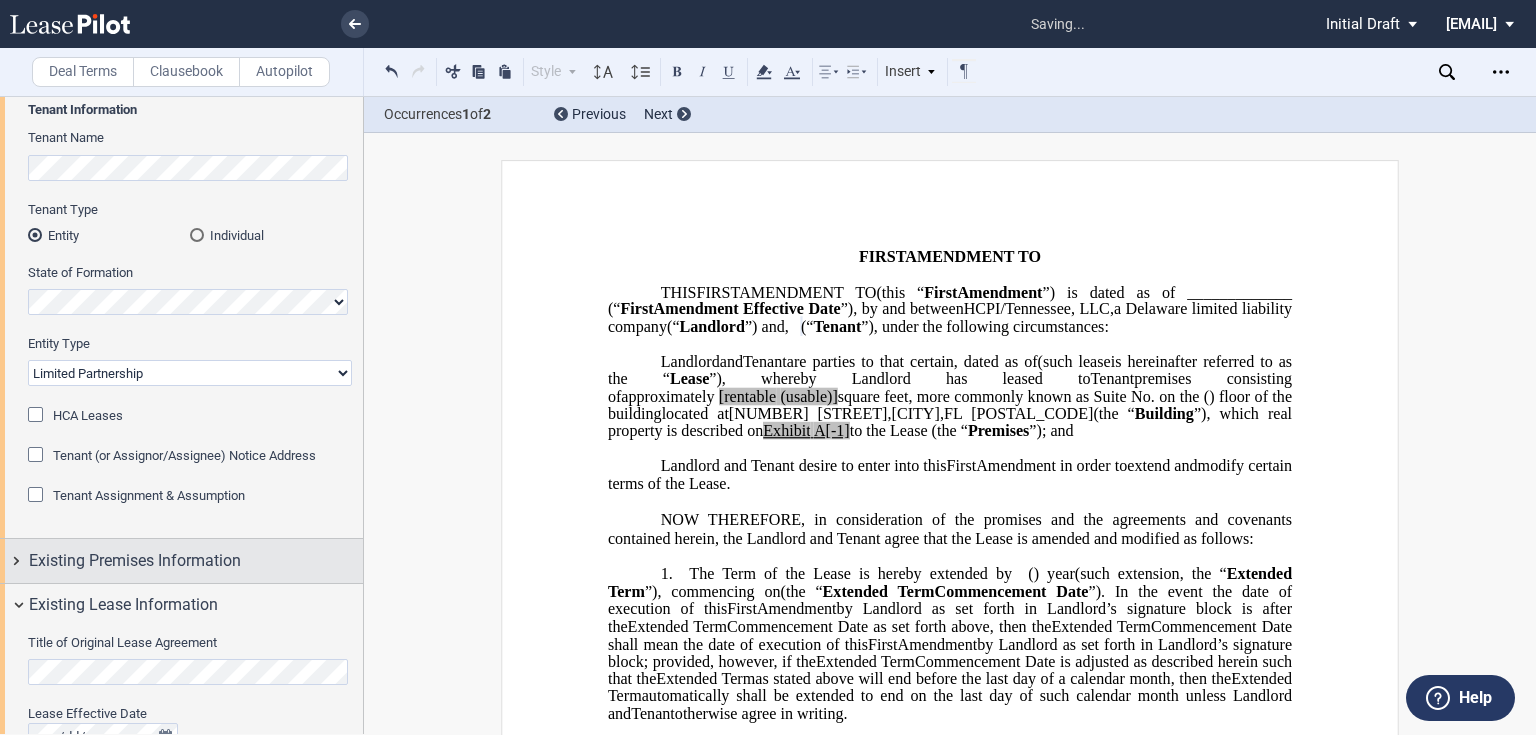 click on "Existing Premises Information" at bounding box center (135, 561) 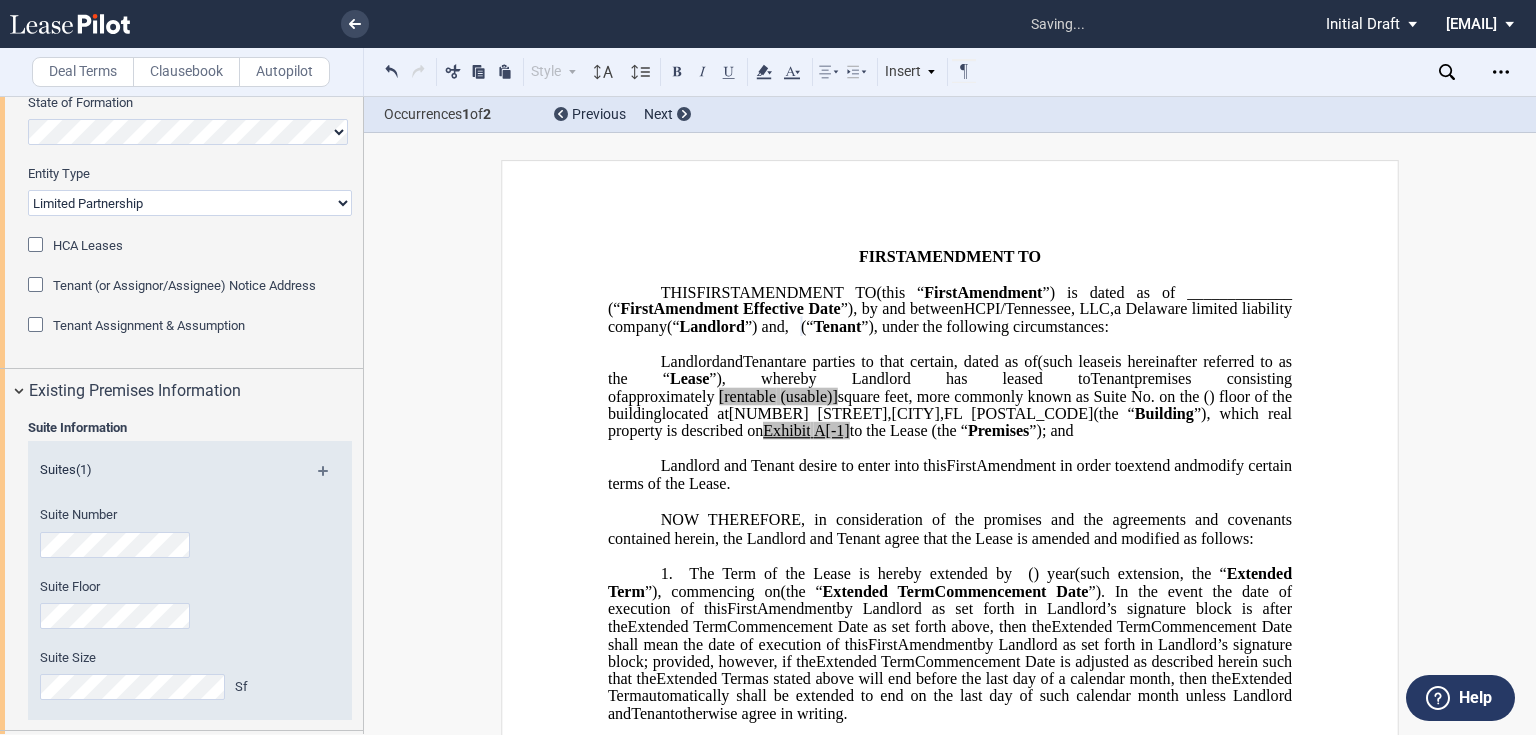 scroll, scrollTop: 368, scrollLeft: 0, axis: vertical 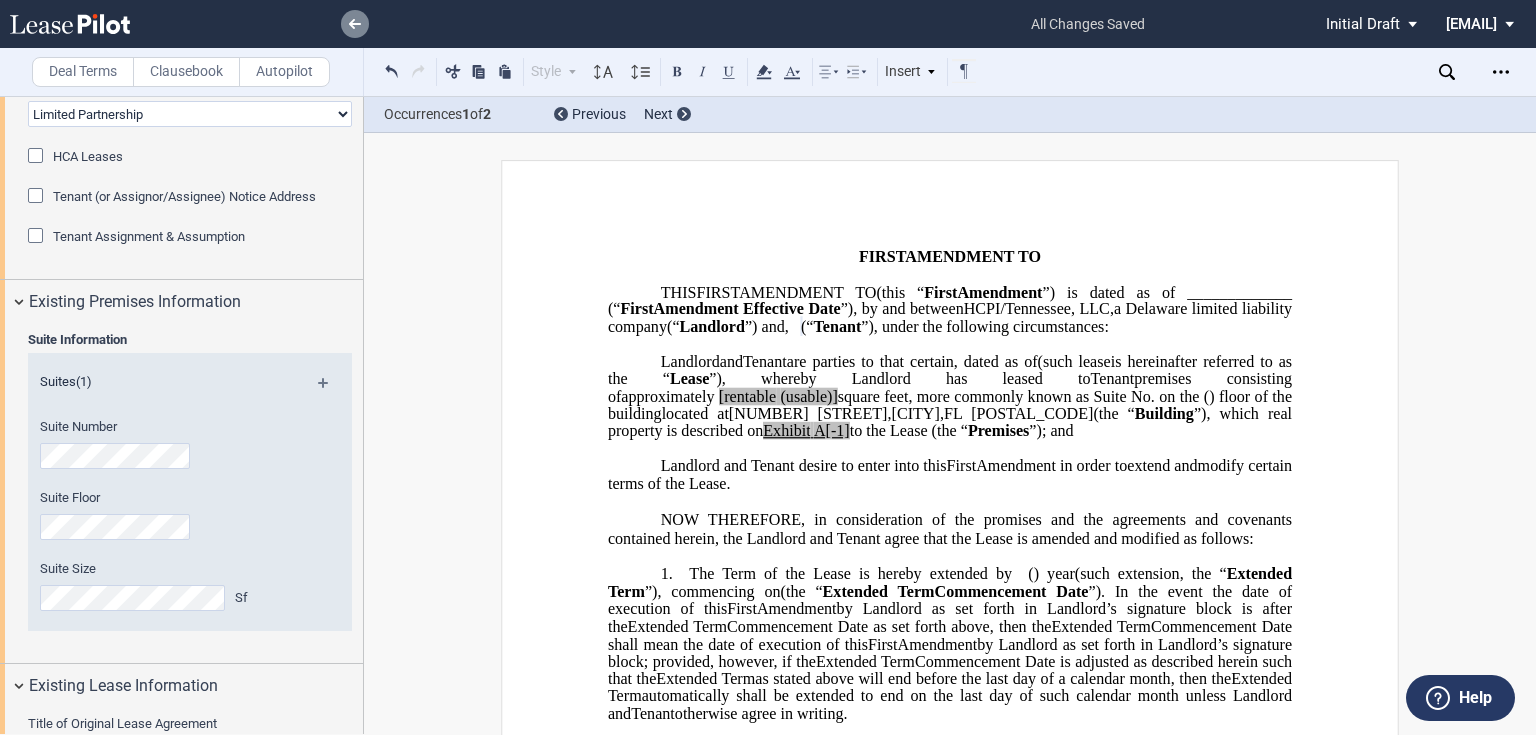 click at bounding box center (355, 24) 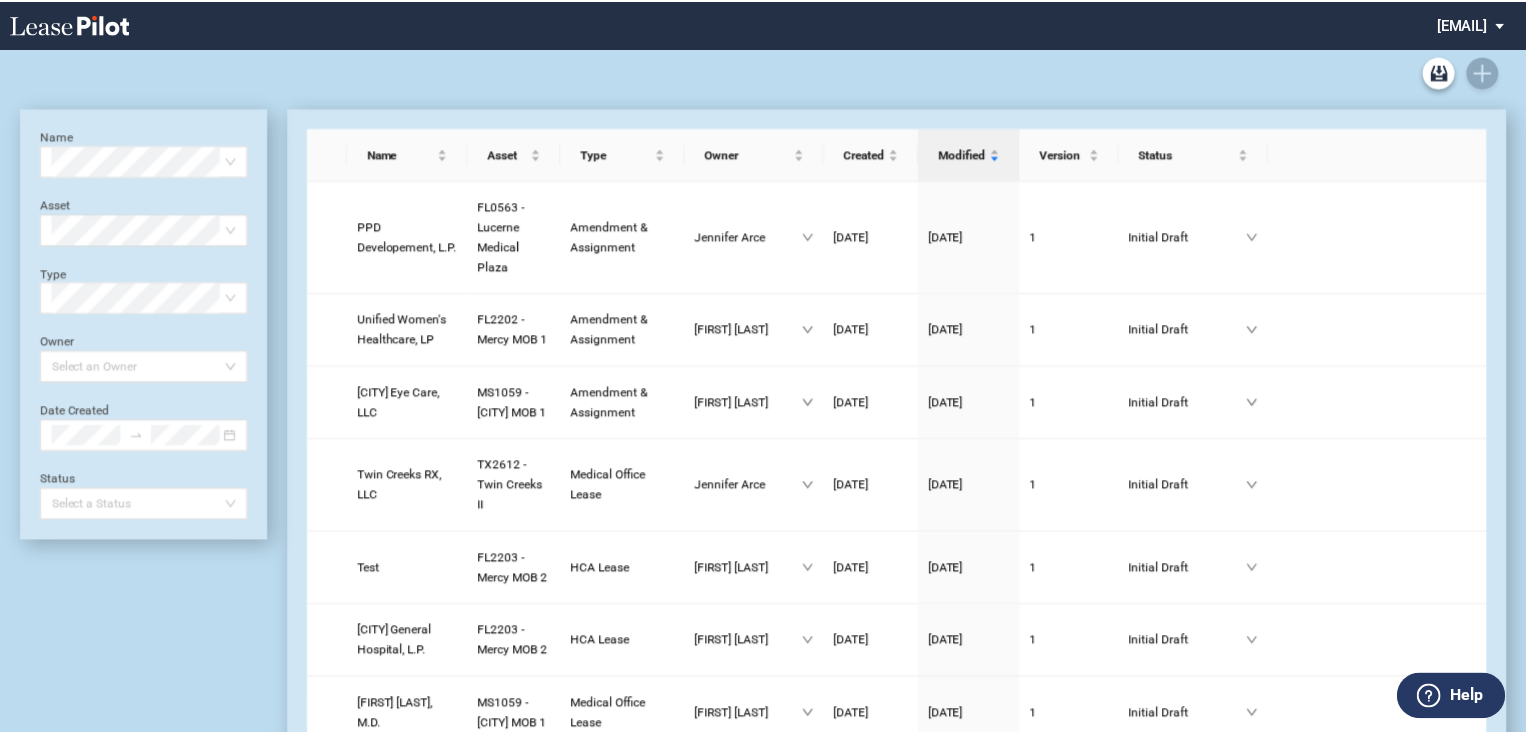 scroll, scrollTop: 0, scrollLeft: 0, axis: both 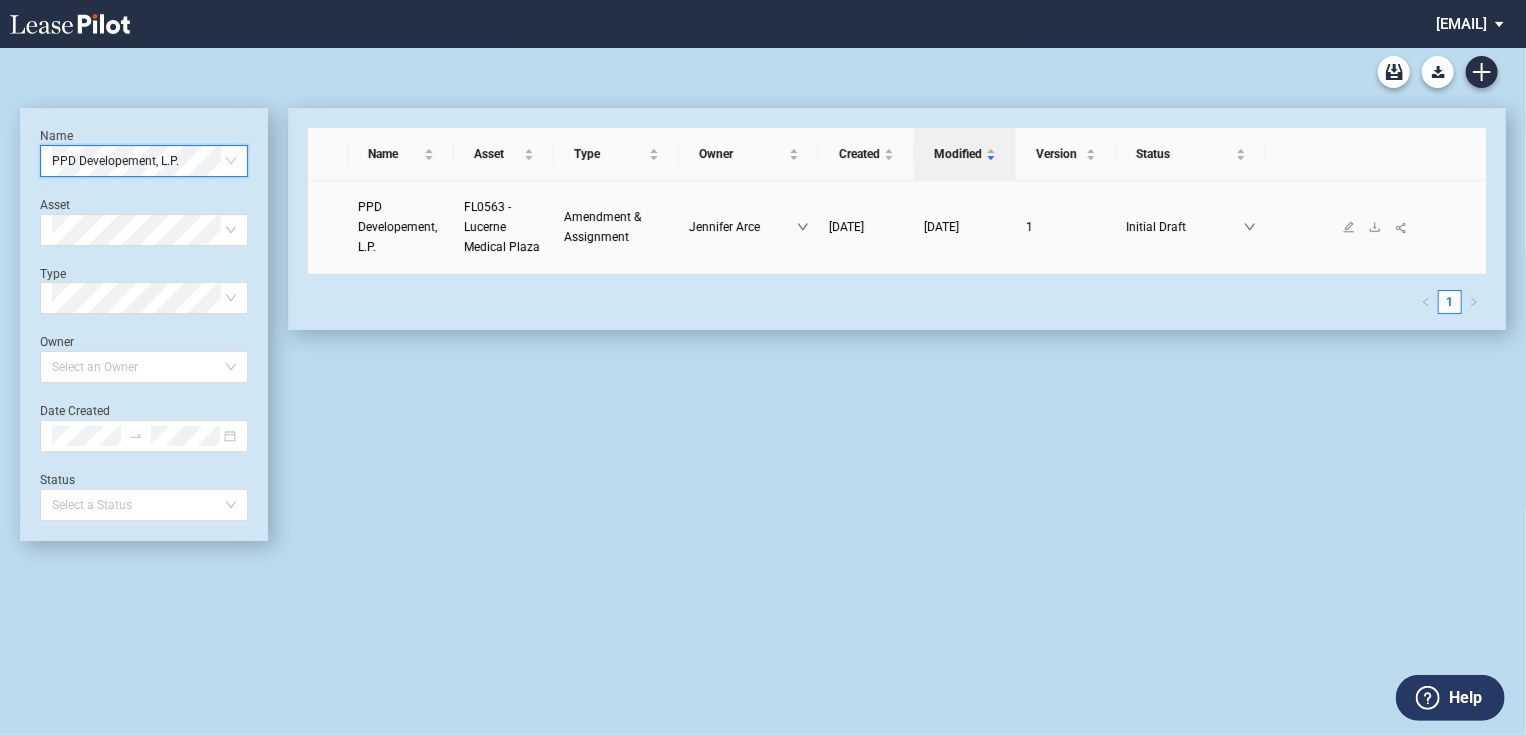 click on "PPD Developement, L.P." at bounding box center [401, 227] 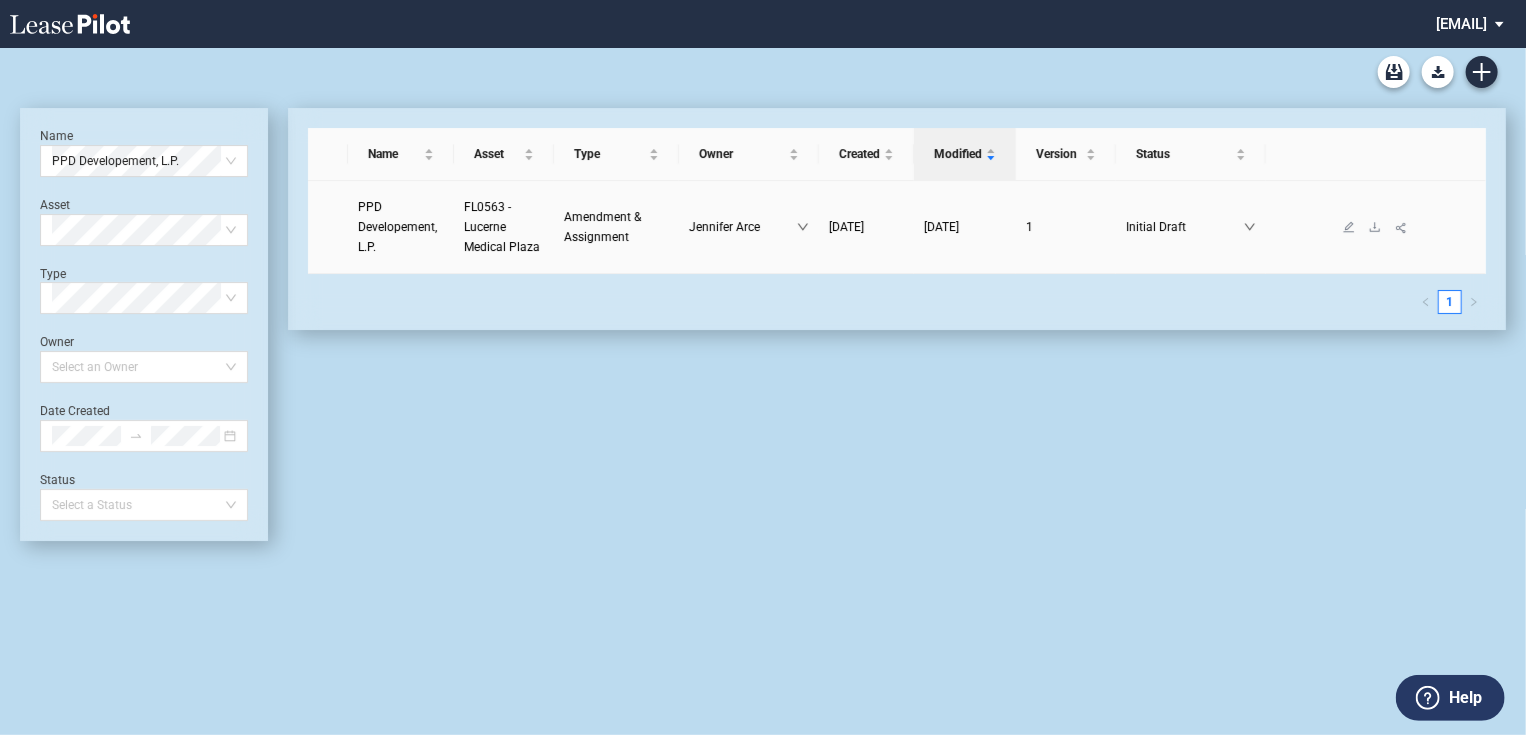 click on "PPD Developement, L.P." at bounding box center [397, 227] 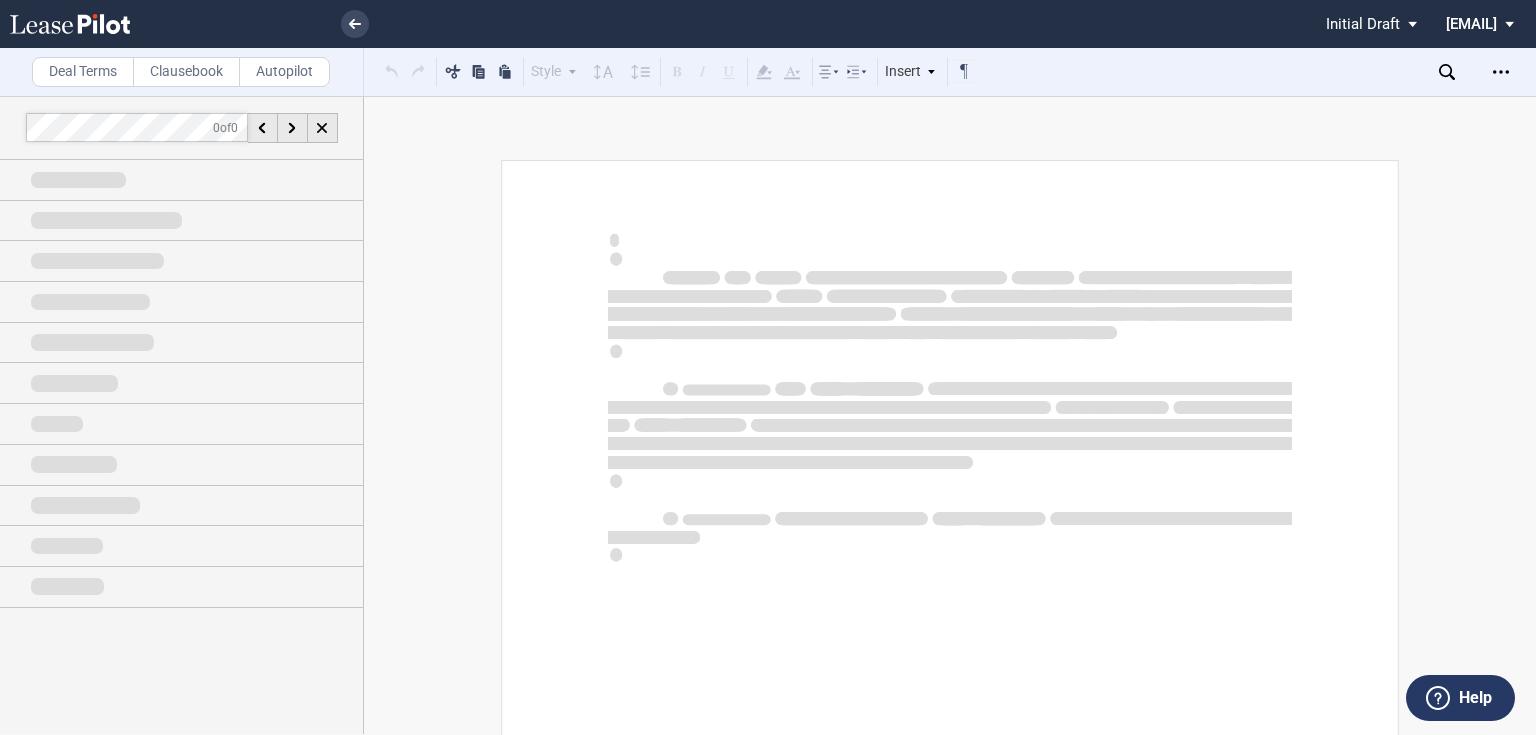 scroll, scrollTop: 0, scrollLeft: 0, axis: both 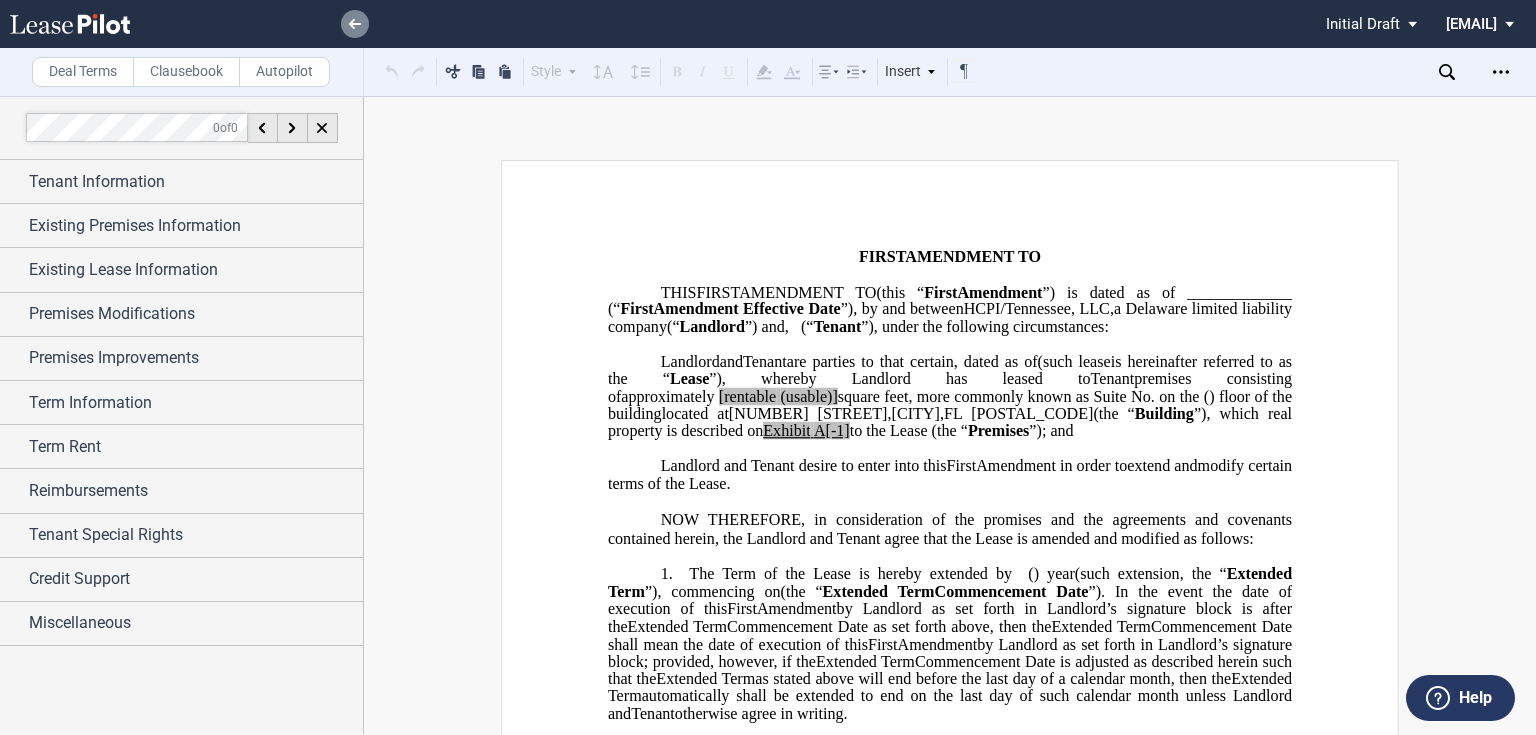 click 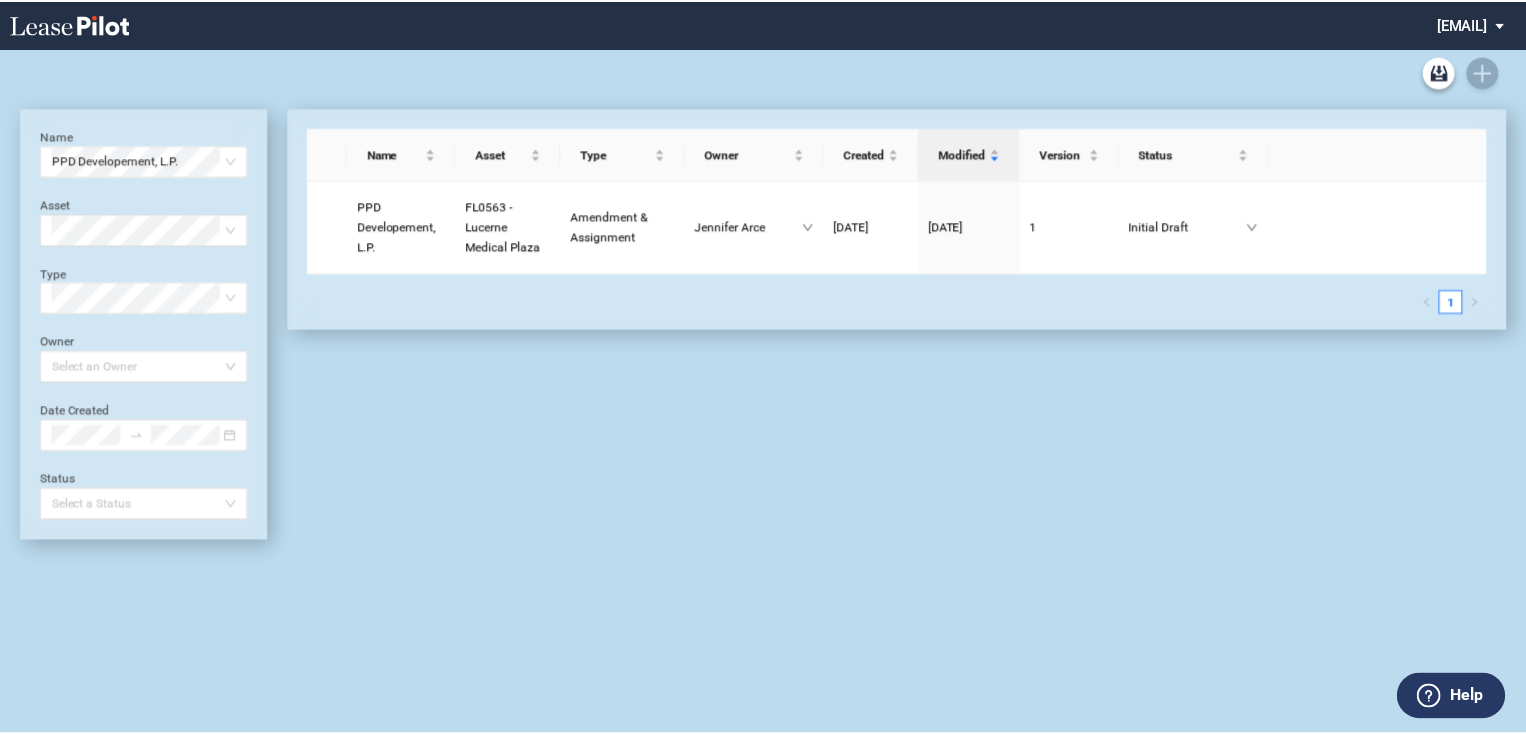 scroll, scrollTop: 0, scrollLeft: 0, axis: both 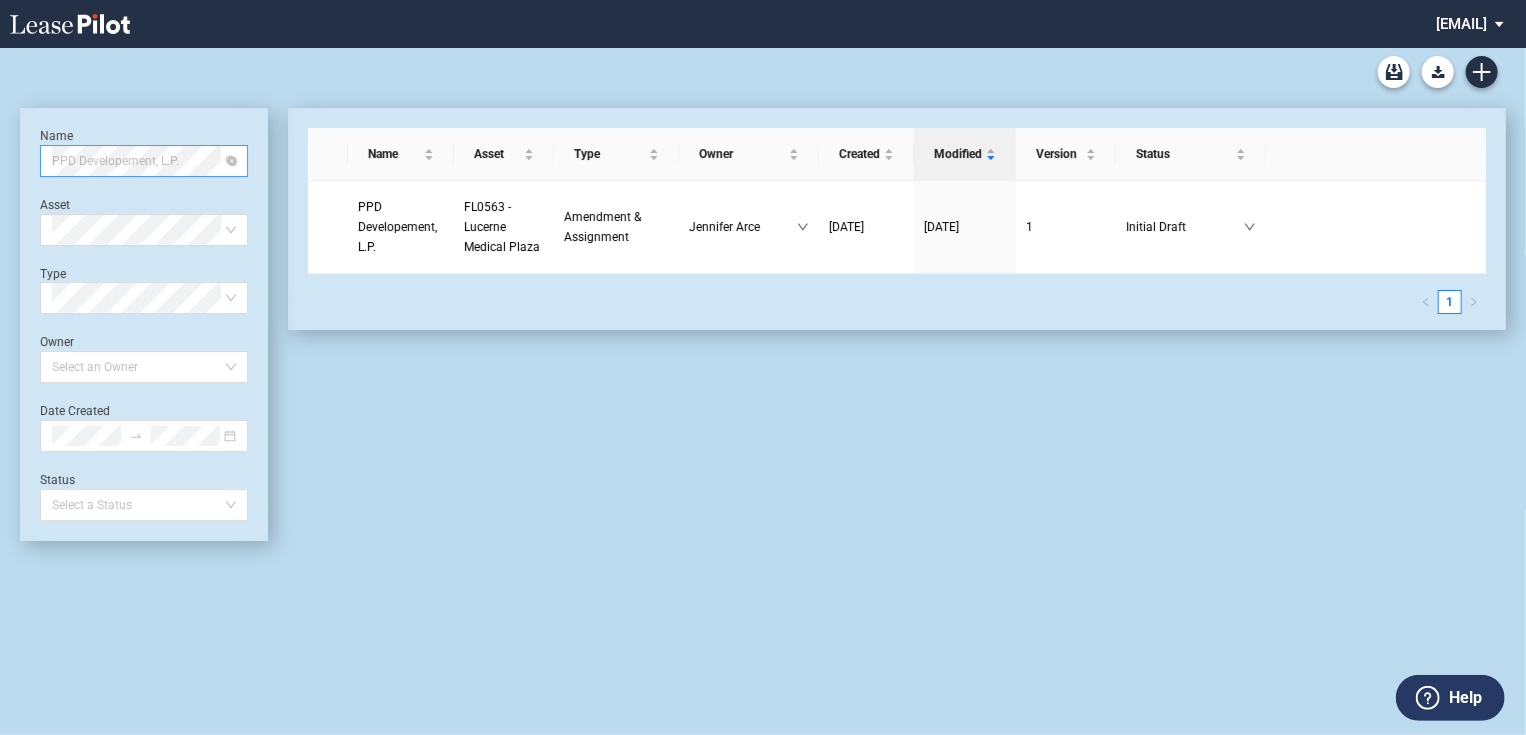 click on "PPD Developement, L.P." at bounding box center (144, 161) 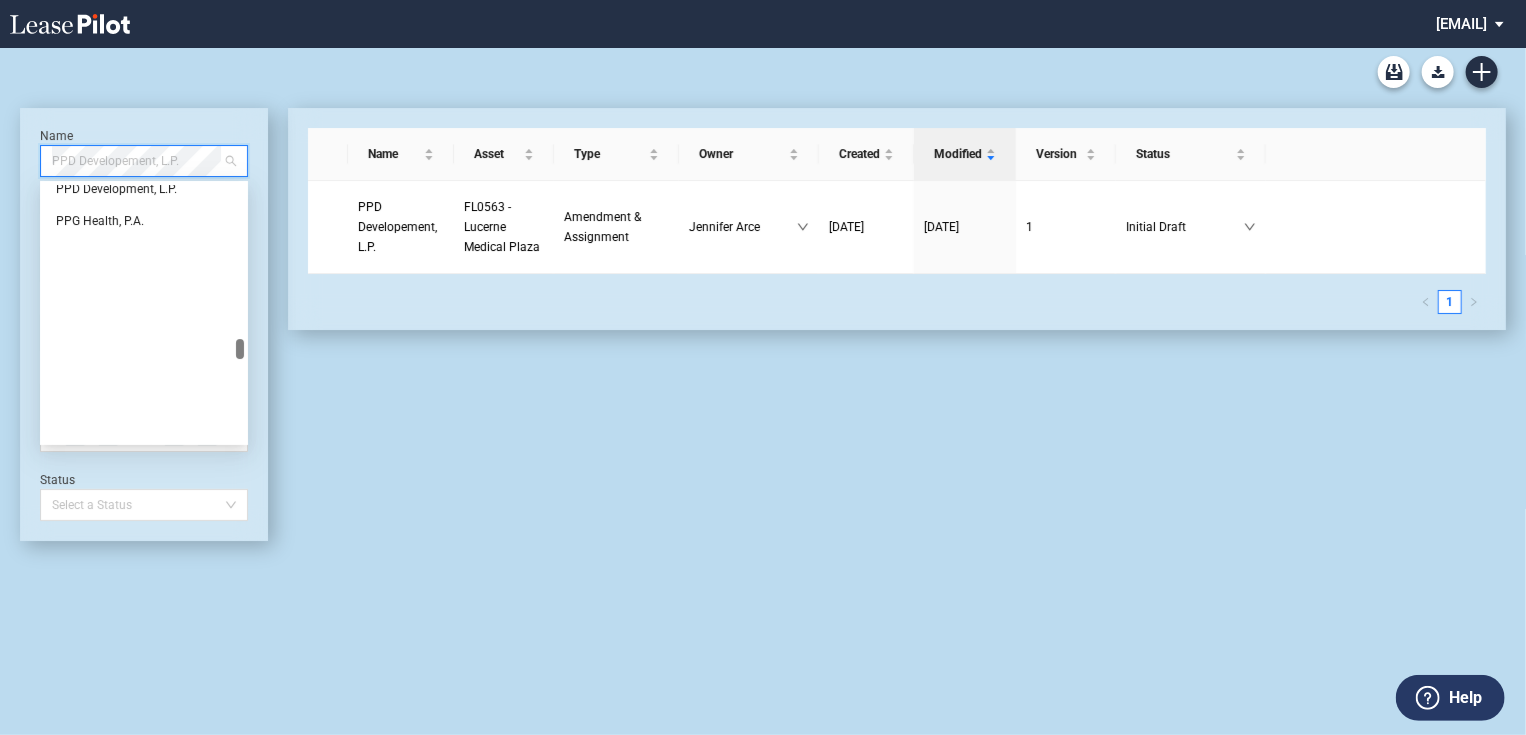 scroll, scrollTop: 41248, scrollLeft: 0, axis: vertical 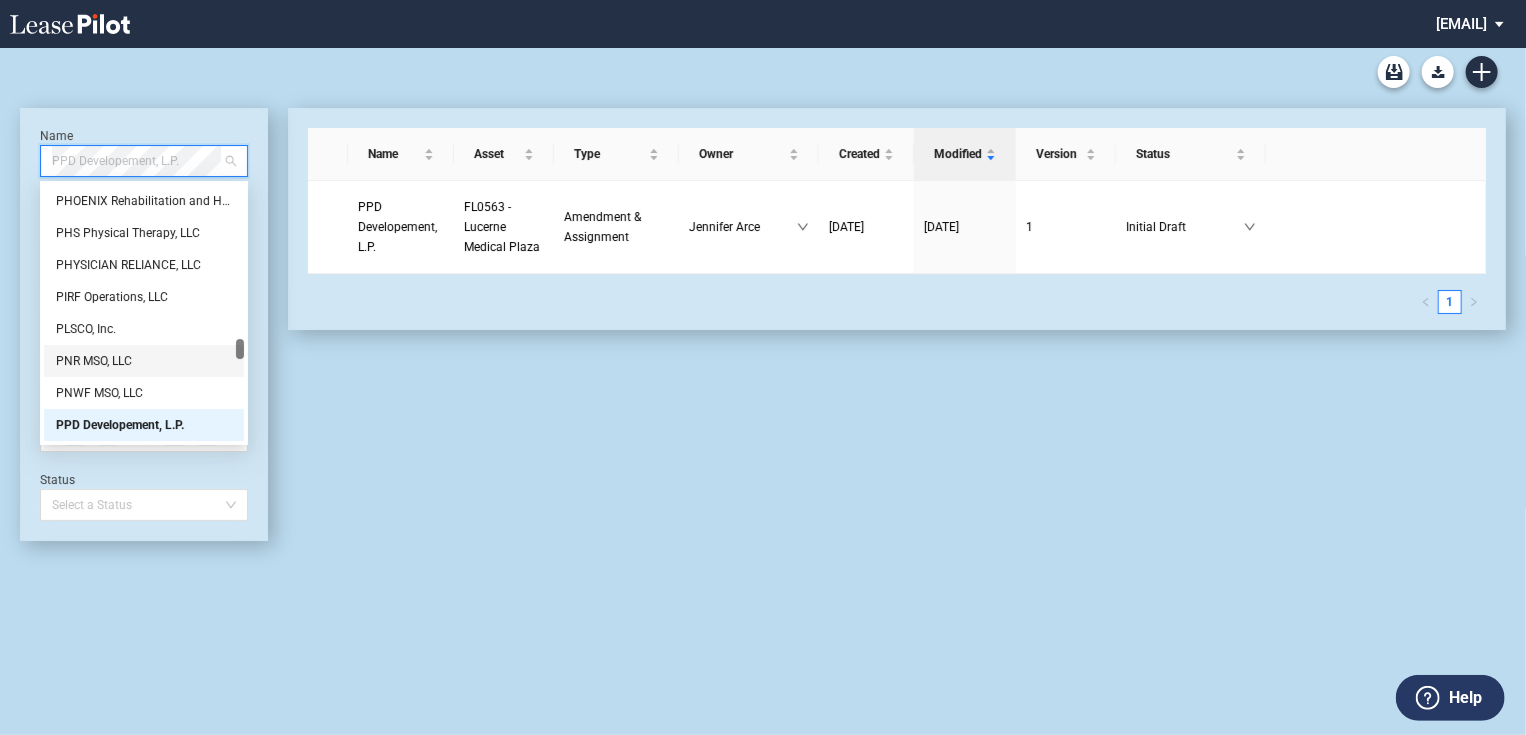 click at bounding box center [240, 349] 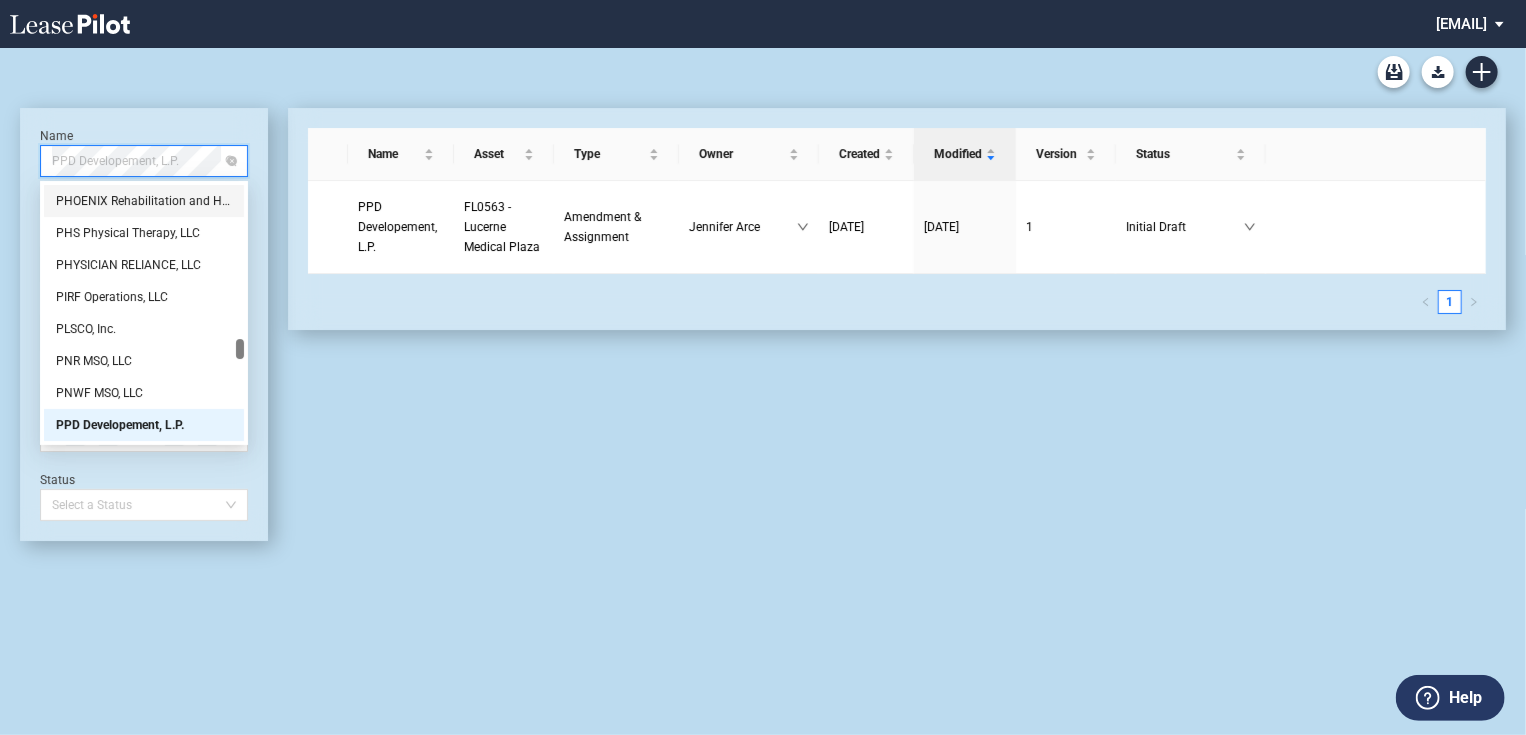 click on "PPD Developement, L.P." at bounding box center [144, 161] 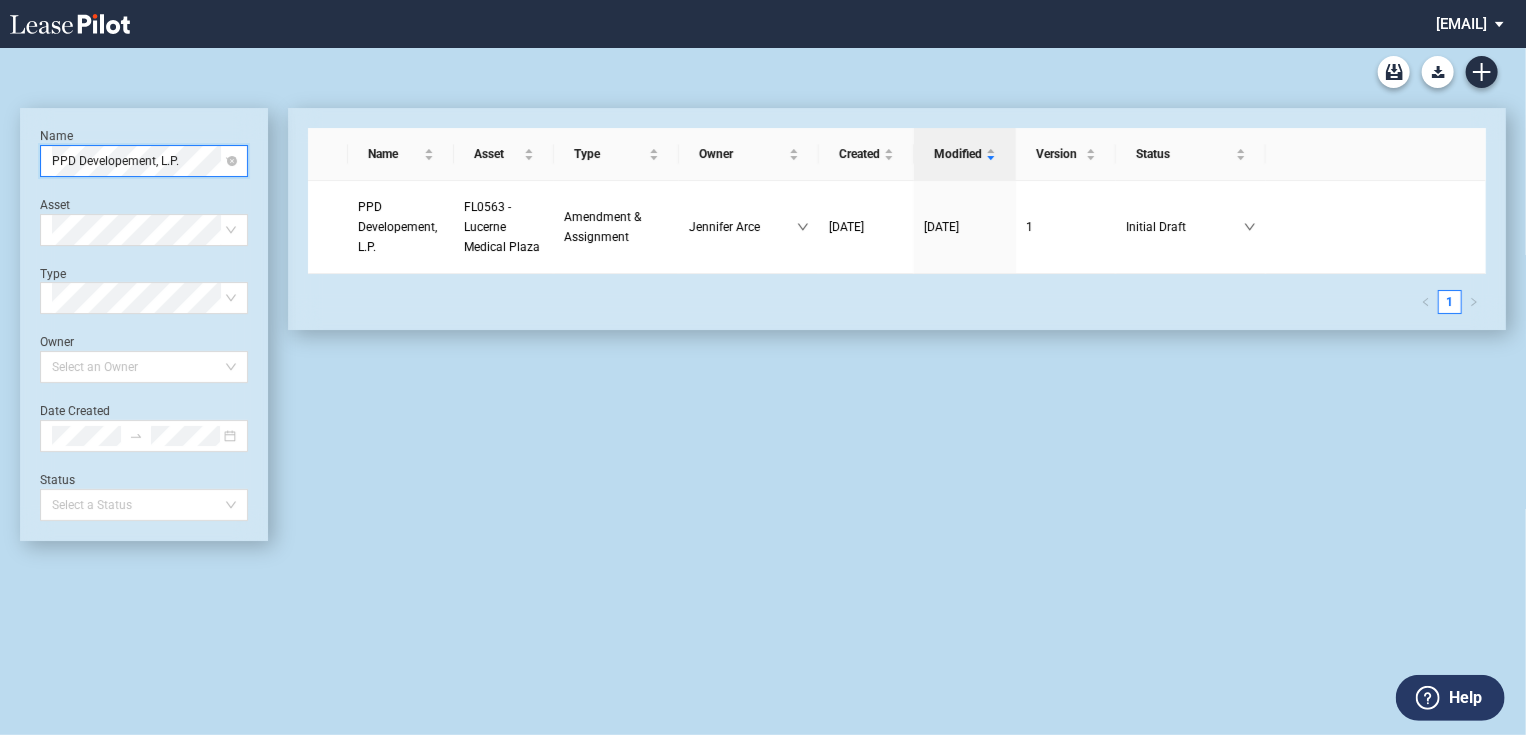 scroll, scrollTop: 41248, scrollLeft: 0, axis: vertical 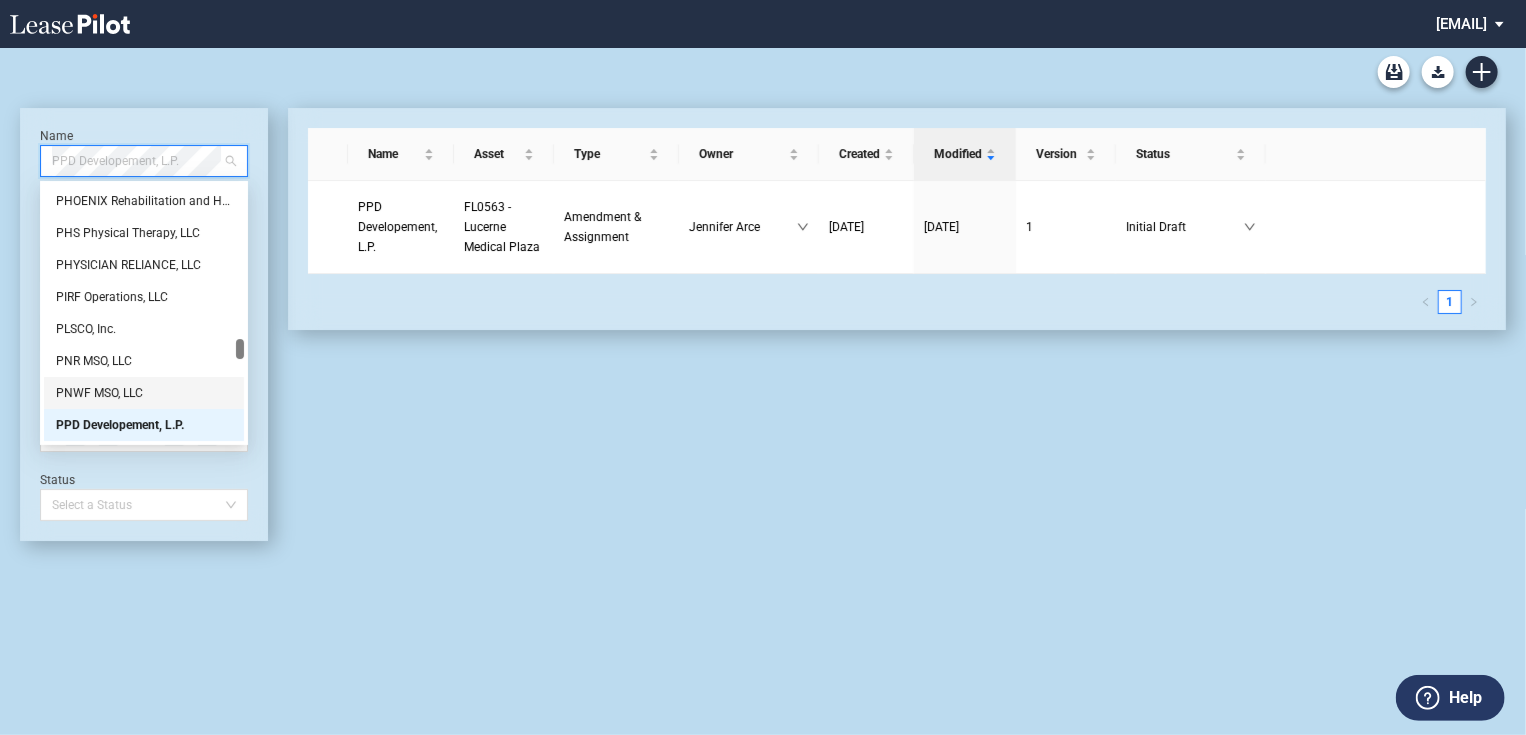 click on "PNWF MSO, LLC" at bounding box center [144, 393] 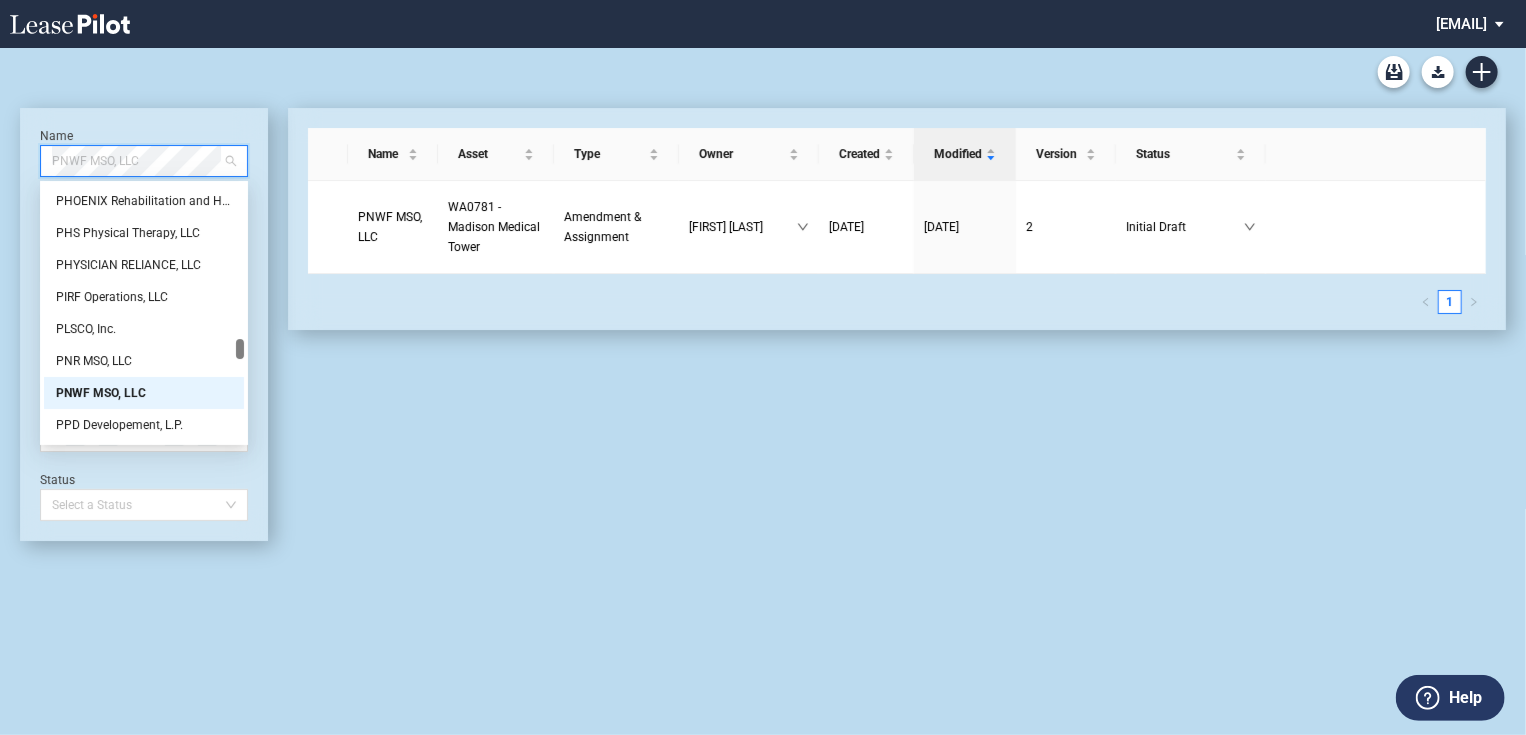 scroll, scrollTop: 41280, scrollLeft: 0, axis: vertical 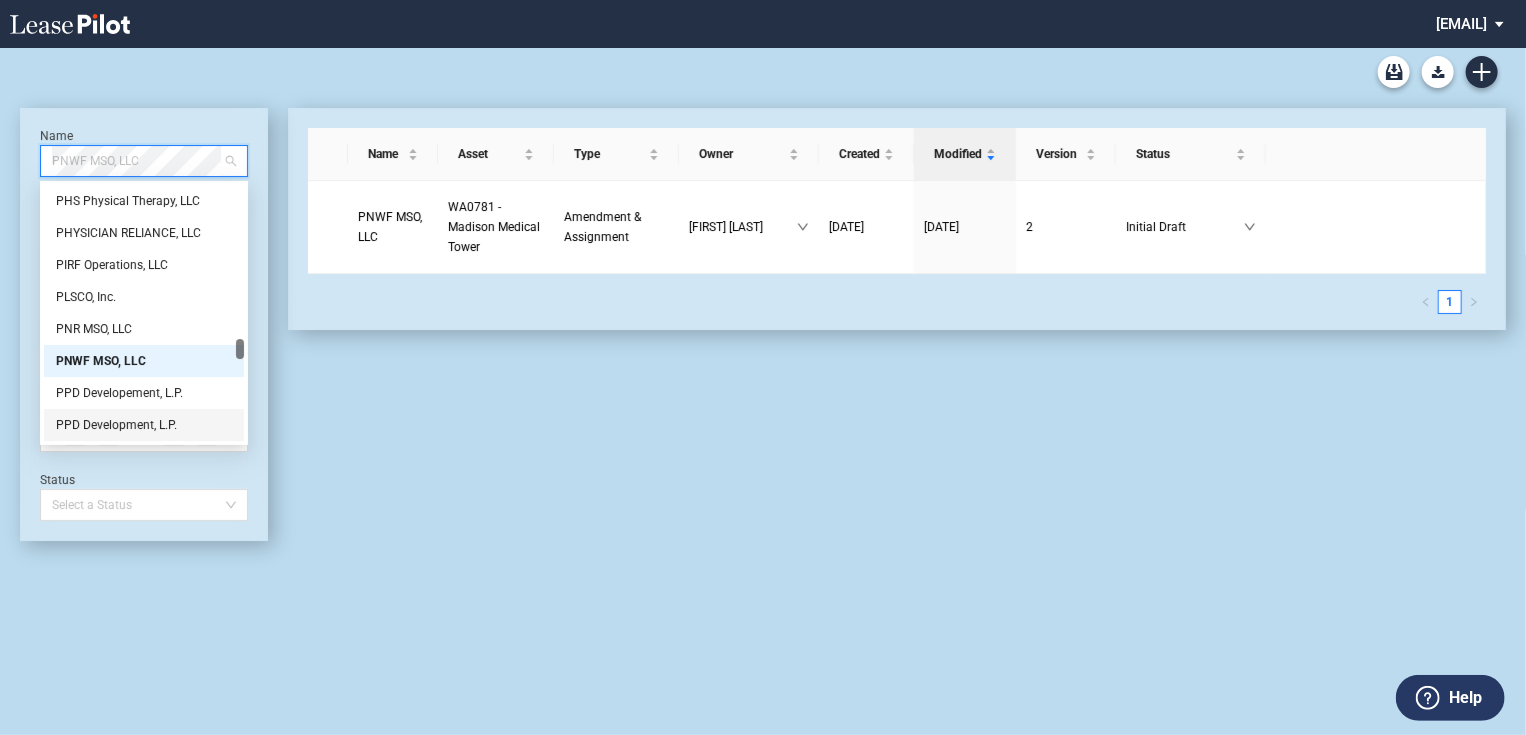 click on "PPD Development, L.P." at bounding box center [144, 425] 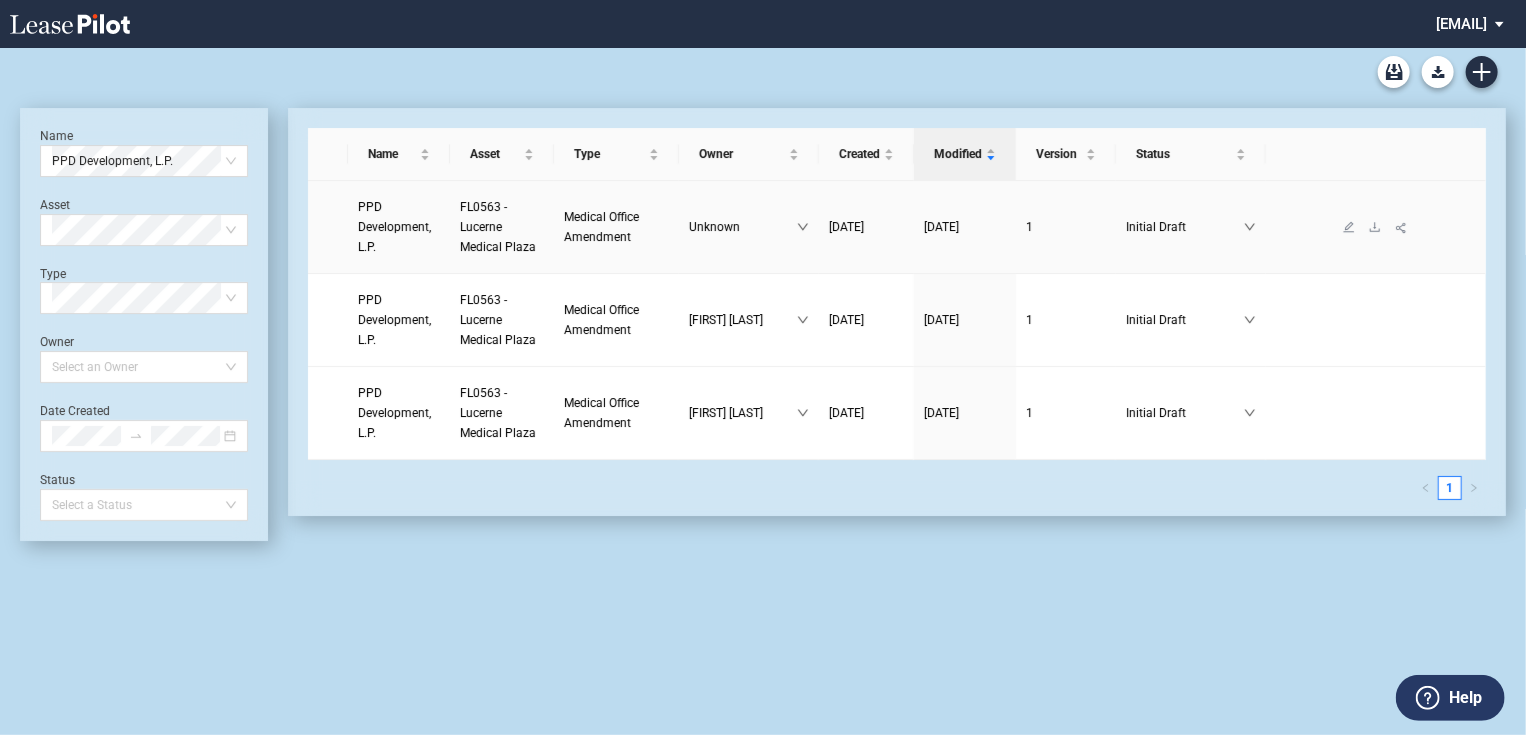 click on "PPD Development, L.P." at bounding box center [394, 227] 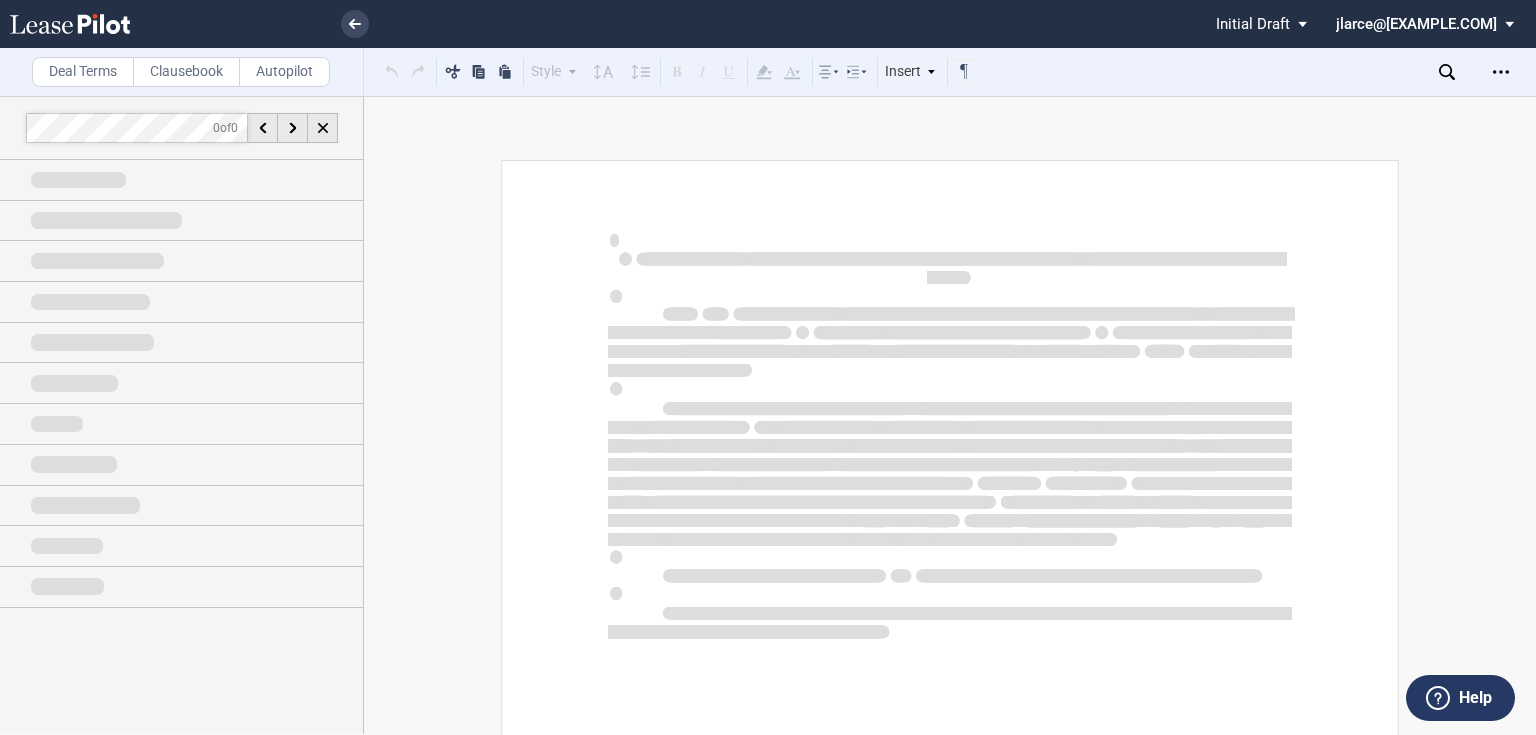 scroll, scrollTop: 0, scrollLeft: 0, axis: both 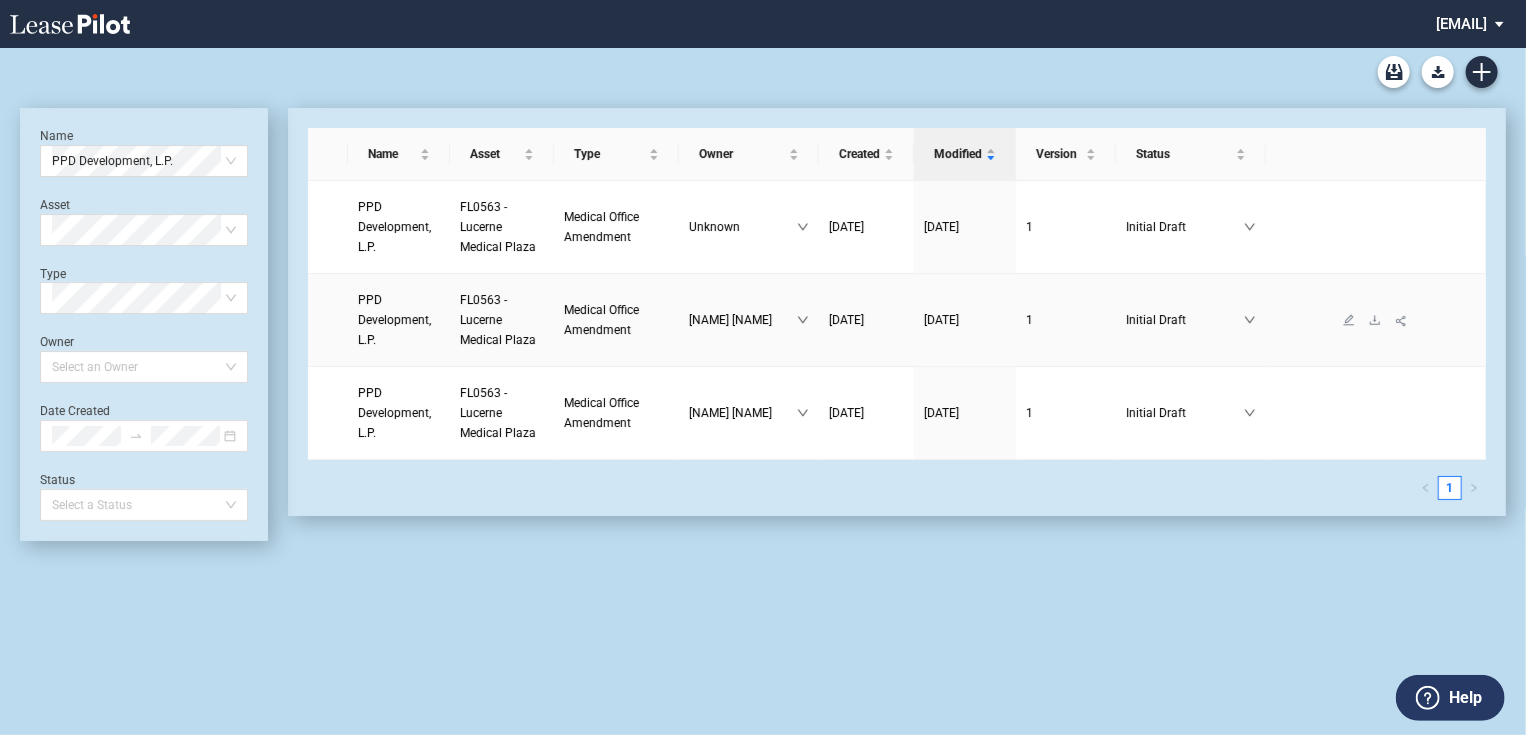 click on "PPD Development, L.P." at bounding box center (399, 320) 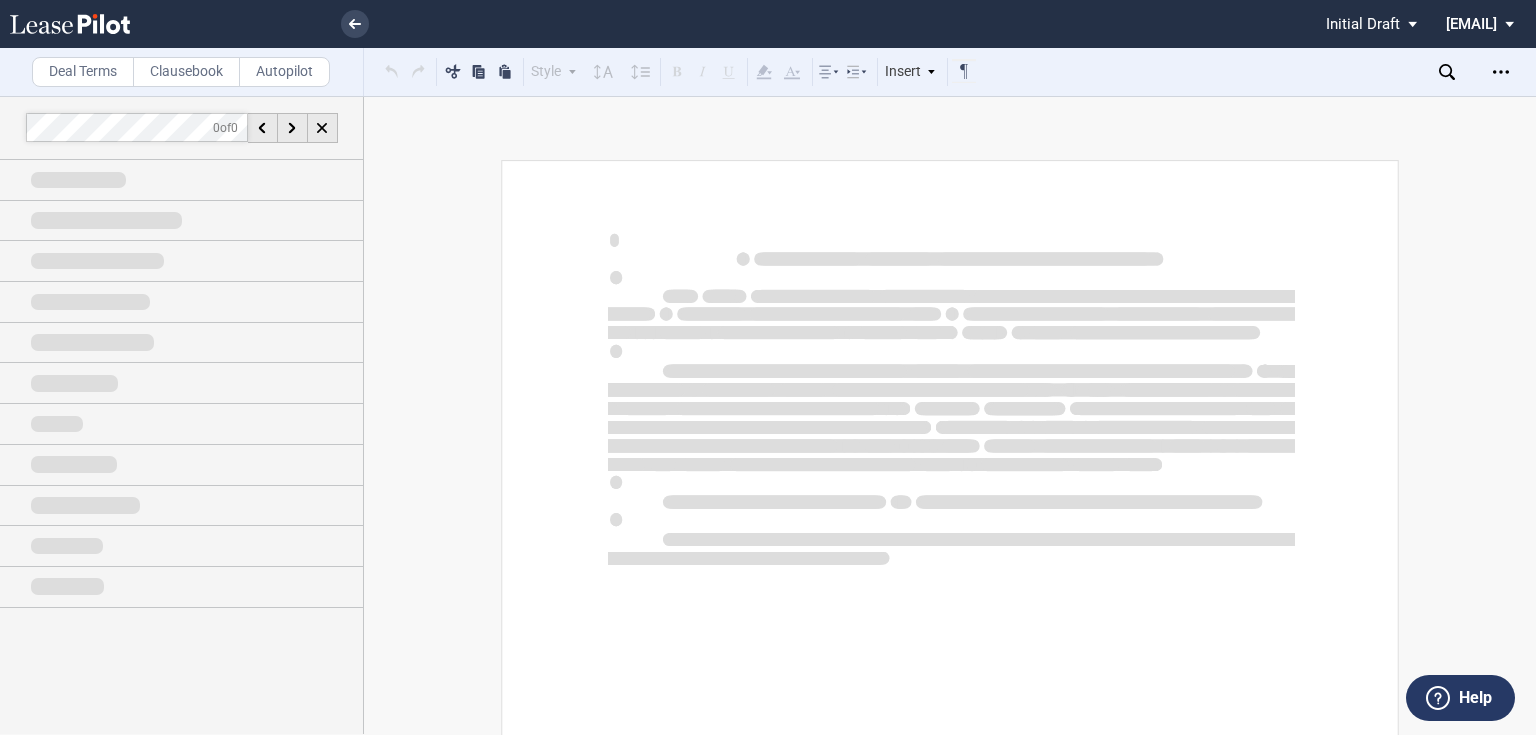 scroll, scrollTop: 0, scrollLeft: 0, axis: both 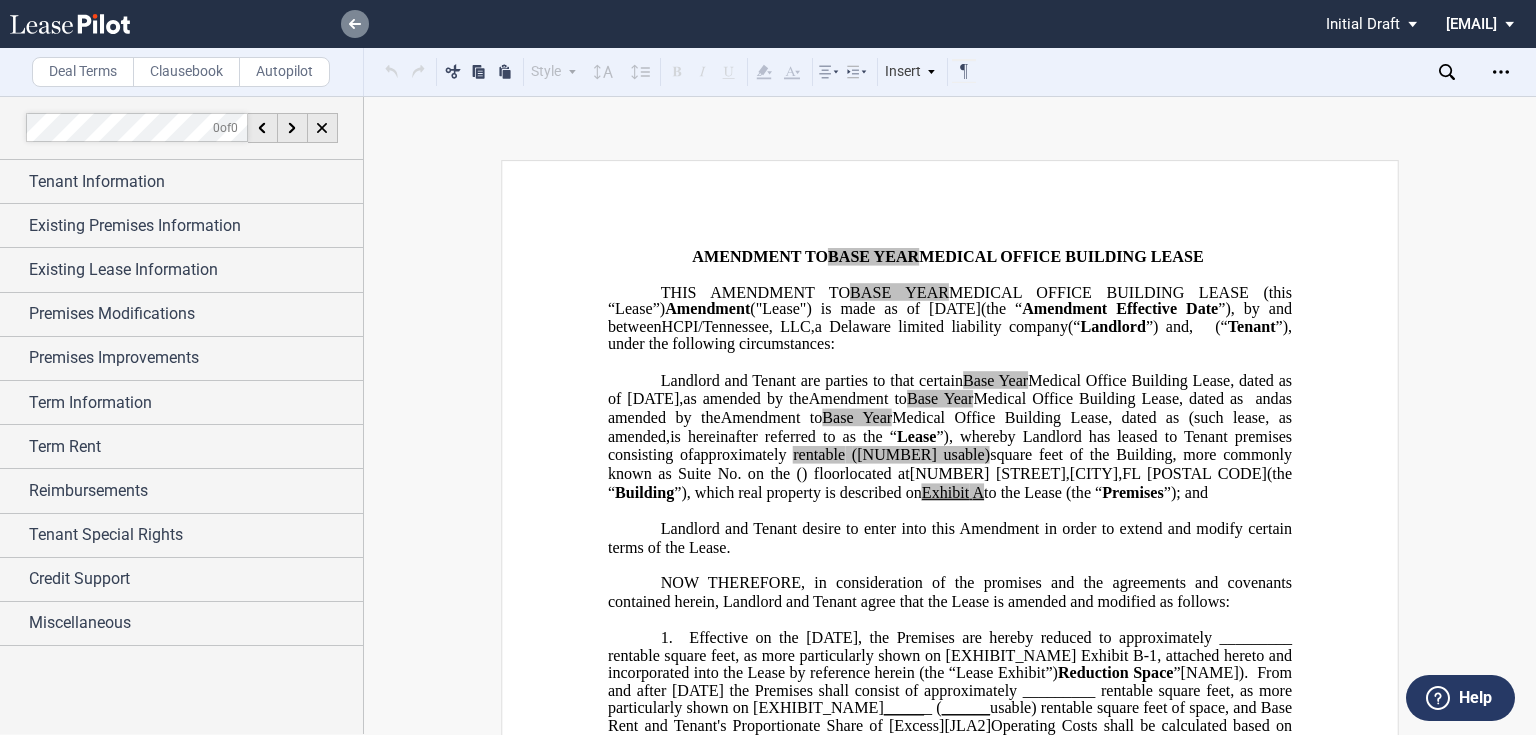 click at bounding box center (355, 24) 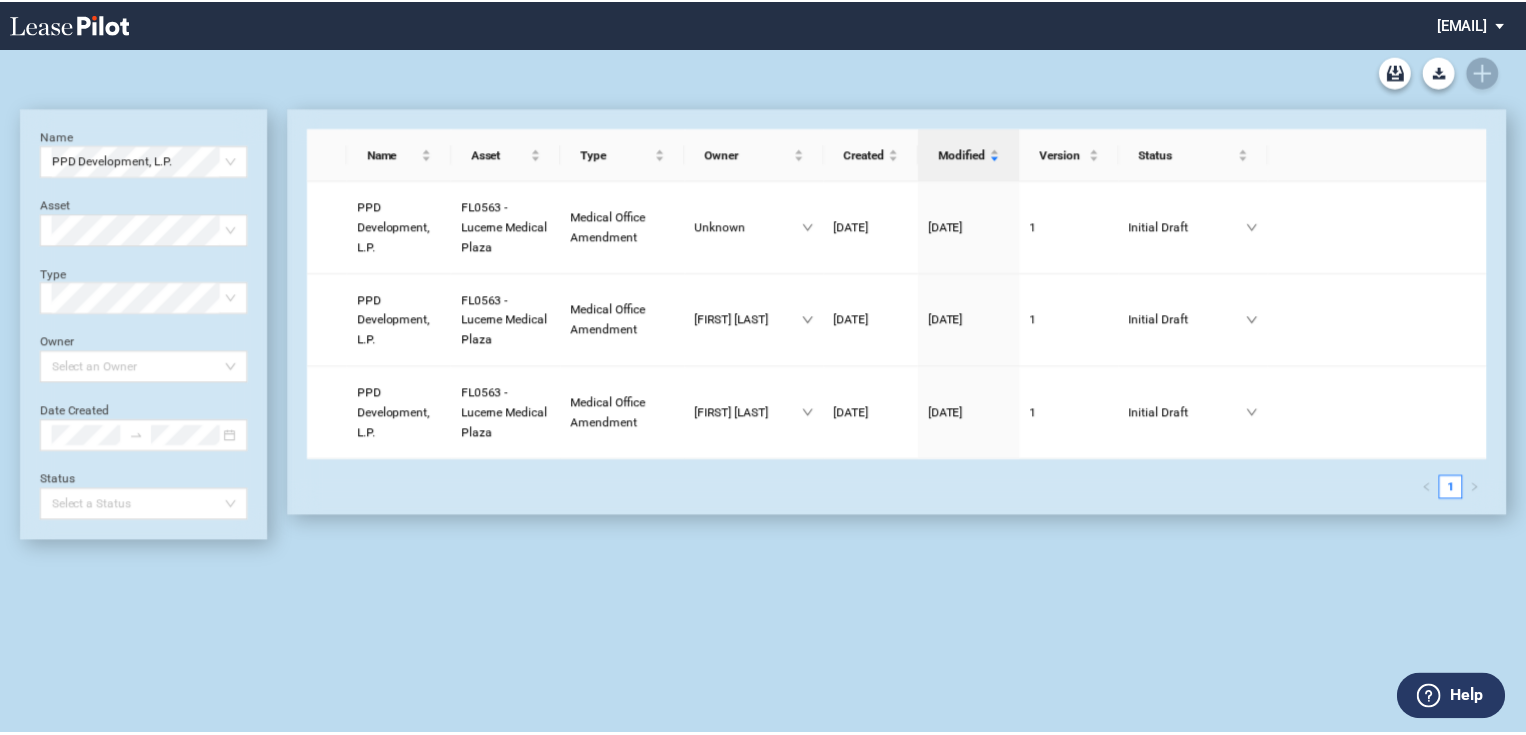 scroll, scrollTop: 0, scrollLeft: 0, axis: both 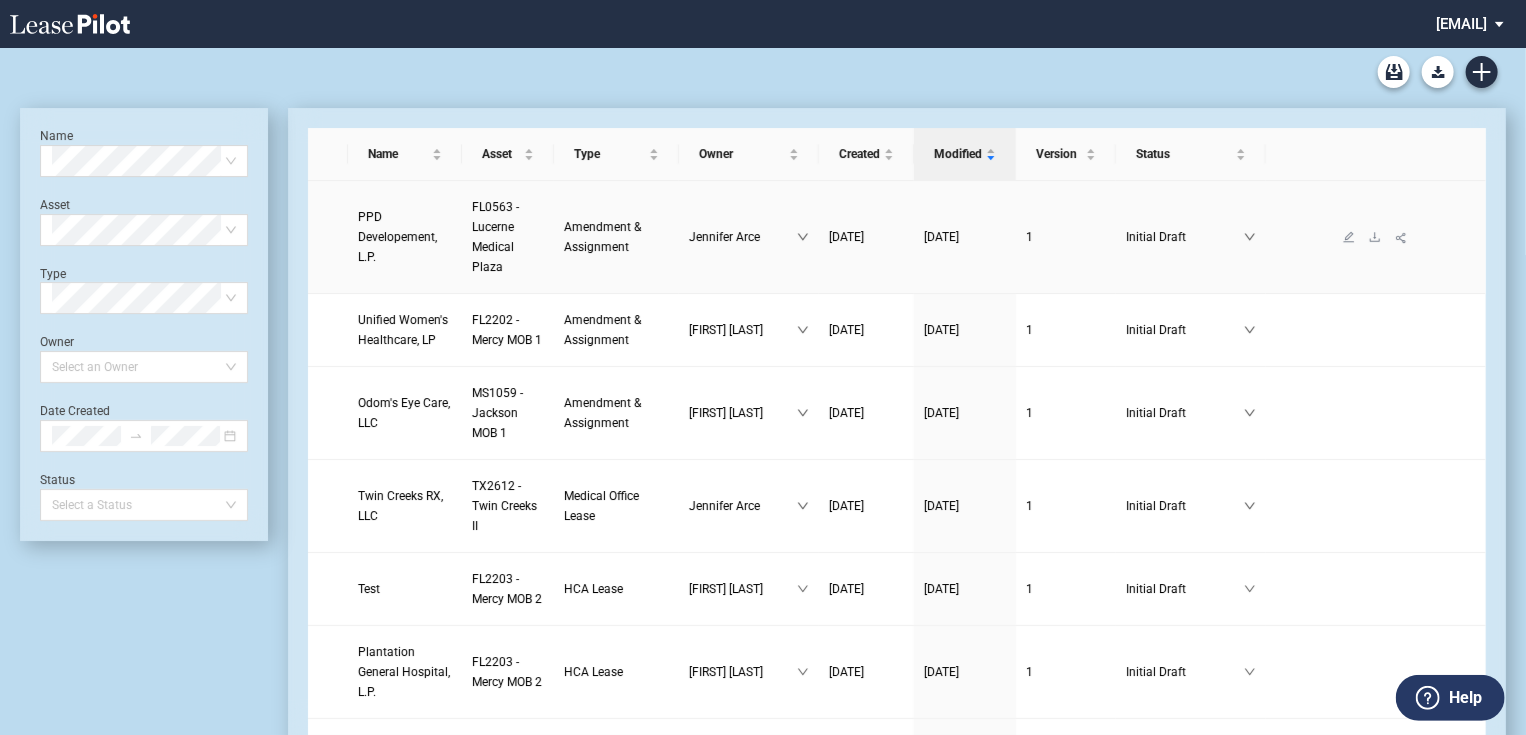 click on "PPD Developement, L.P." at bounding box center (405, 237) 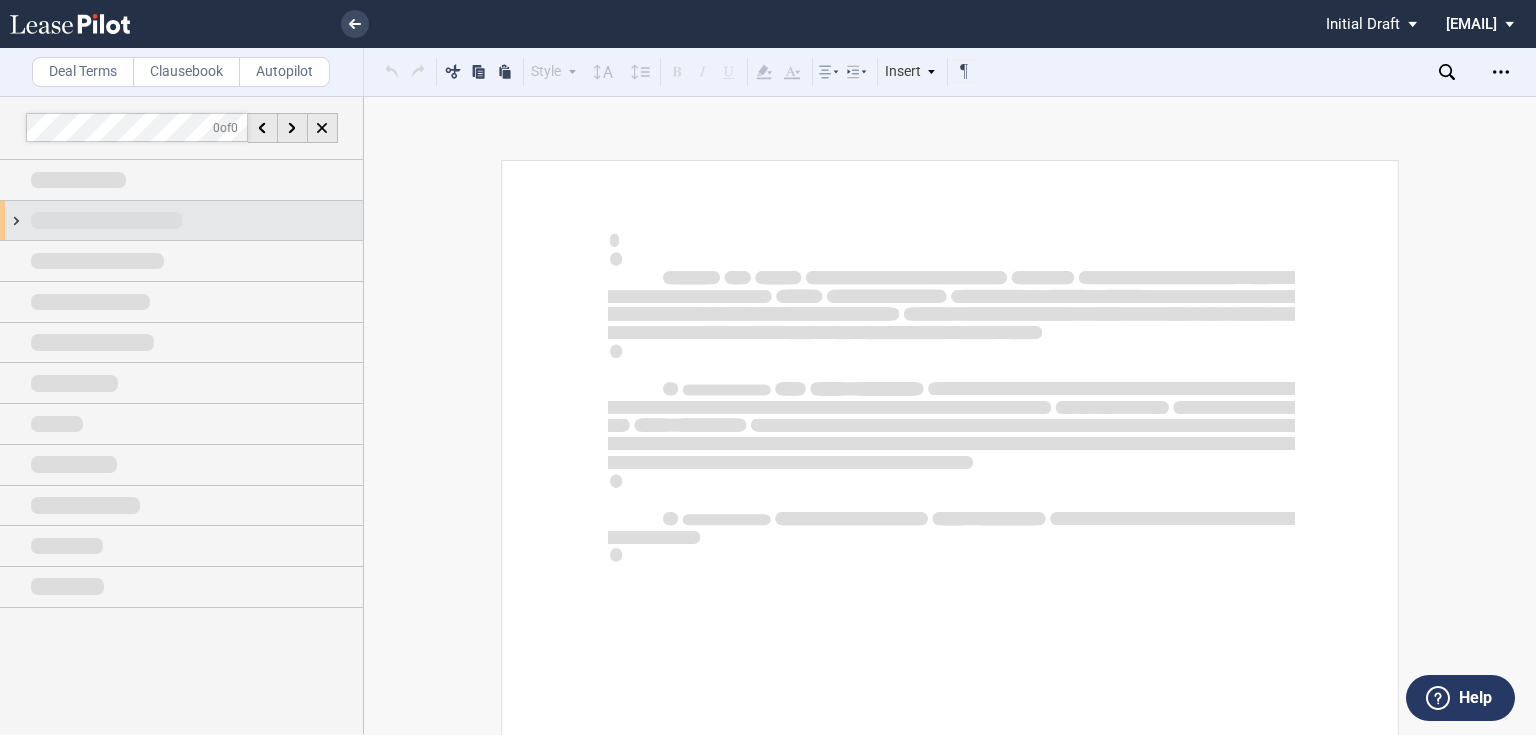 scroll, scrollTop: 0, scrollLeft: 0, axis: both 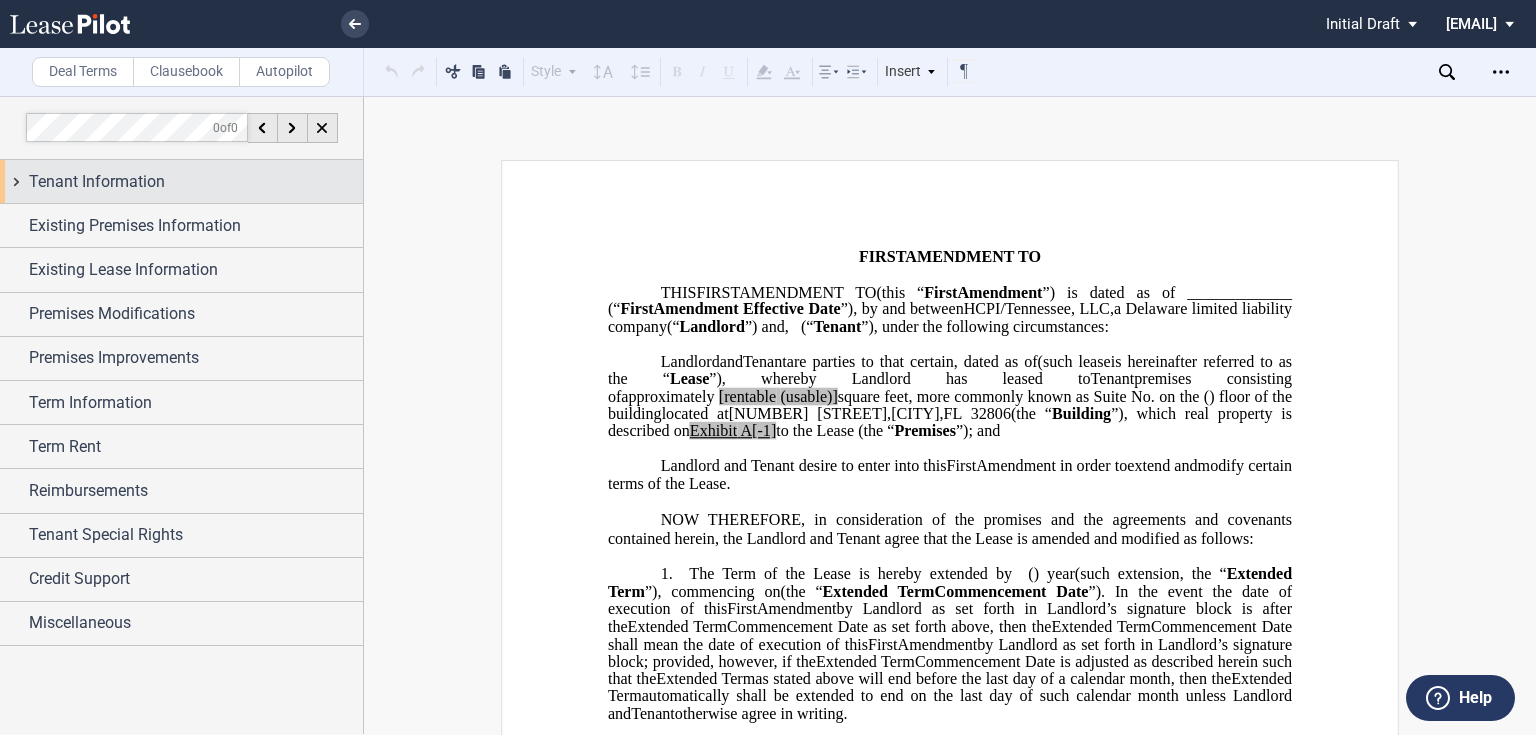 click on "Tenant Information" at bounding box center (97, 182) 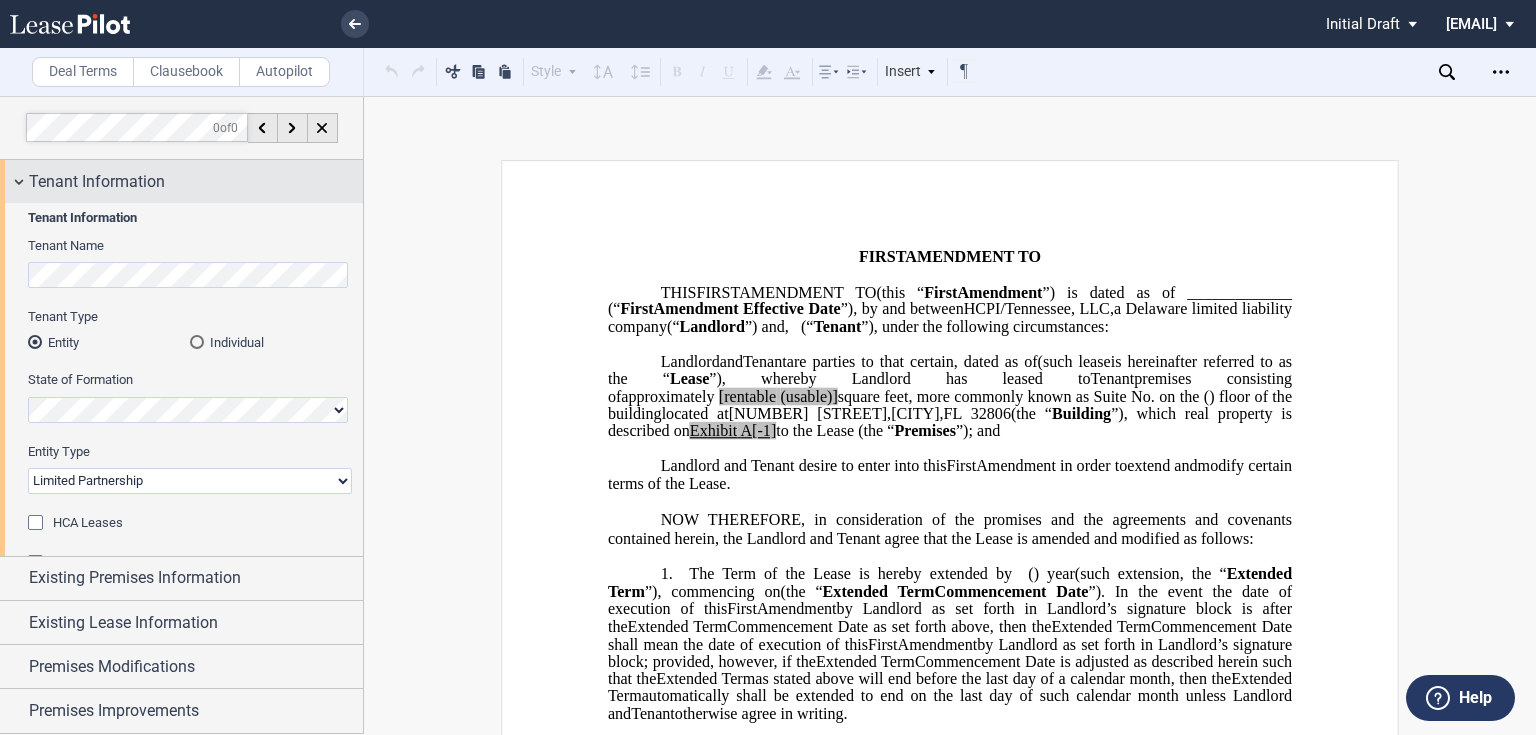 click on "Tenant Information" at bounding box center (97, 182) 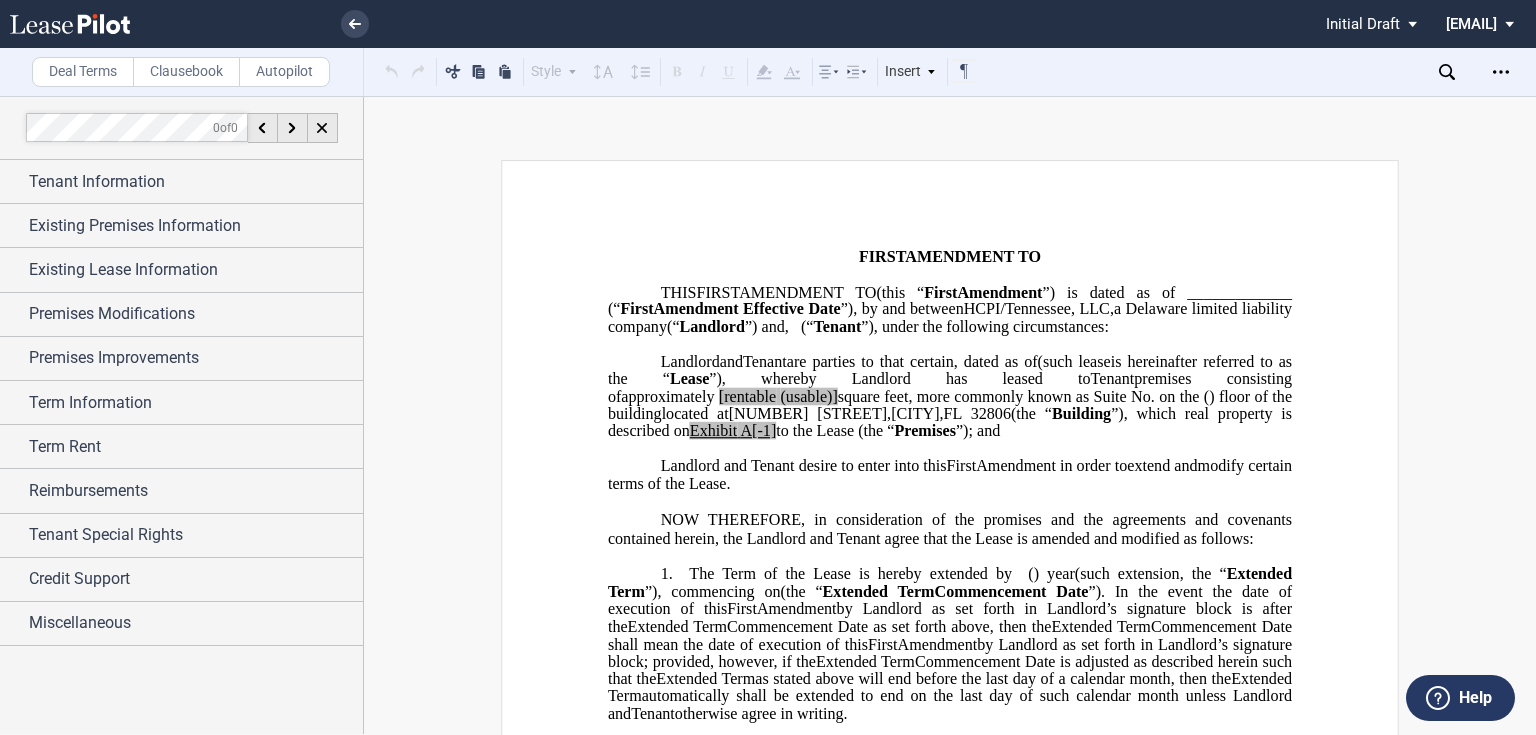 click on "Tenant Information
Tenant Information
Tenant Name
Tenant Type
Entity
Individual
State of Formation
Entity Type
Corporation
Limited Liability Company
General Partnership
Limited Partnership
Other
Entity Type (Other)" at bounding box center (181, 403) 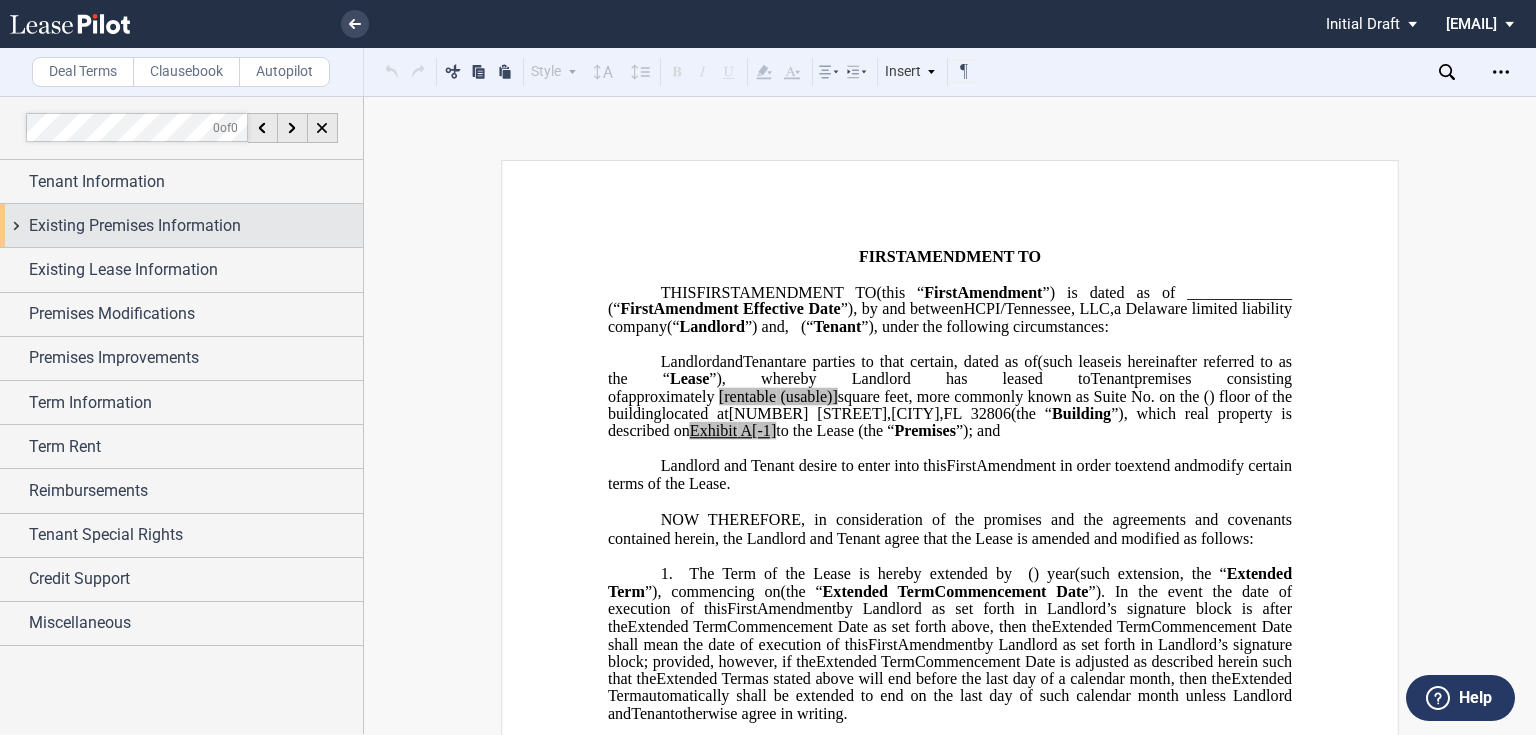 click on "Tenant Information" at bounding box center [181, 181] 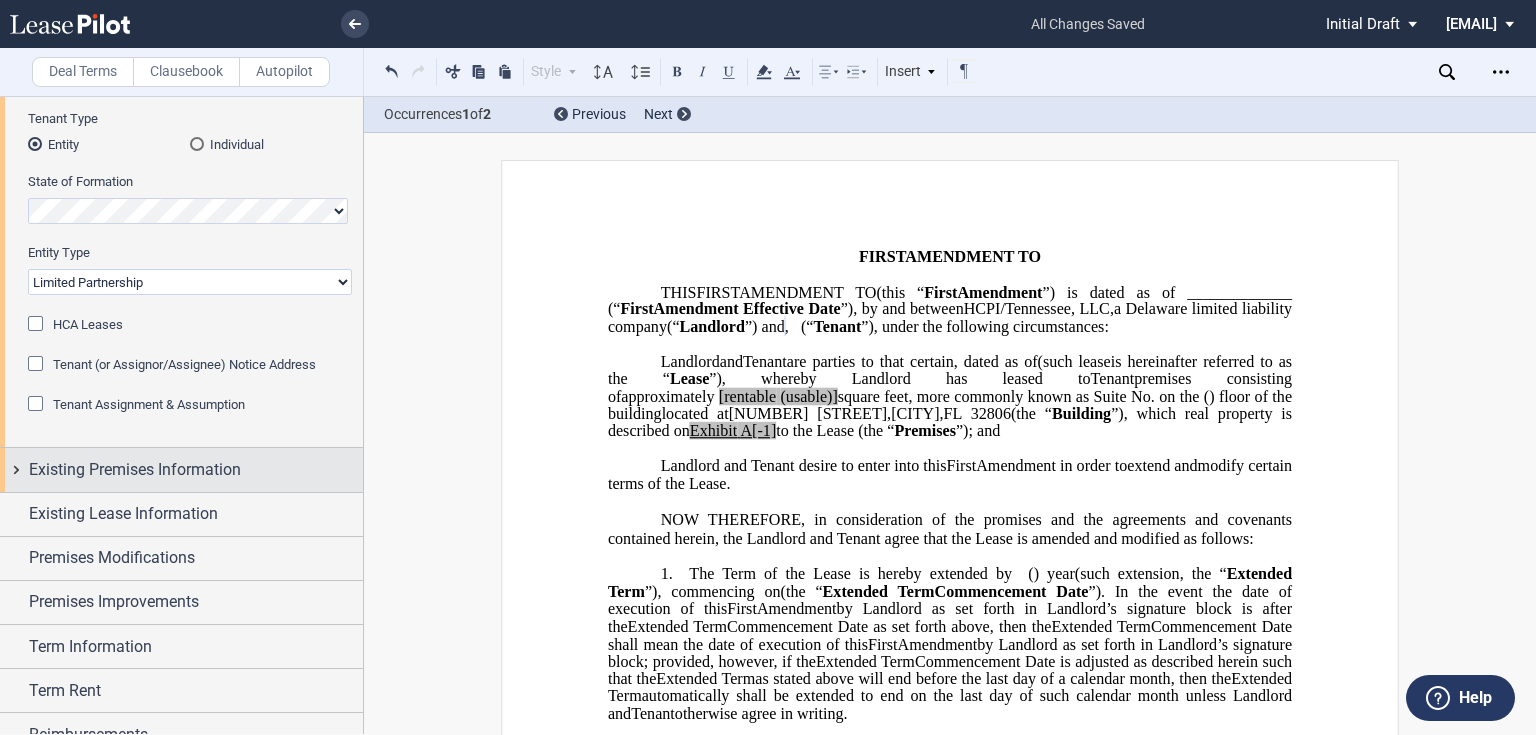 scroll, scrollTop: 211, scrollLeft: 0, axis: vertical 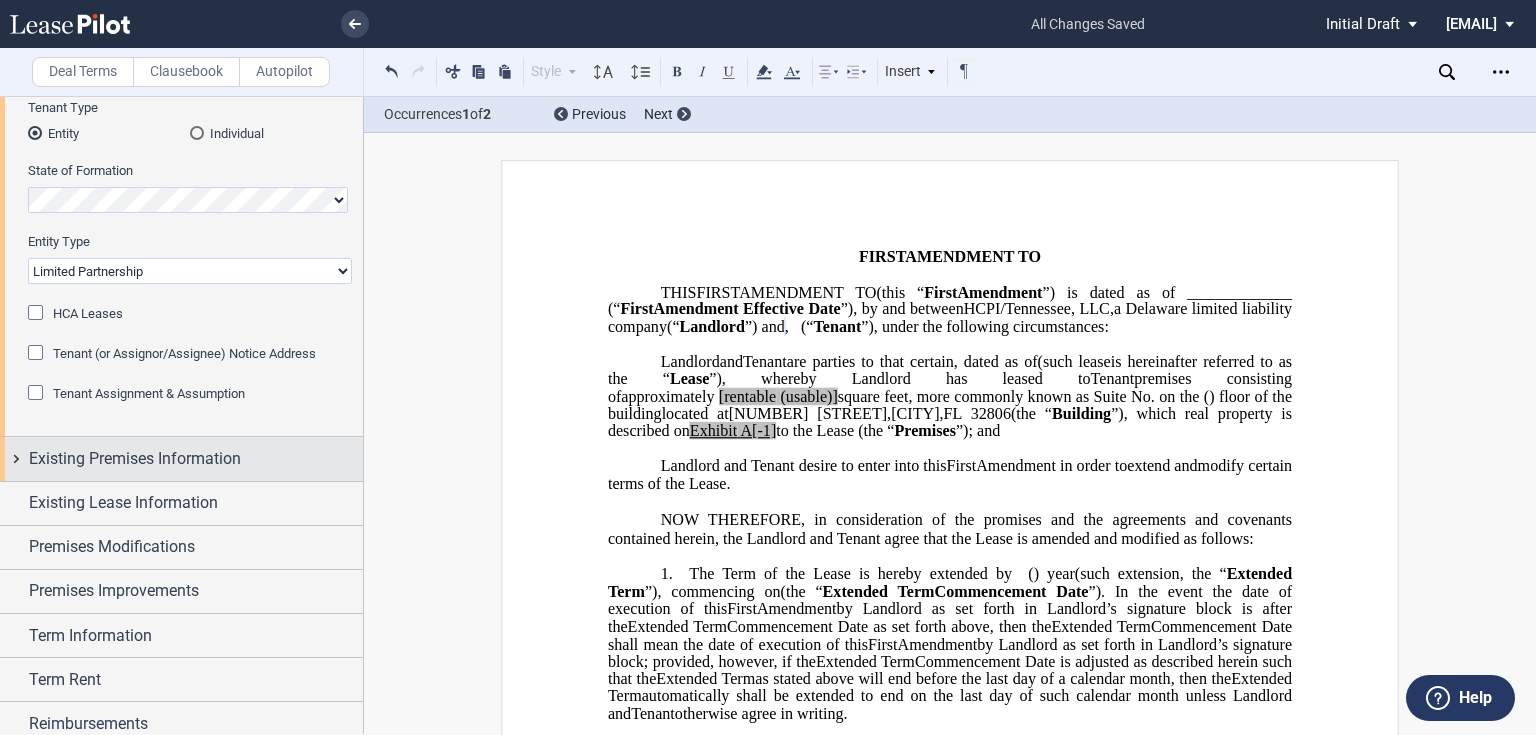 click on "Existing Premises Information" at bounding box center [135, 459] 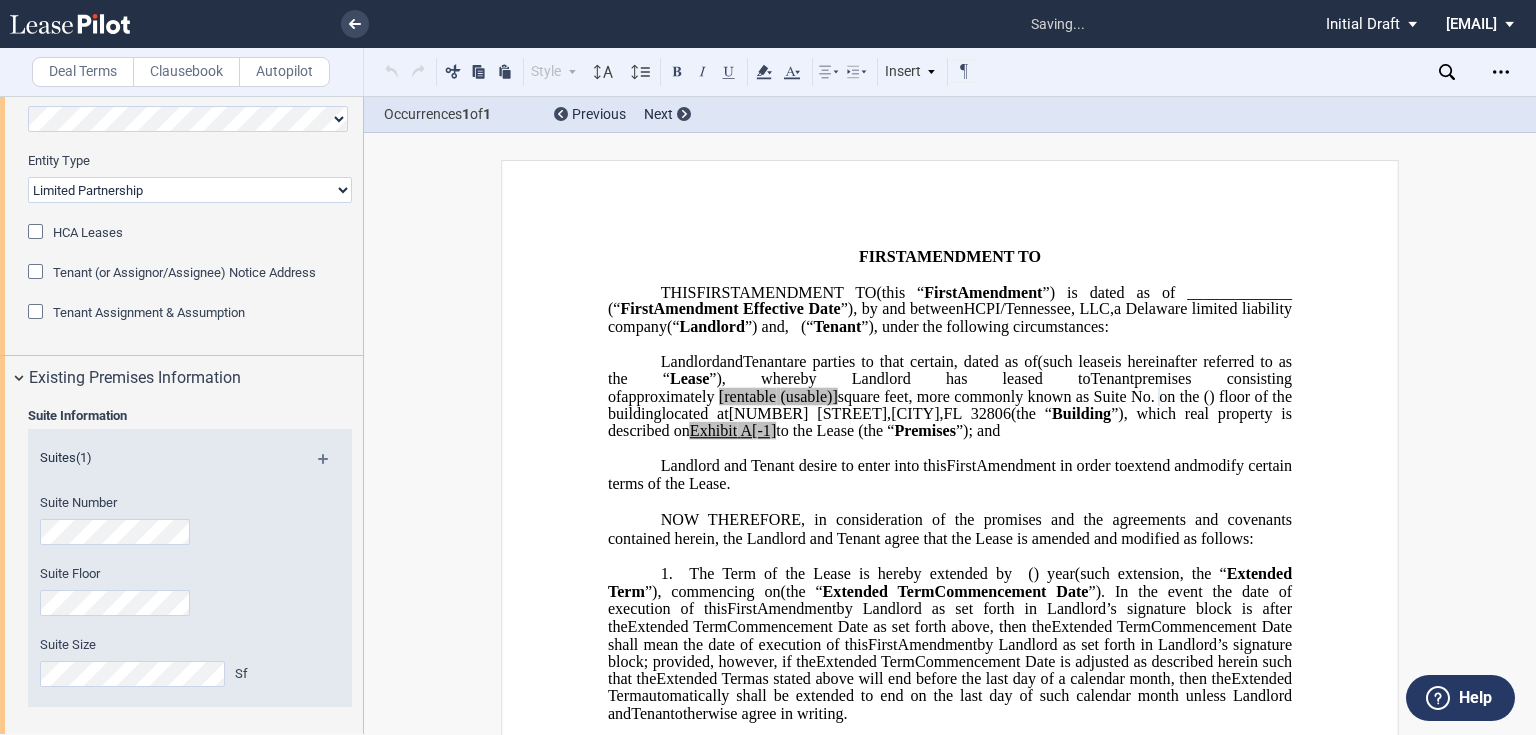 scroll, scrollTop: 312, scrollLeft: 0, axis: vertical 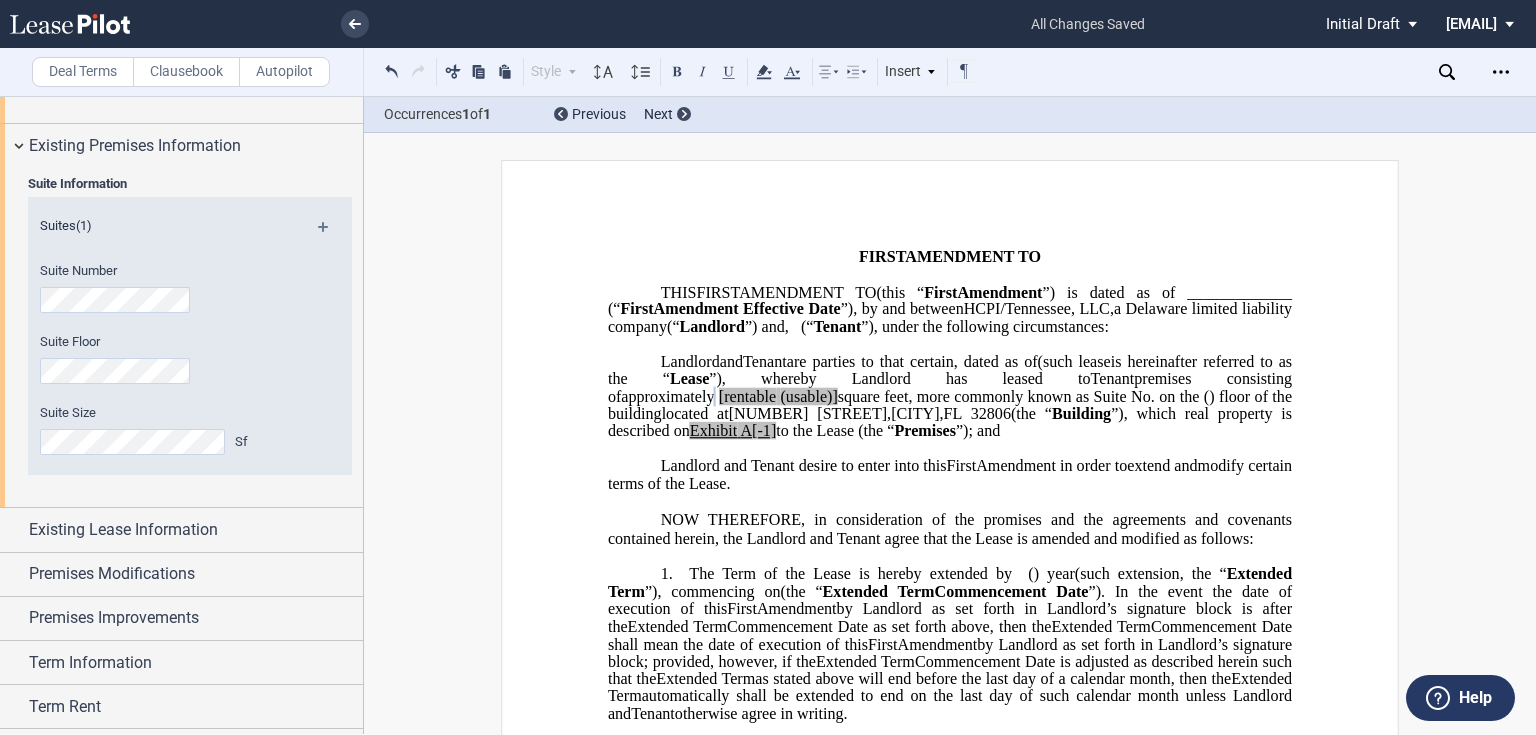 click at bounding box center (331, 234) 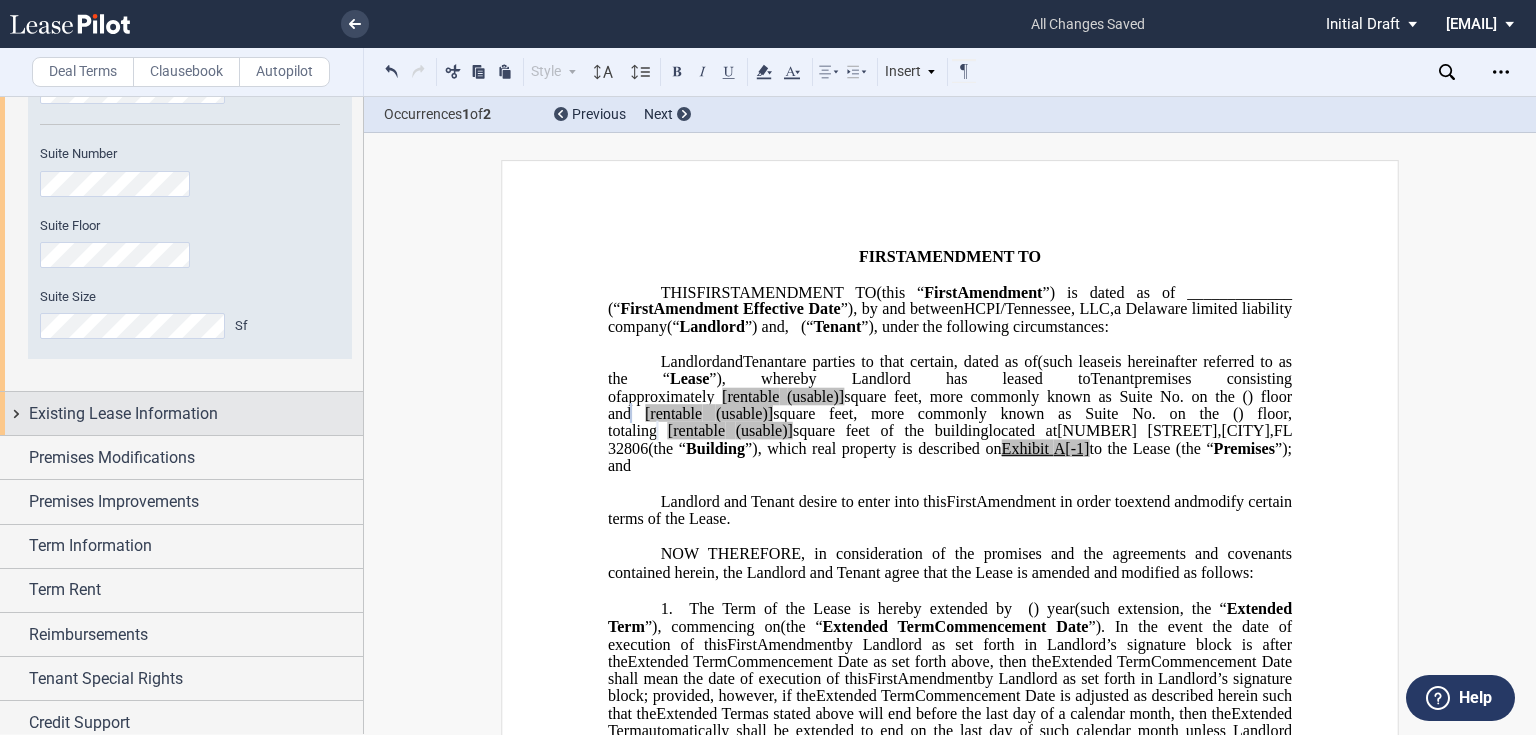 scroll, scrollTop: 888, scrollLeft: 0, axis: vertical 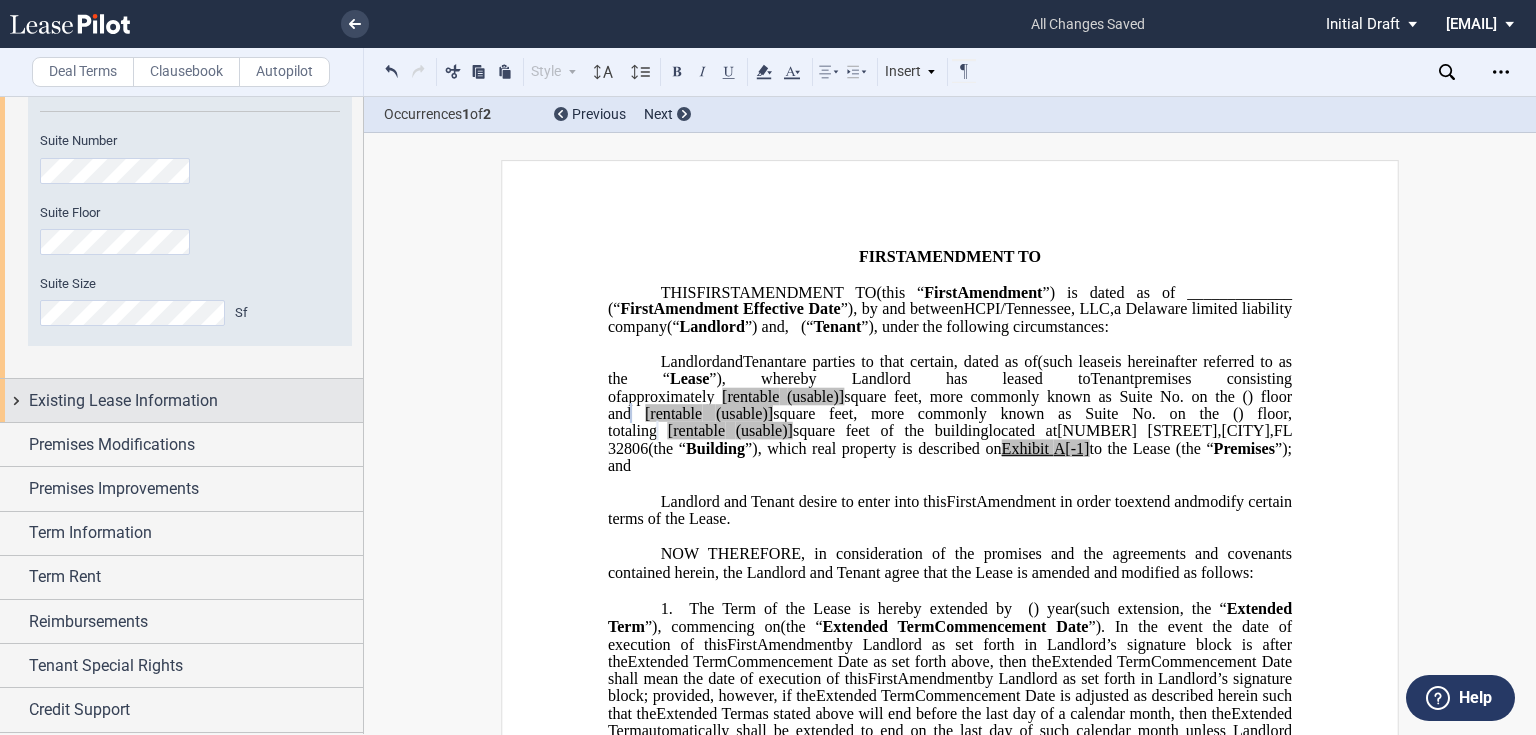 click on "Existing Lease Information" at bounding box center [123, 401] 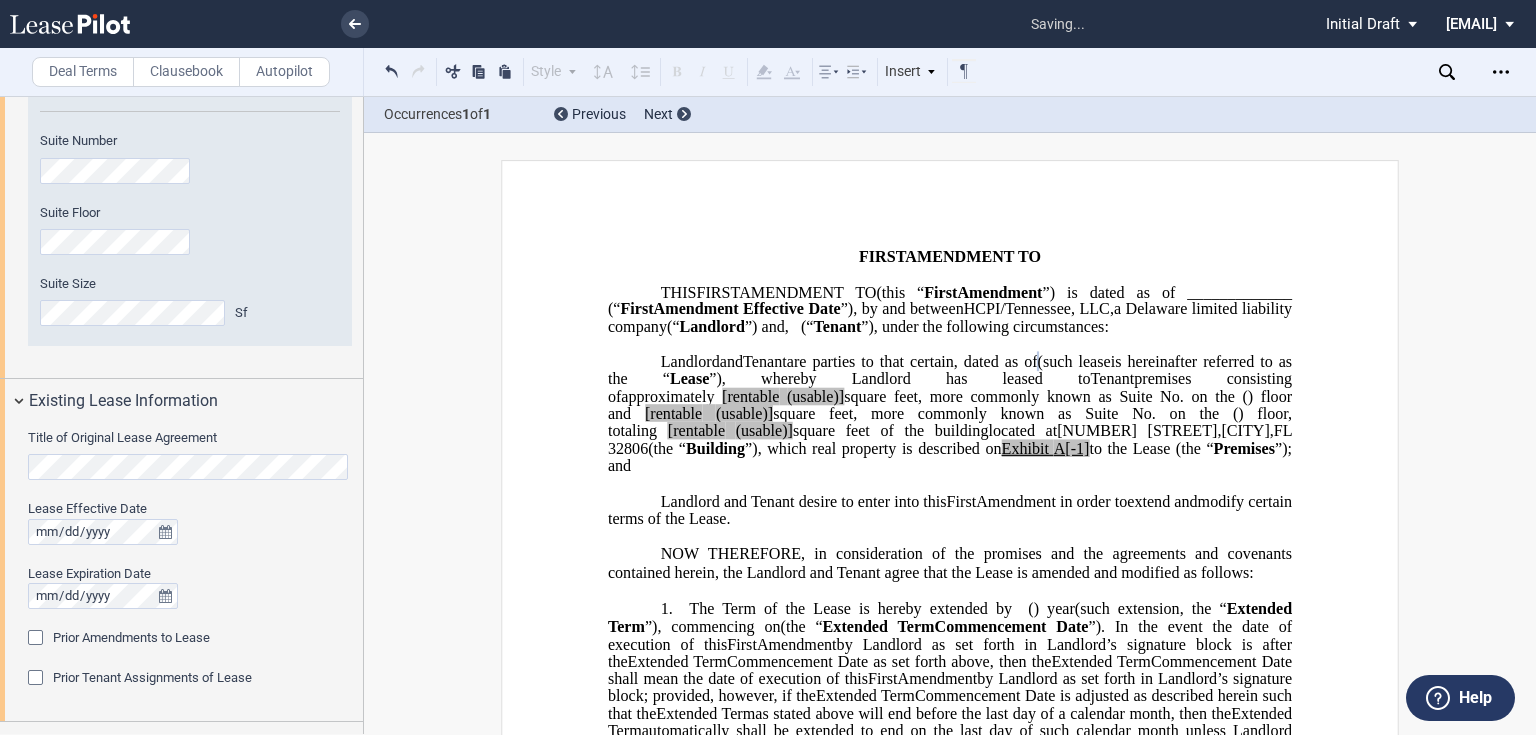 click on "Prior Amendments to Lease" at bounding box center (131, 637) 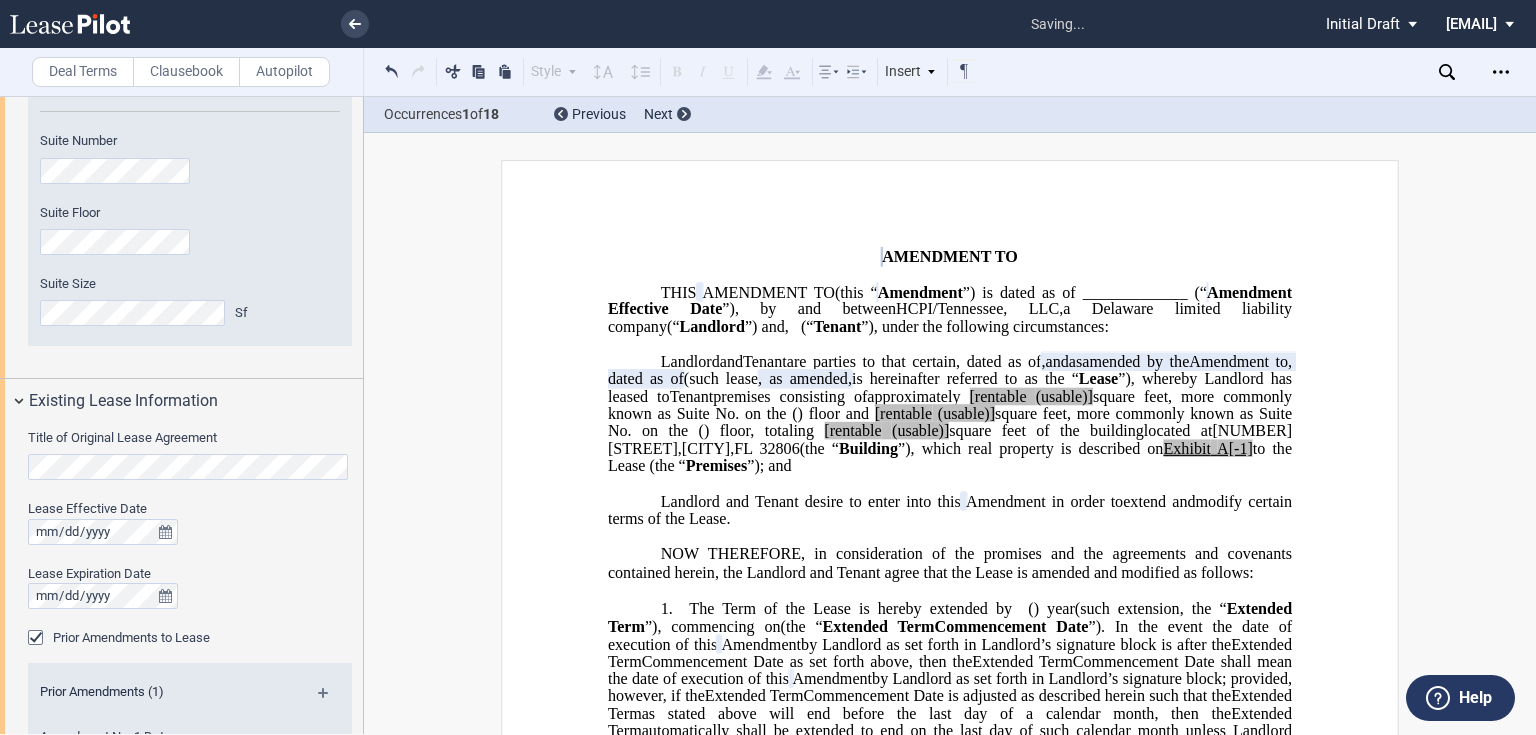 scroll, scrollTop: 1042, scrollLeft: 0, axis: vertical 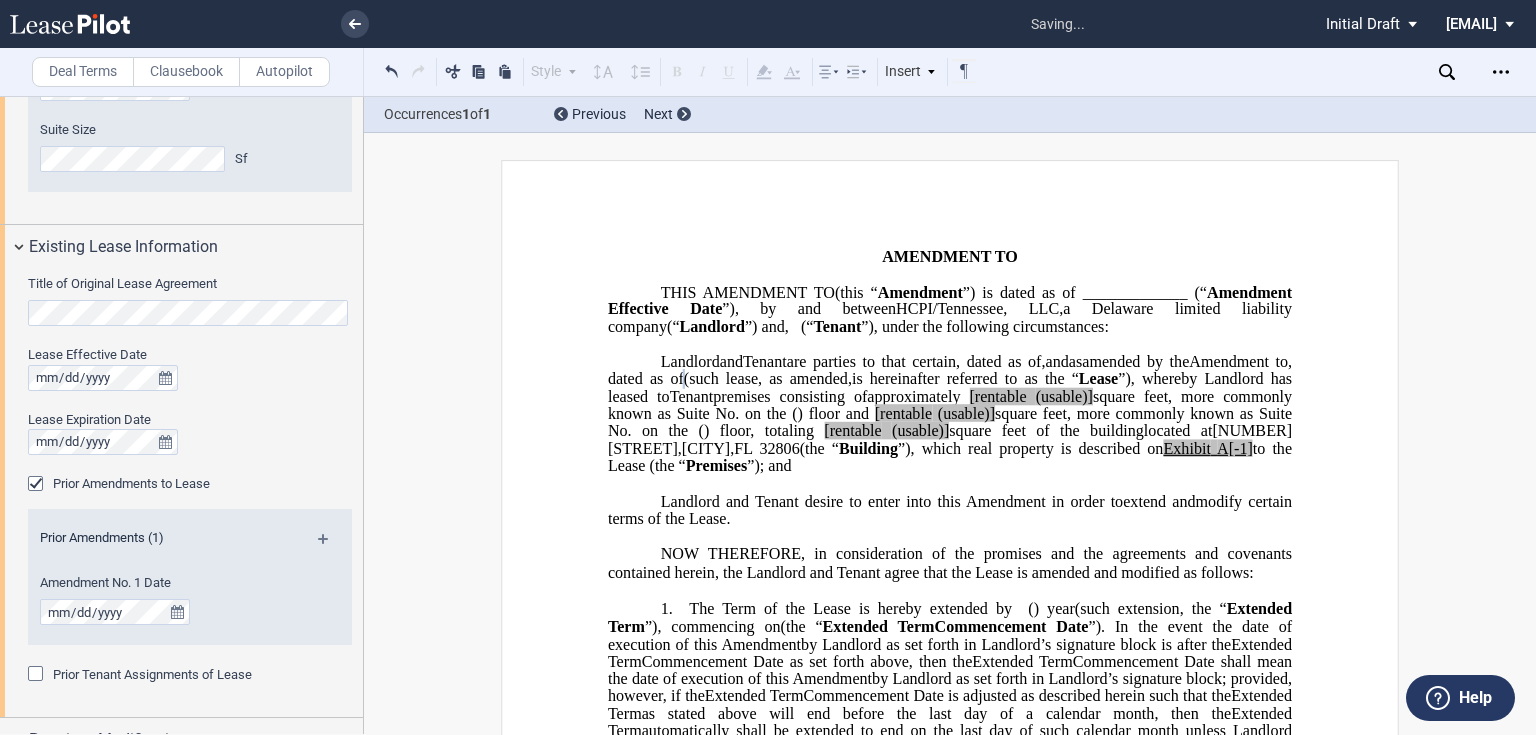 click at bounding box center [331, 546] 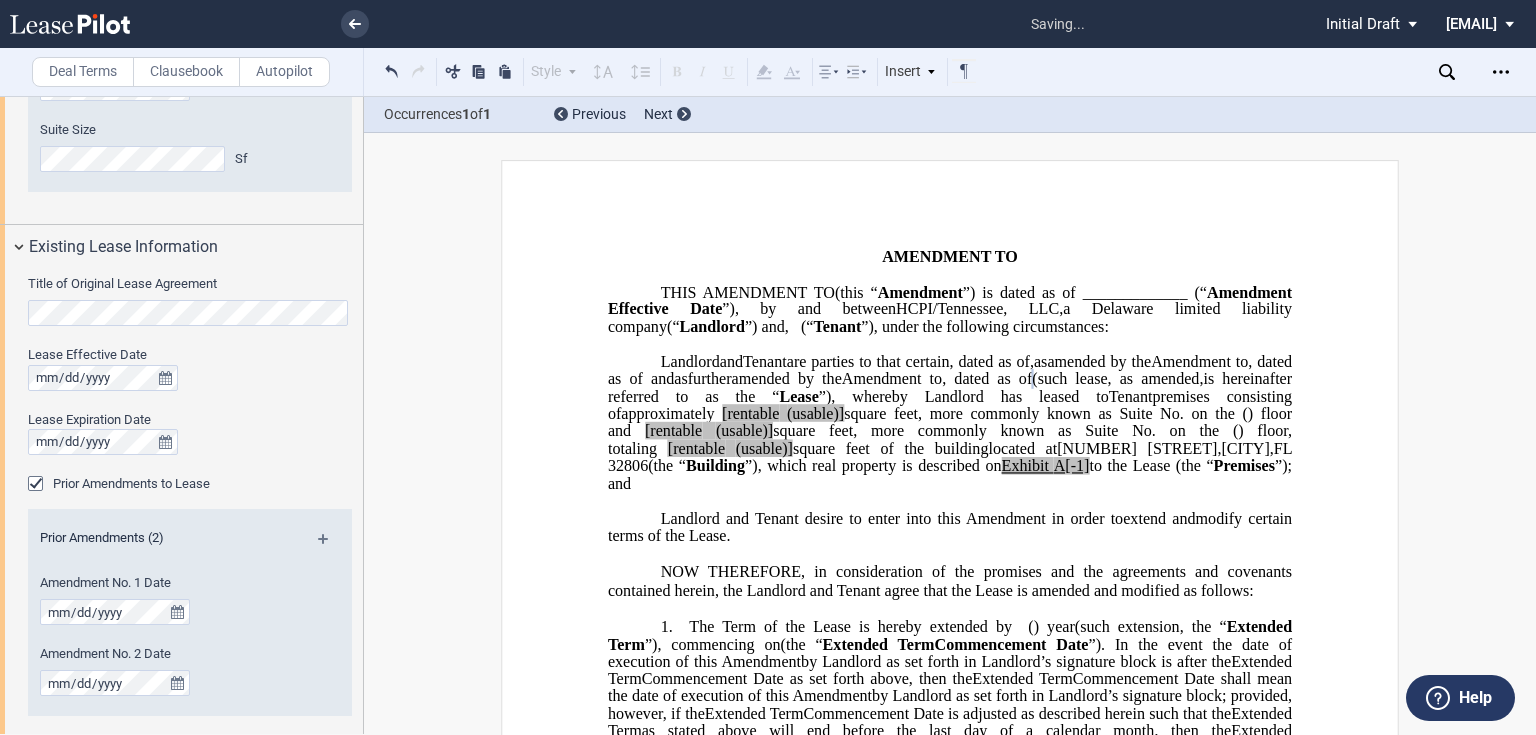 click at bounding box center [331, 546] 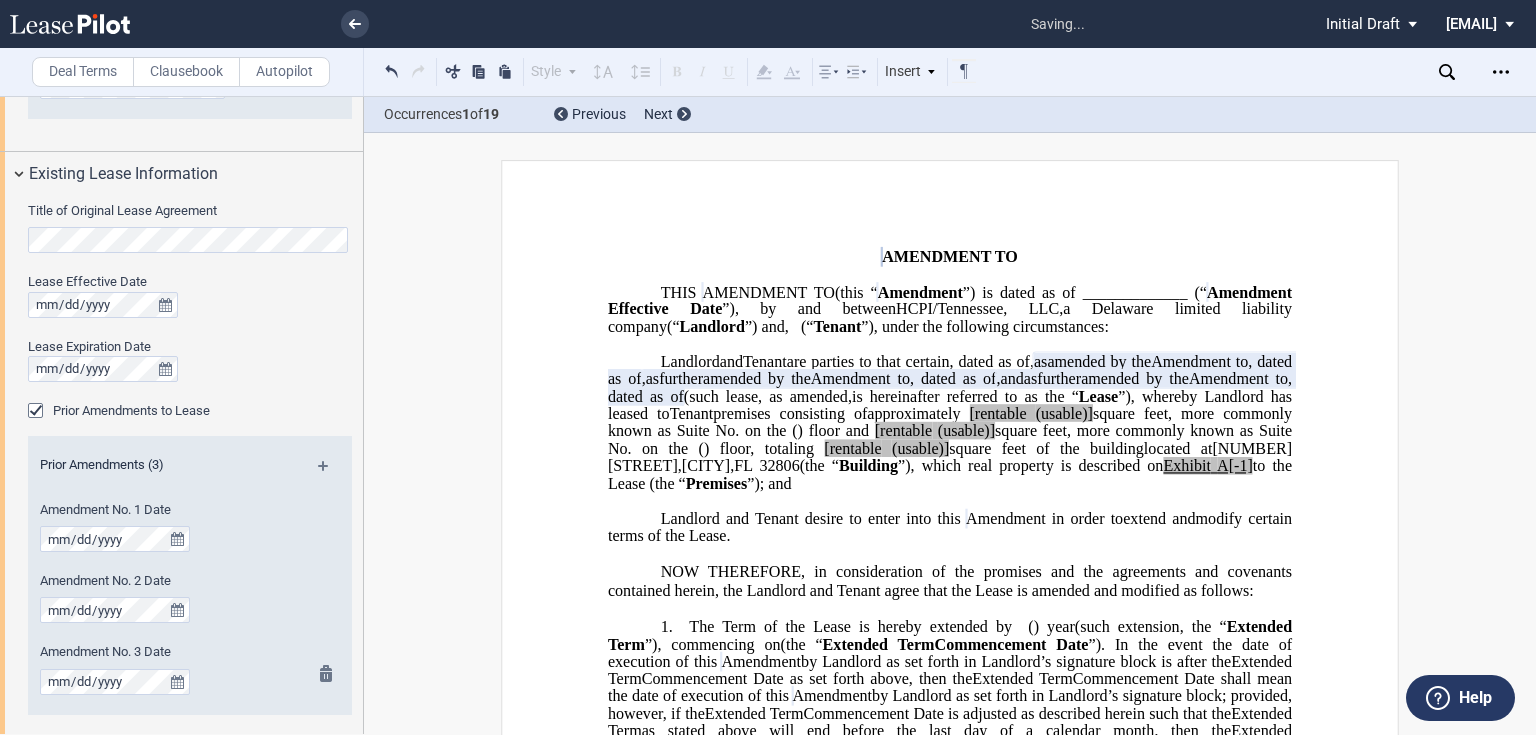 scroll, scrollTop: 1118, scrollLeft: 0, axis: vertical 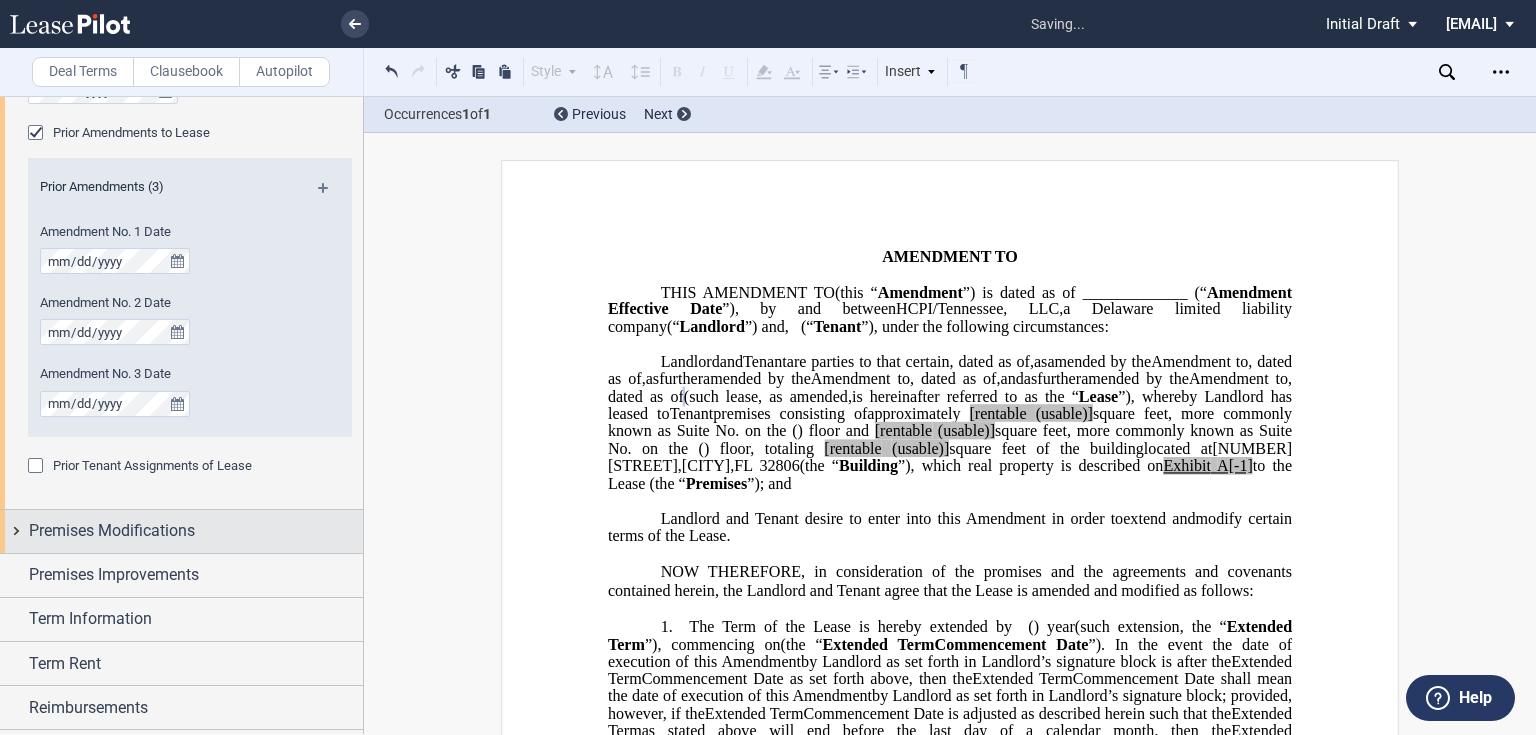 click on "Premises Modifications" at bounding box center [112, 531] 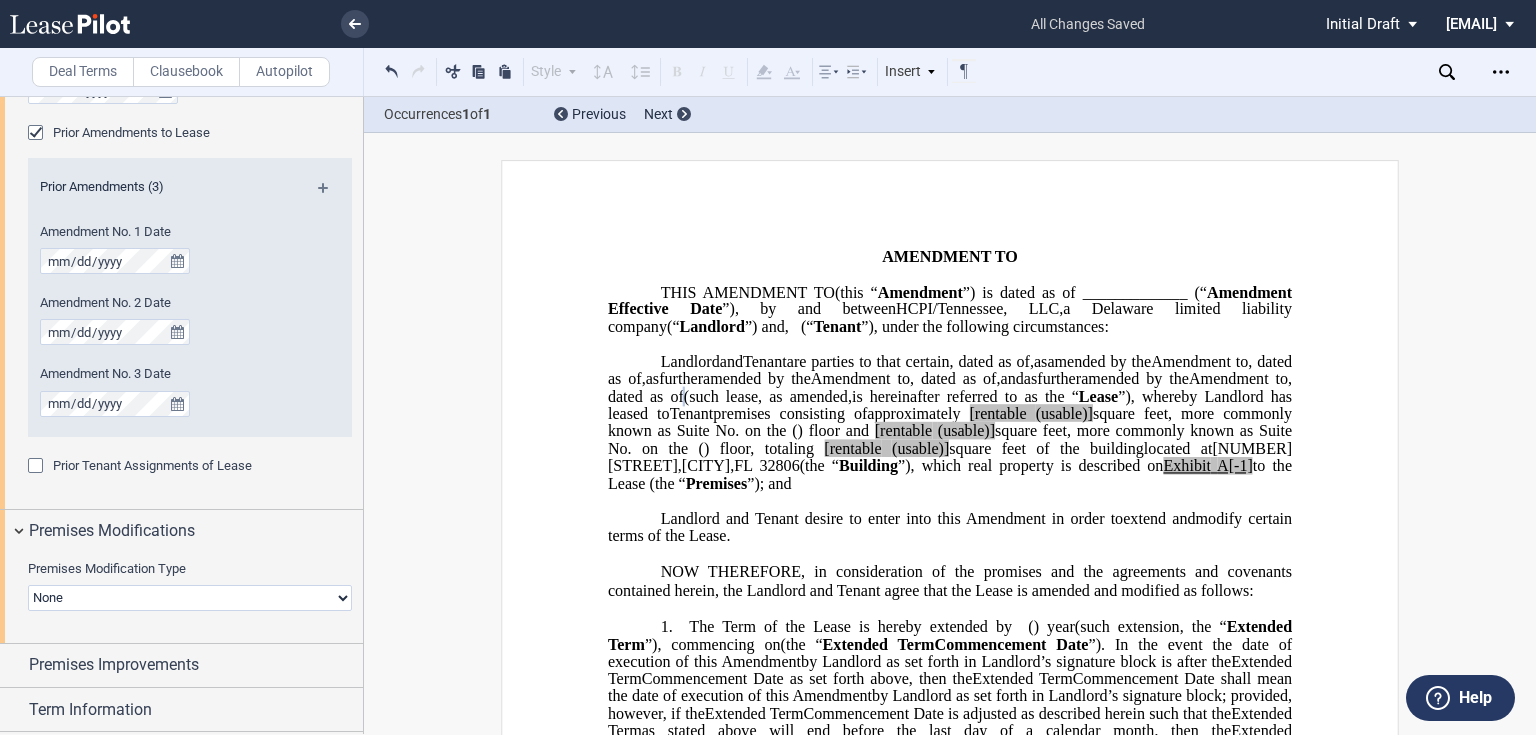scroll, scrollTop: 1480, scrollLeft: 0, axis: vertical 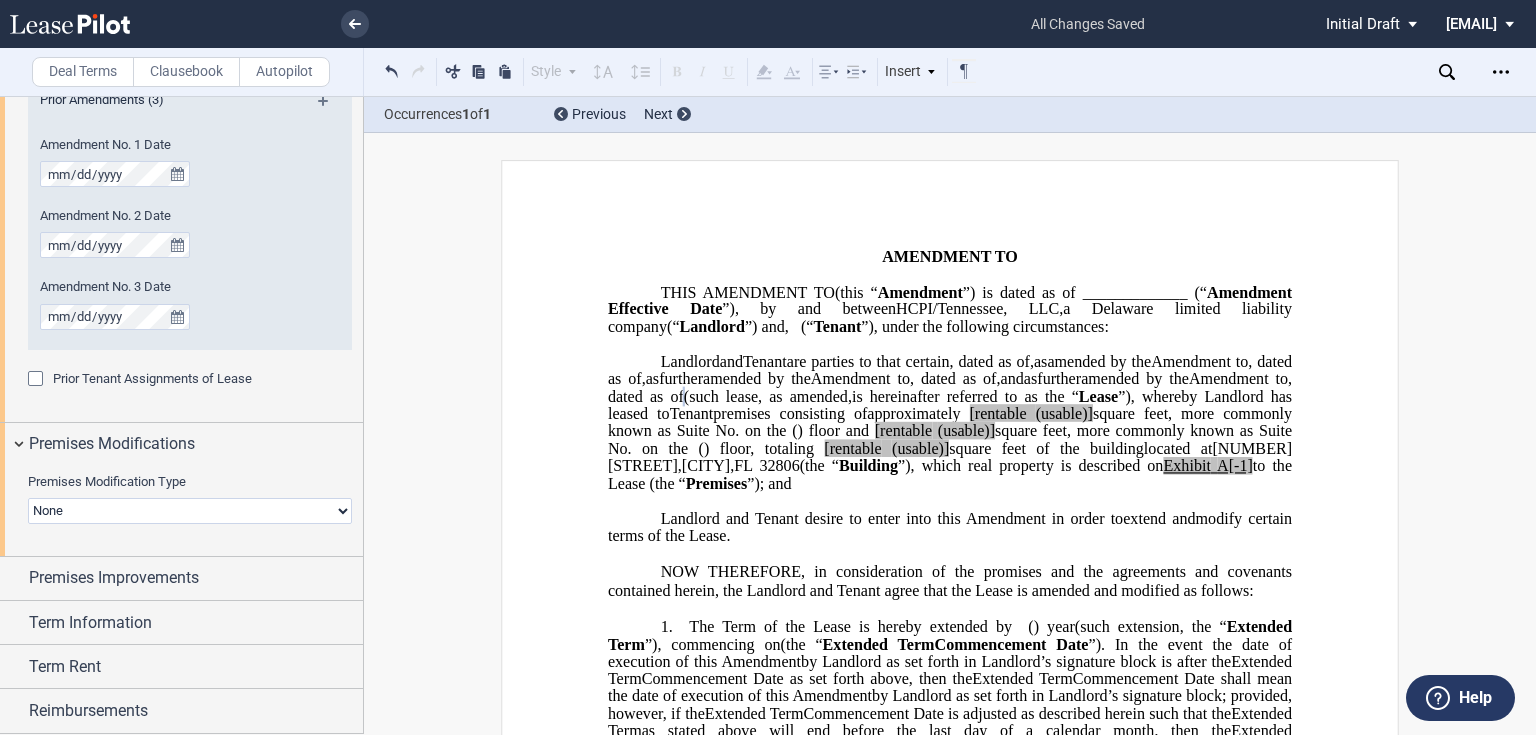 click on "None
Expansion
Relocation" at bounding box center (190, 511) 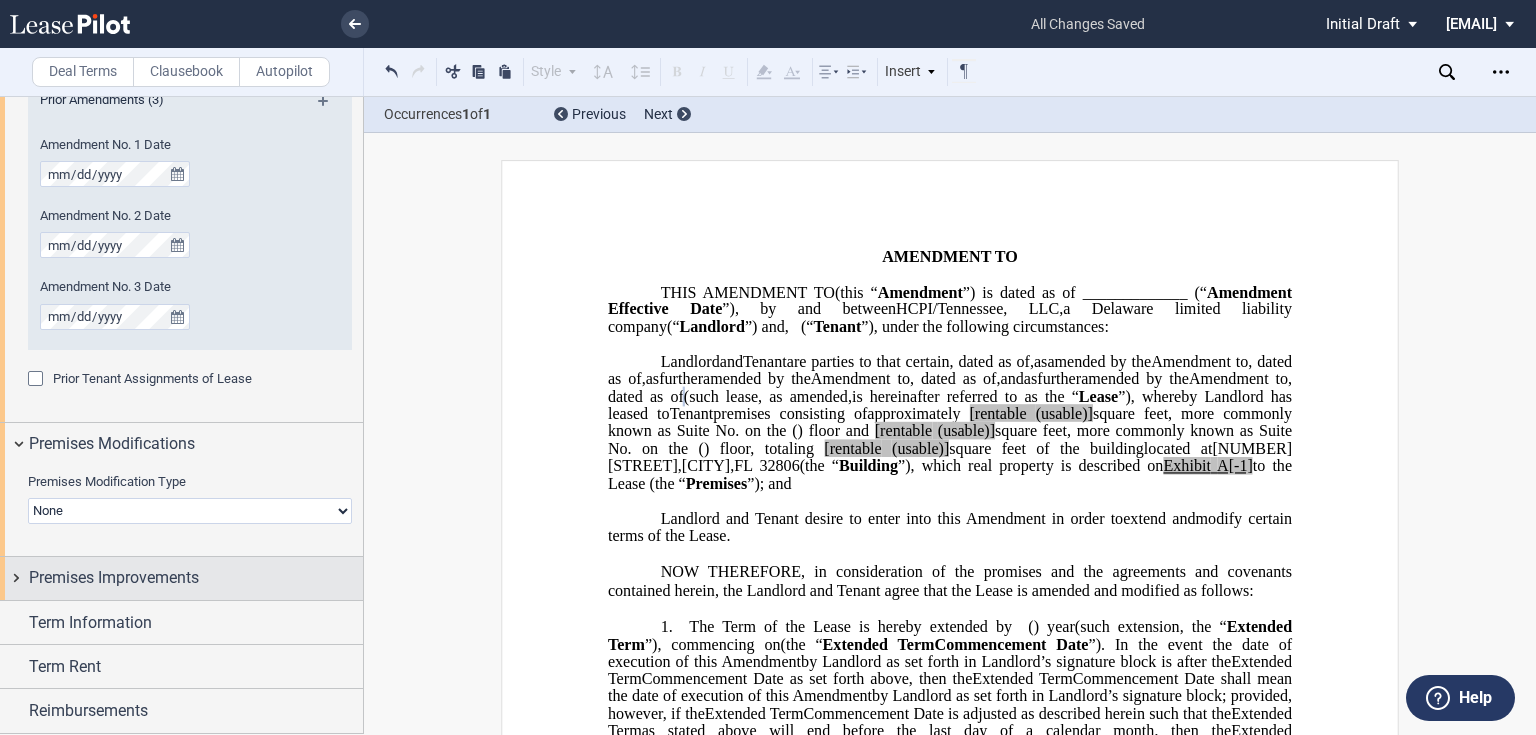 click on "Premises Improvements" at bounding box center [114, 578] 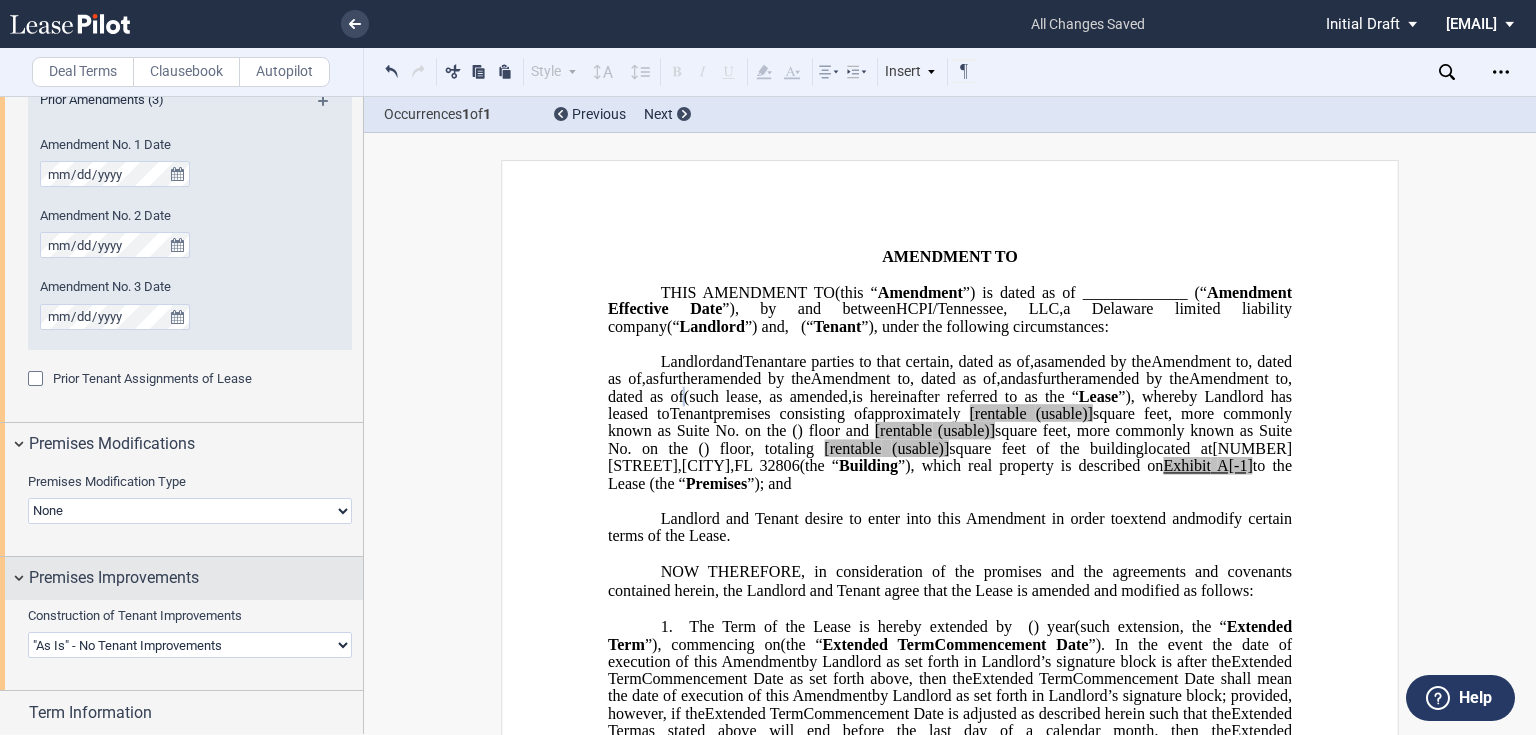 click on "Premises Improvements" at bounding box center (114, 578) 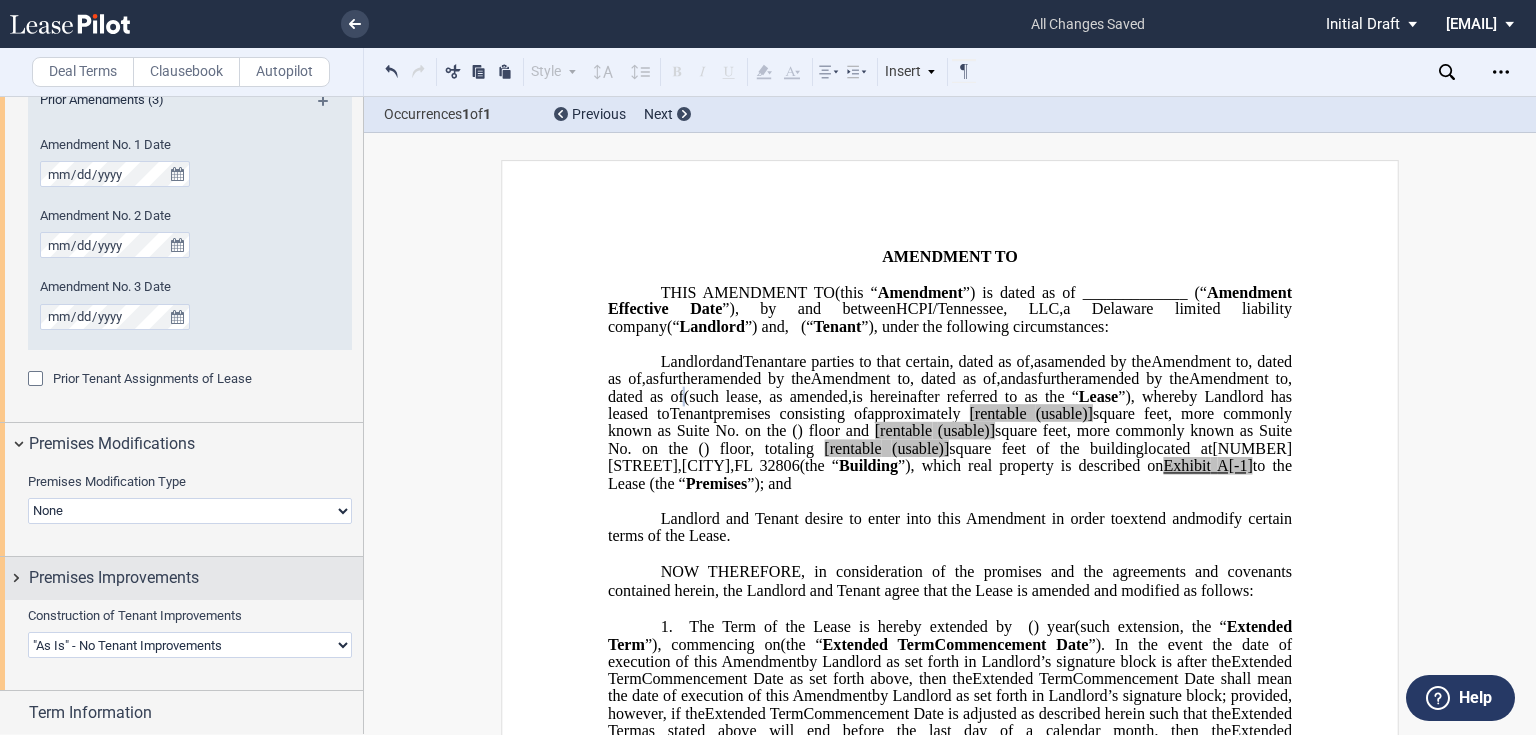 click on "Premises Improvements" at bounding box center (114, 578) 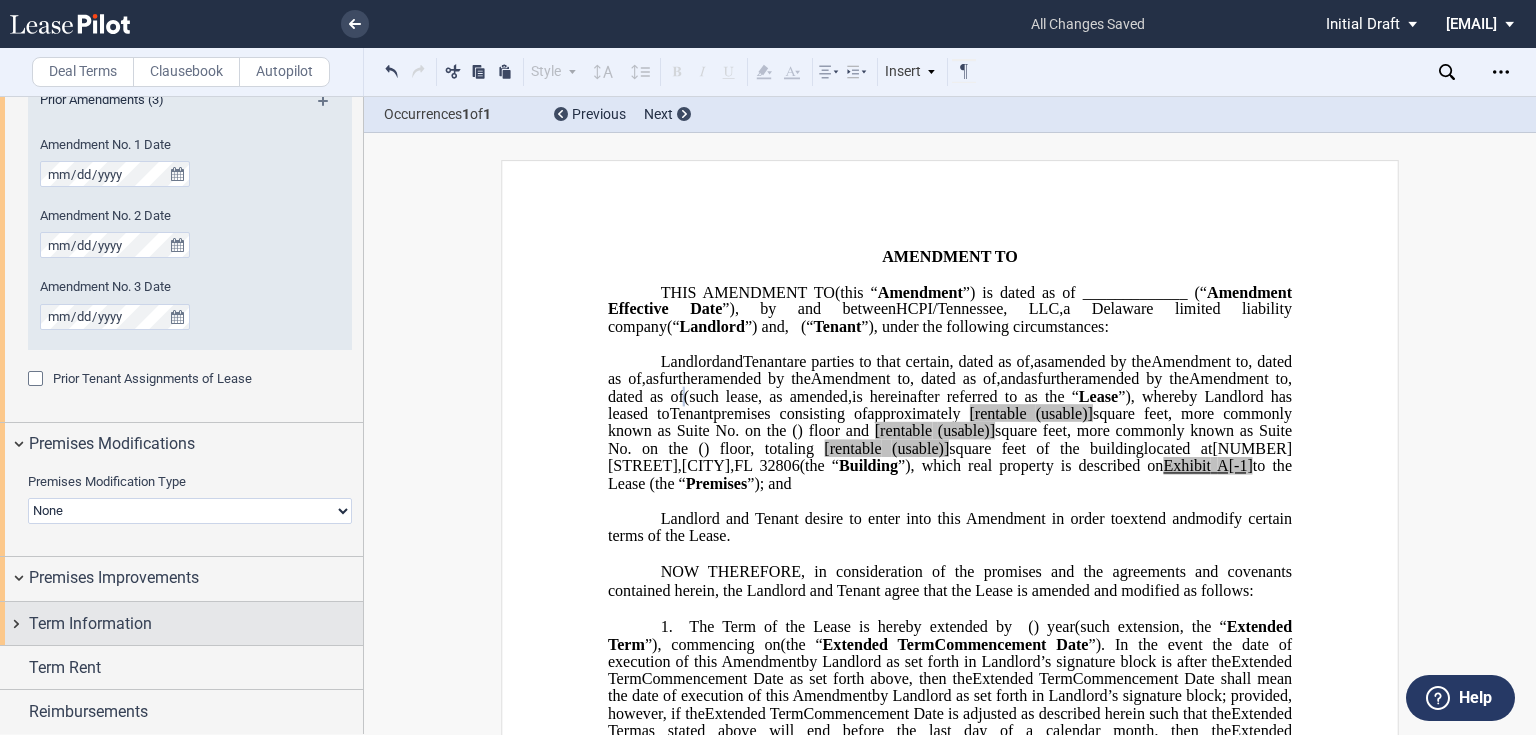 scroll, scrollTop: 1556, scrollLeft: 0, axis: vertical 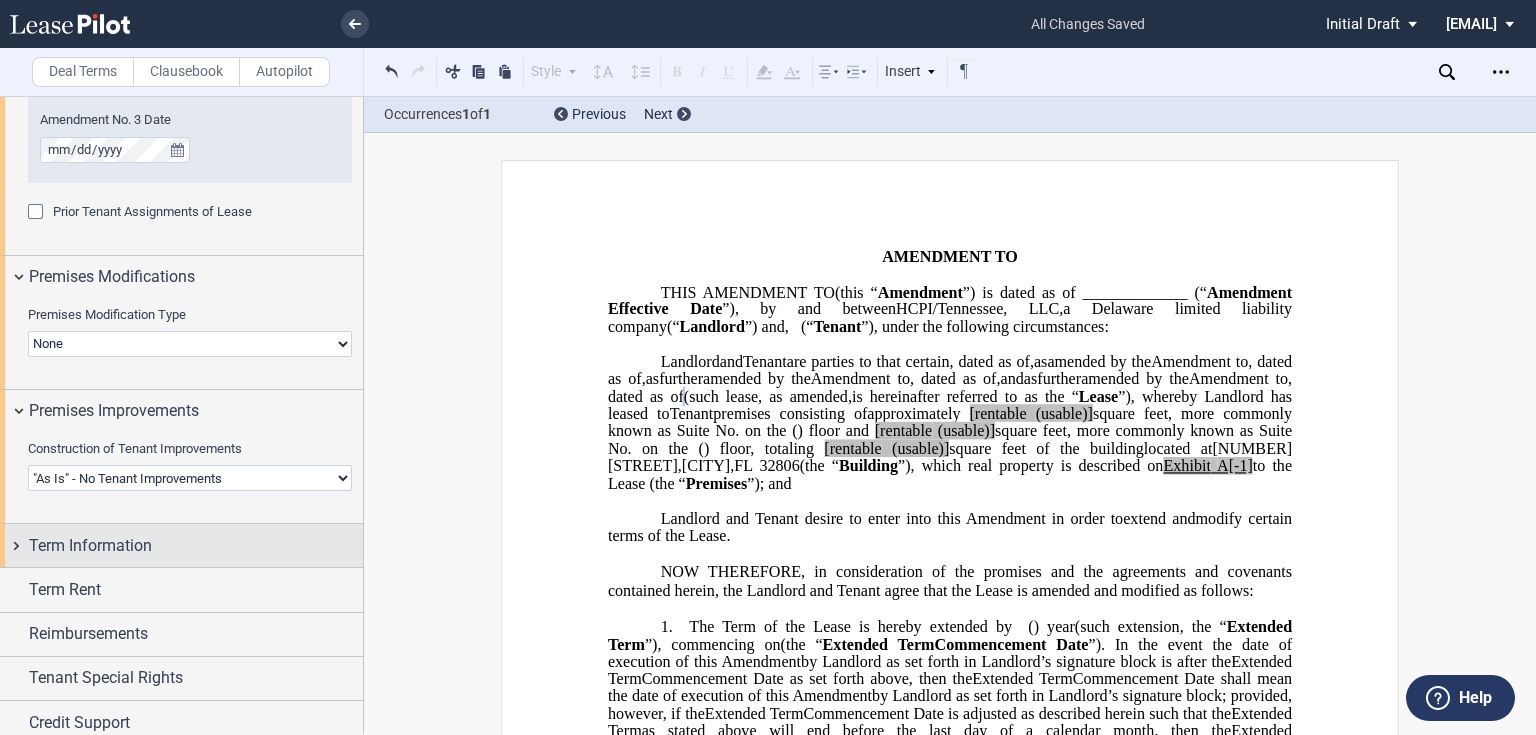 click on "Term Information" at bounding box center (90, 546) 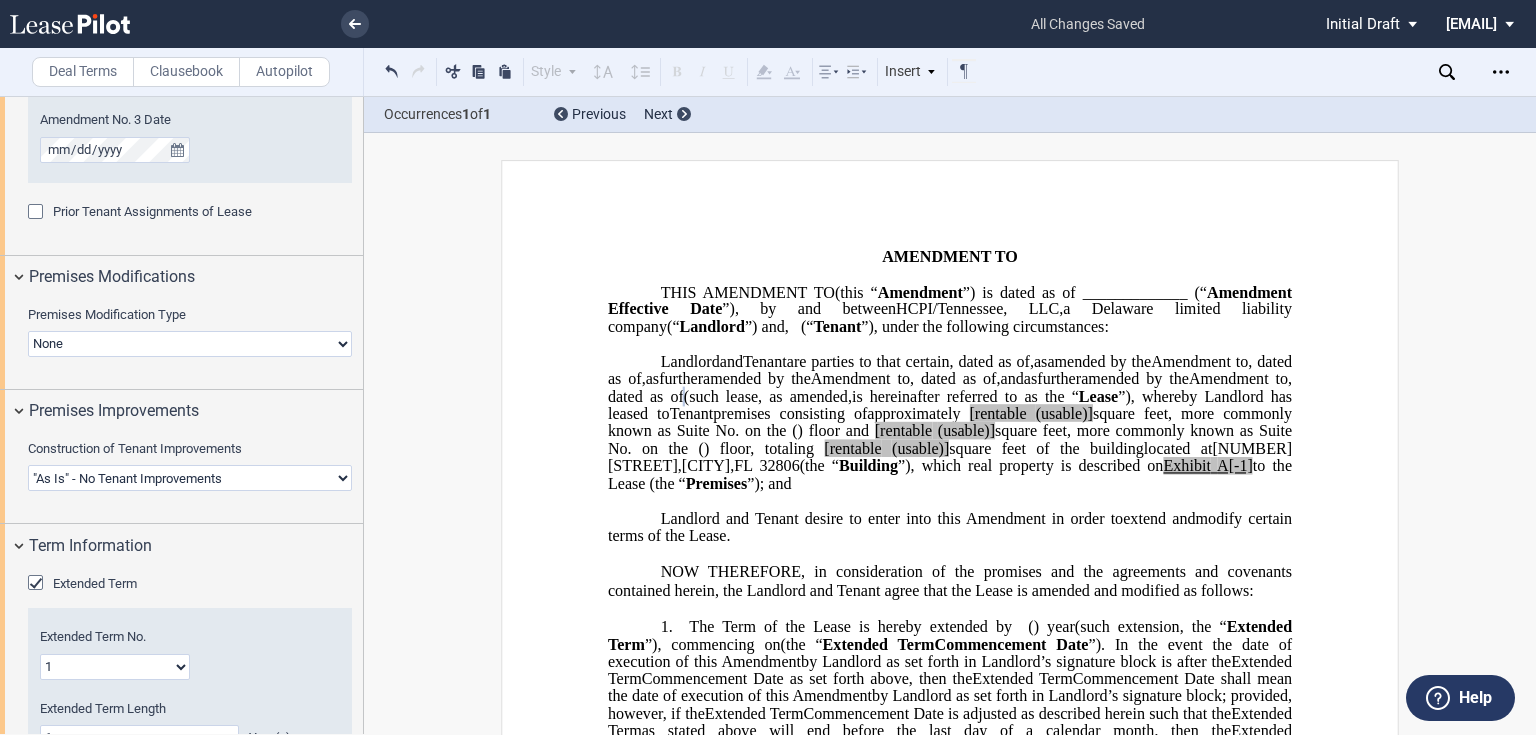 scroll, scrollTop: 1760, scrollLeft: 0, axis: vertical 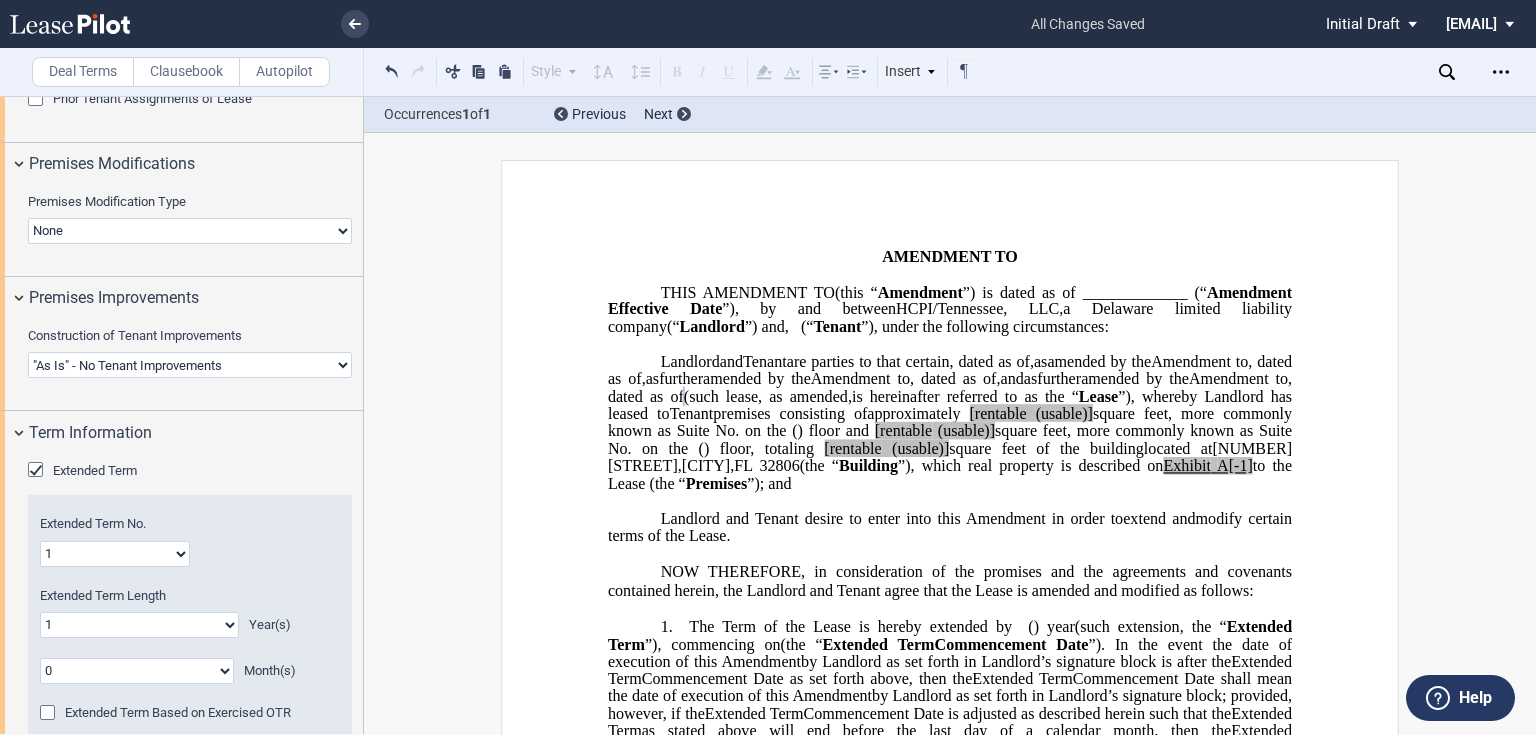 click 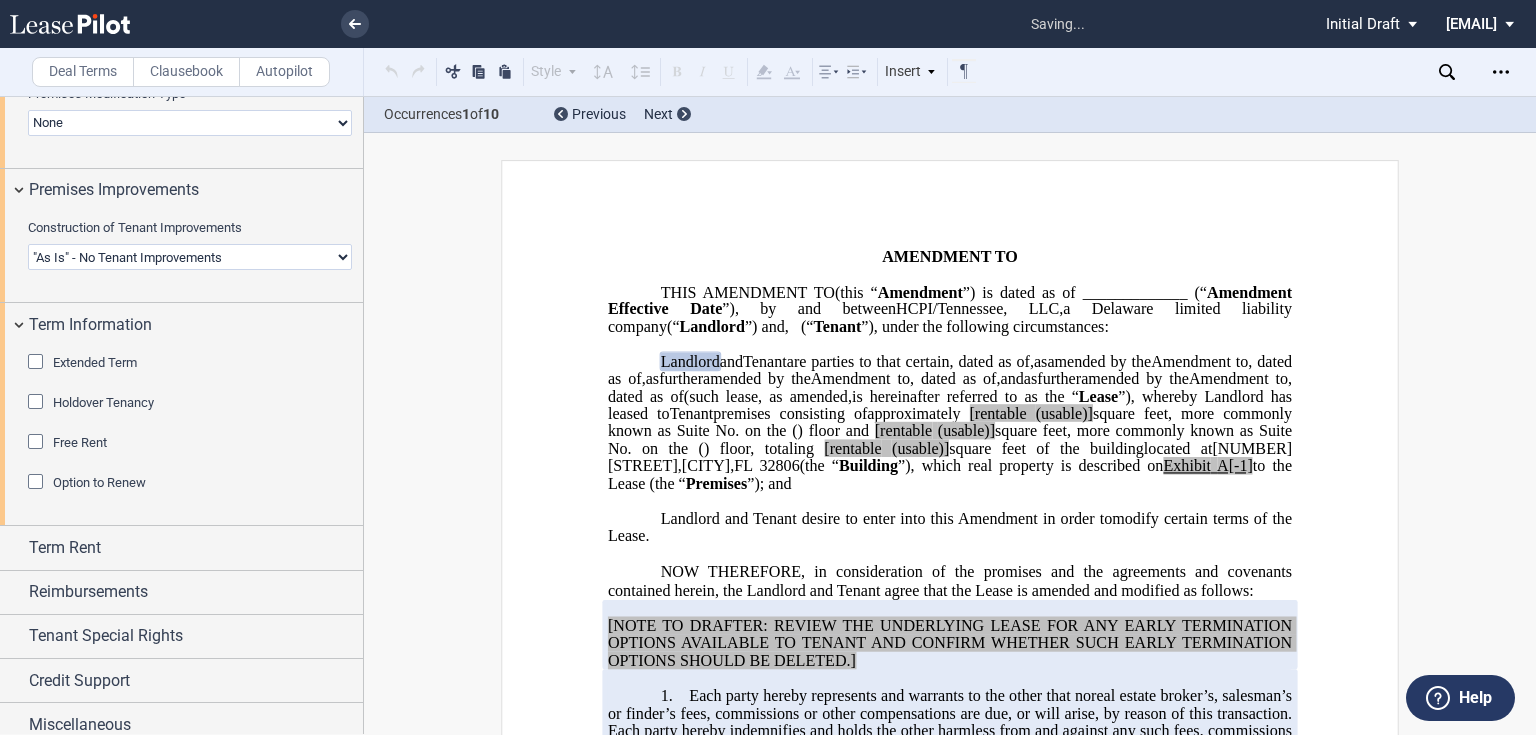 scroll, scrollTop: 1879, scrollLeft: 0, axis: vertical 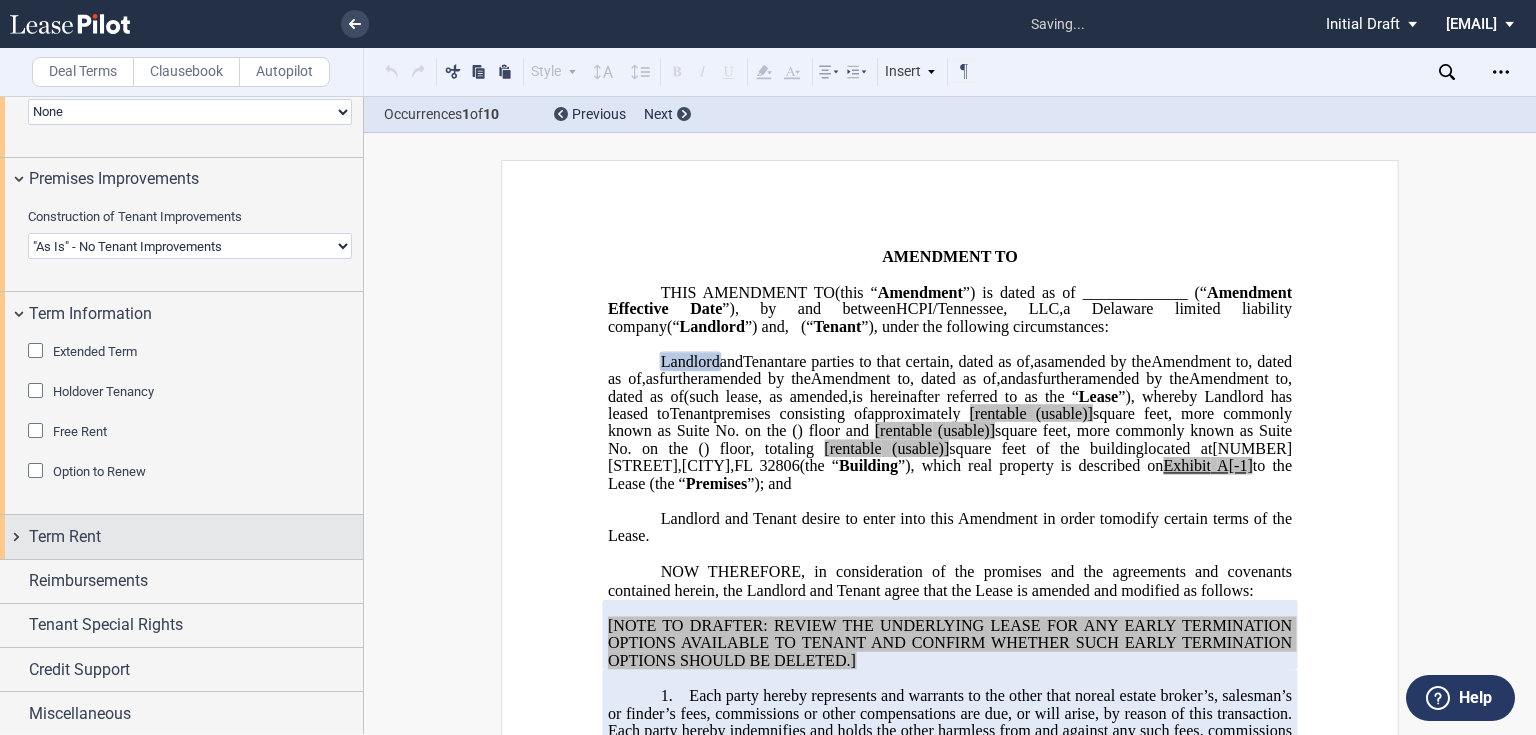 click on "Term Rent" at bounding box center [65, 537] 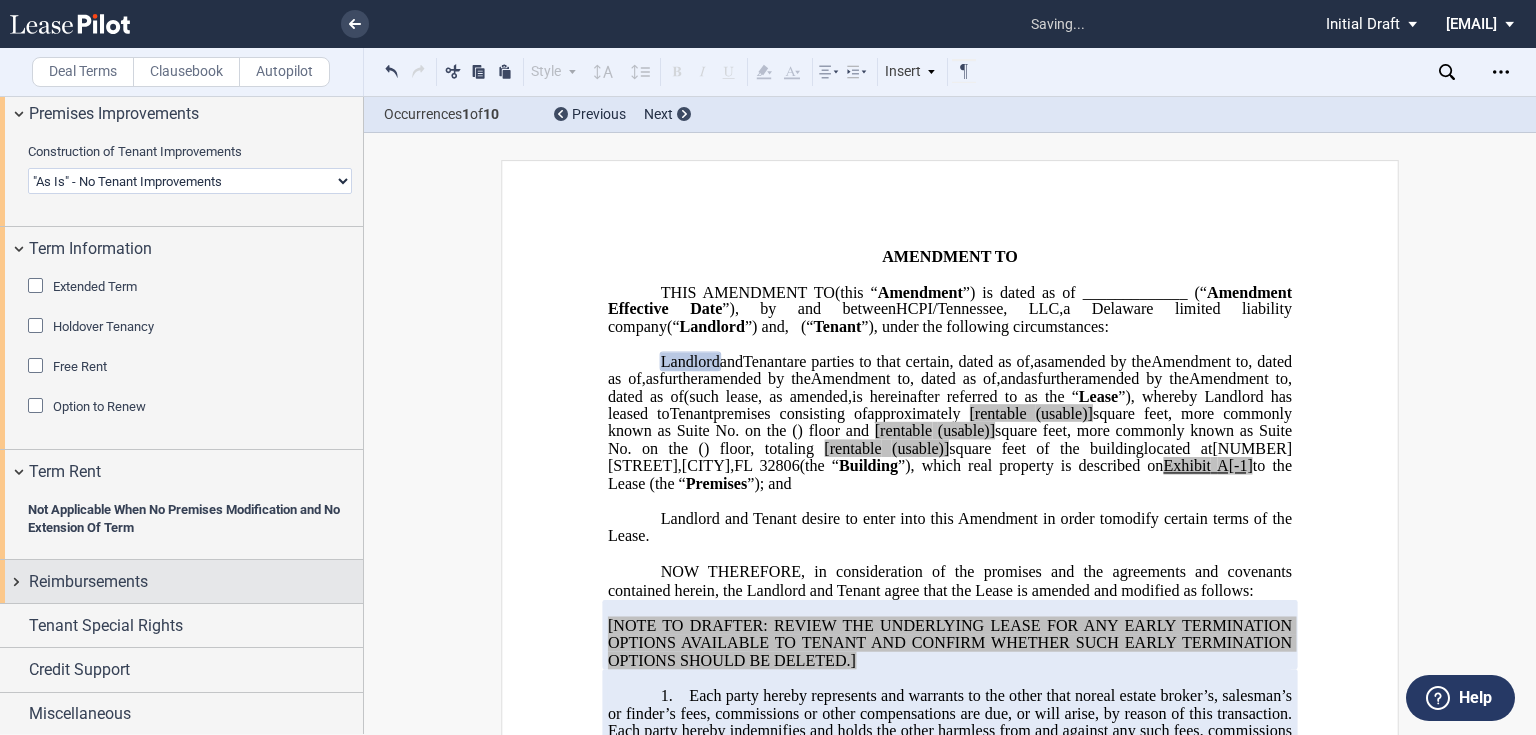 click on "Reimbursements" at bounding box center [88, 582] 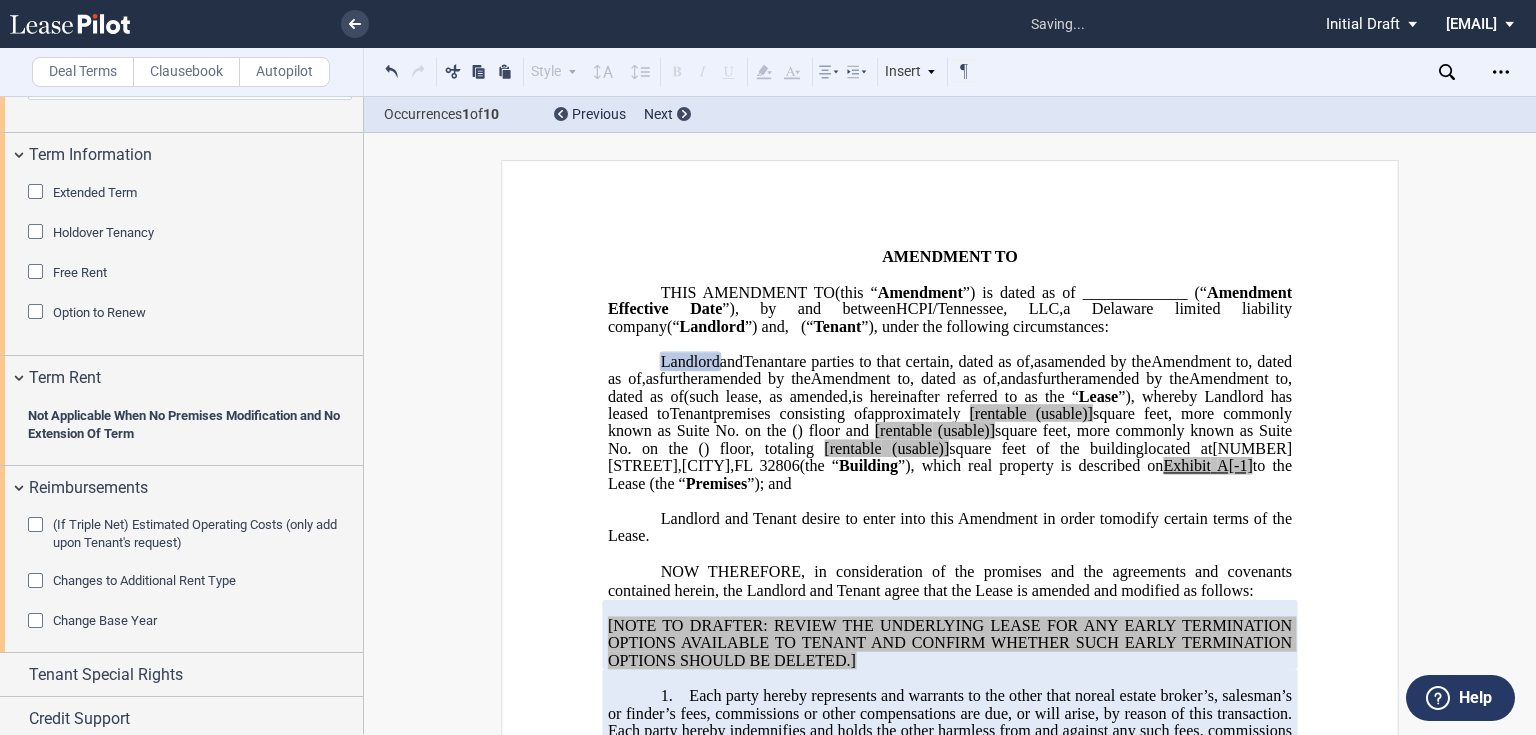 scroll, scrollTop: 2100, scrollLeft: 0, axis: vertical 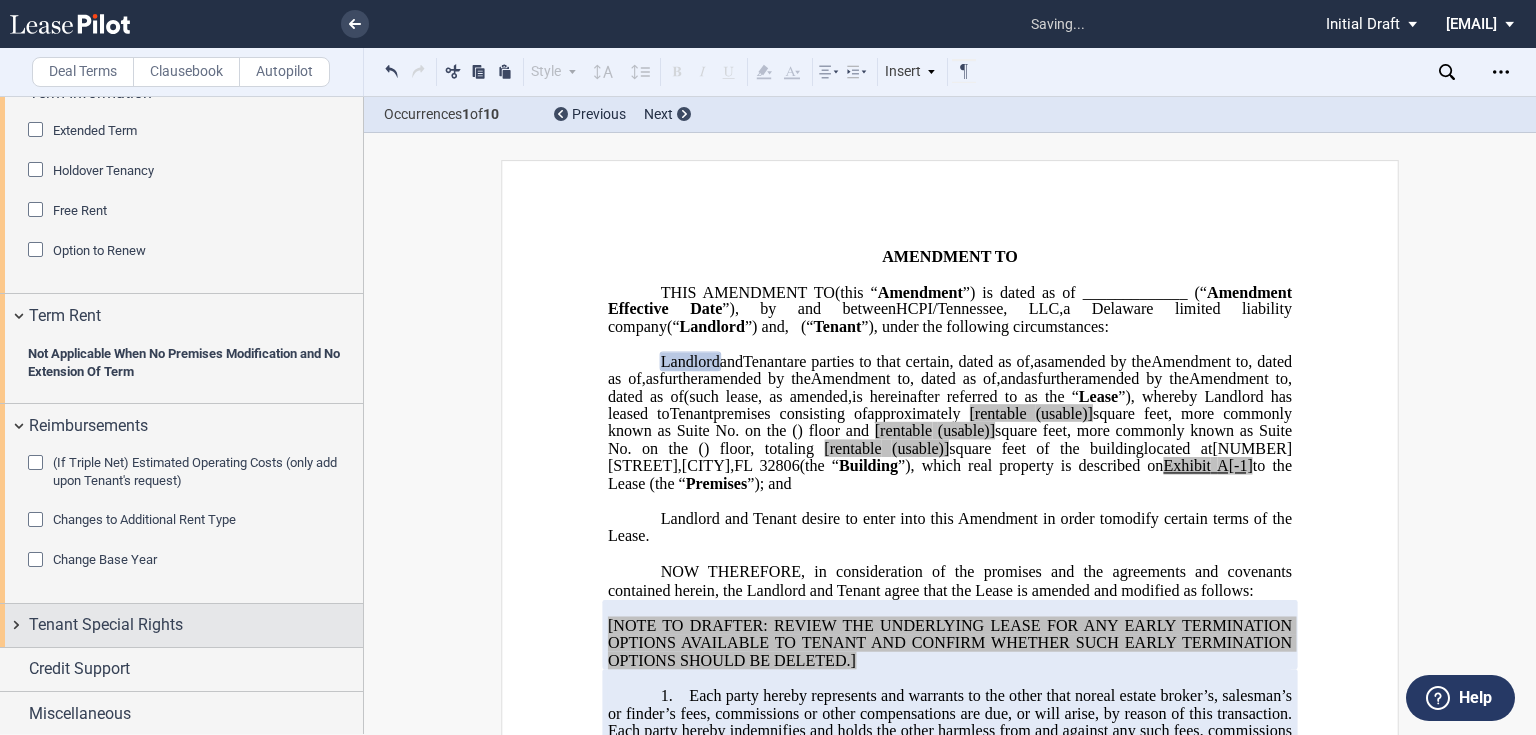 click on "Tenant Special Rights" at bounding box center [106, 625] 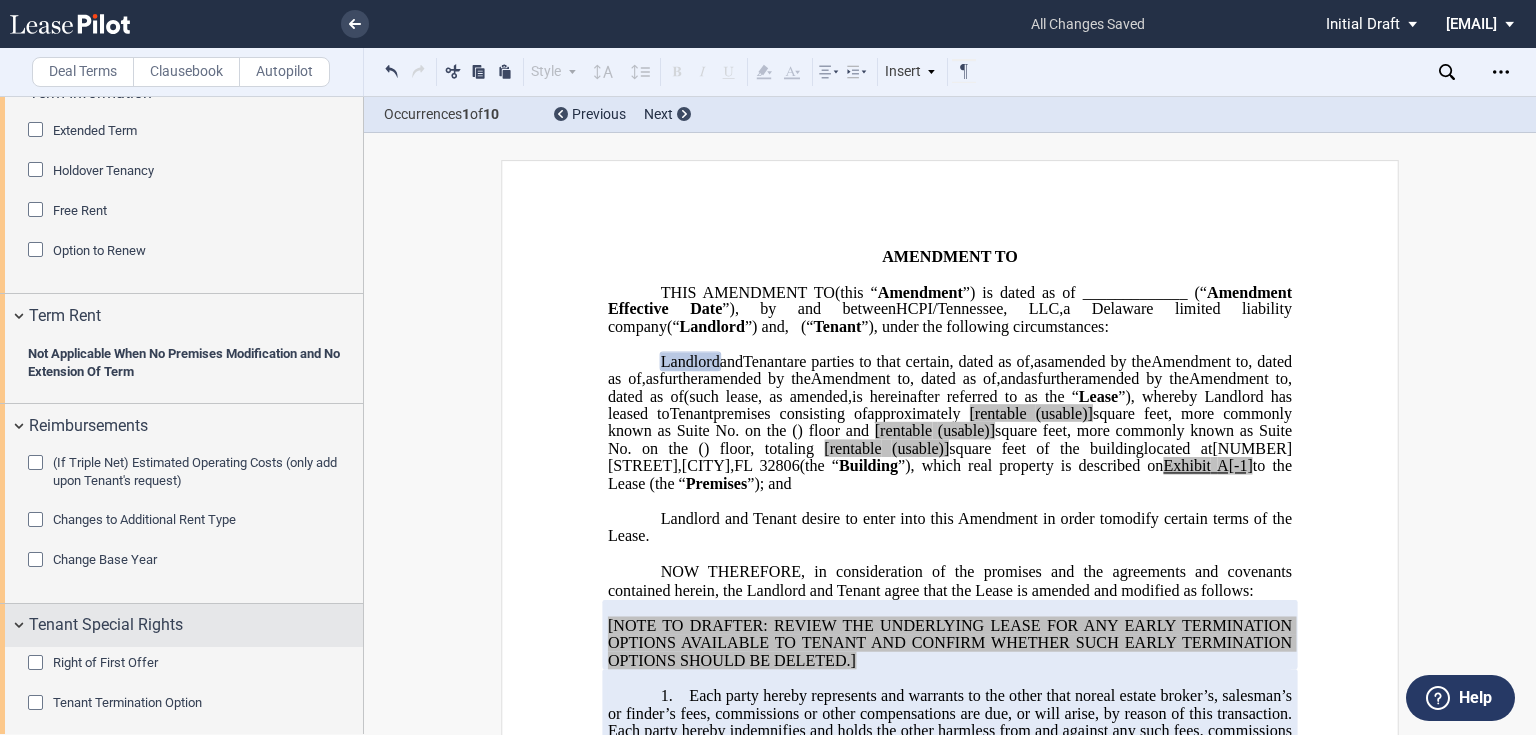 scroll, scrollTop: 2199, scrollLeft: 0, axis: vertical 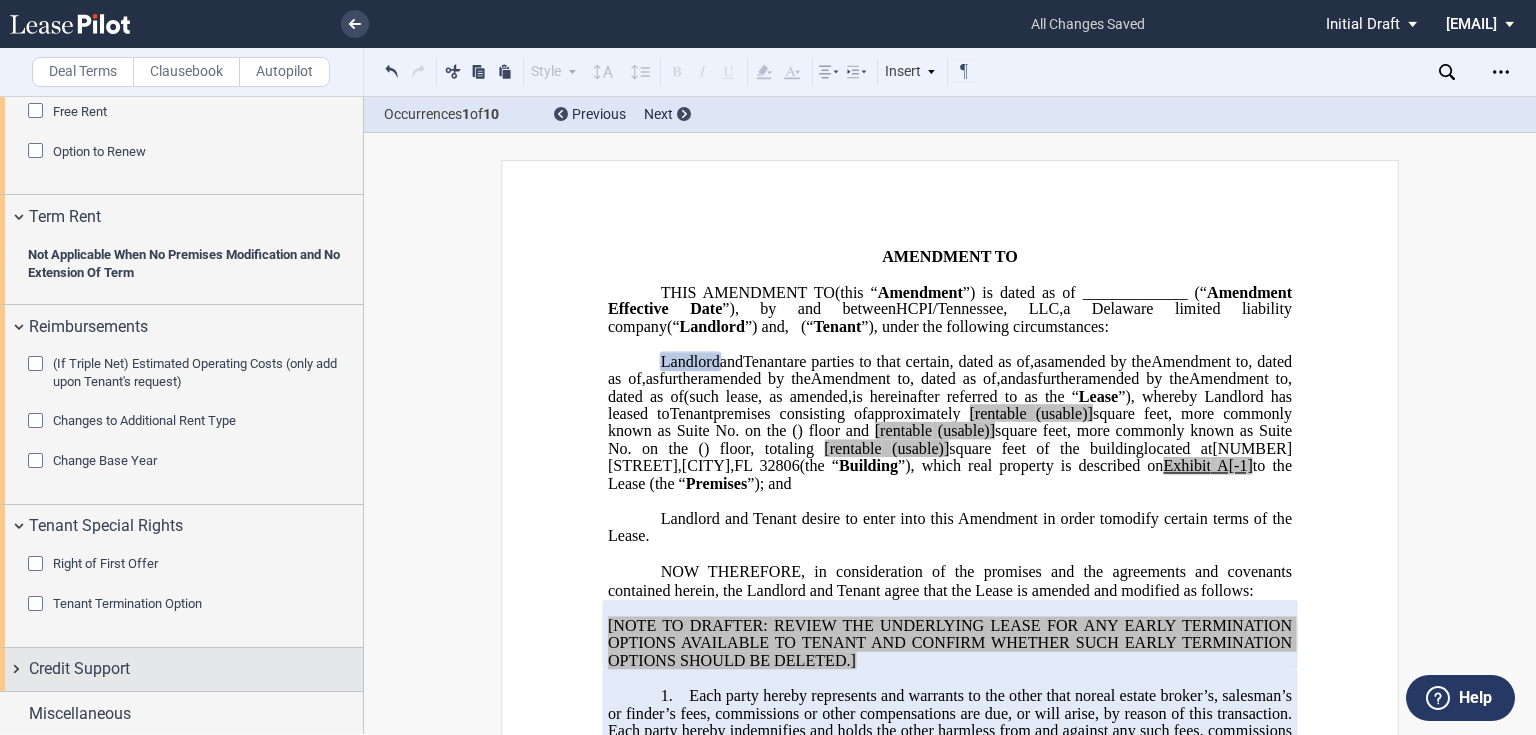 click on "Credit Support" at bounding box center [79, 669] 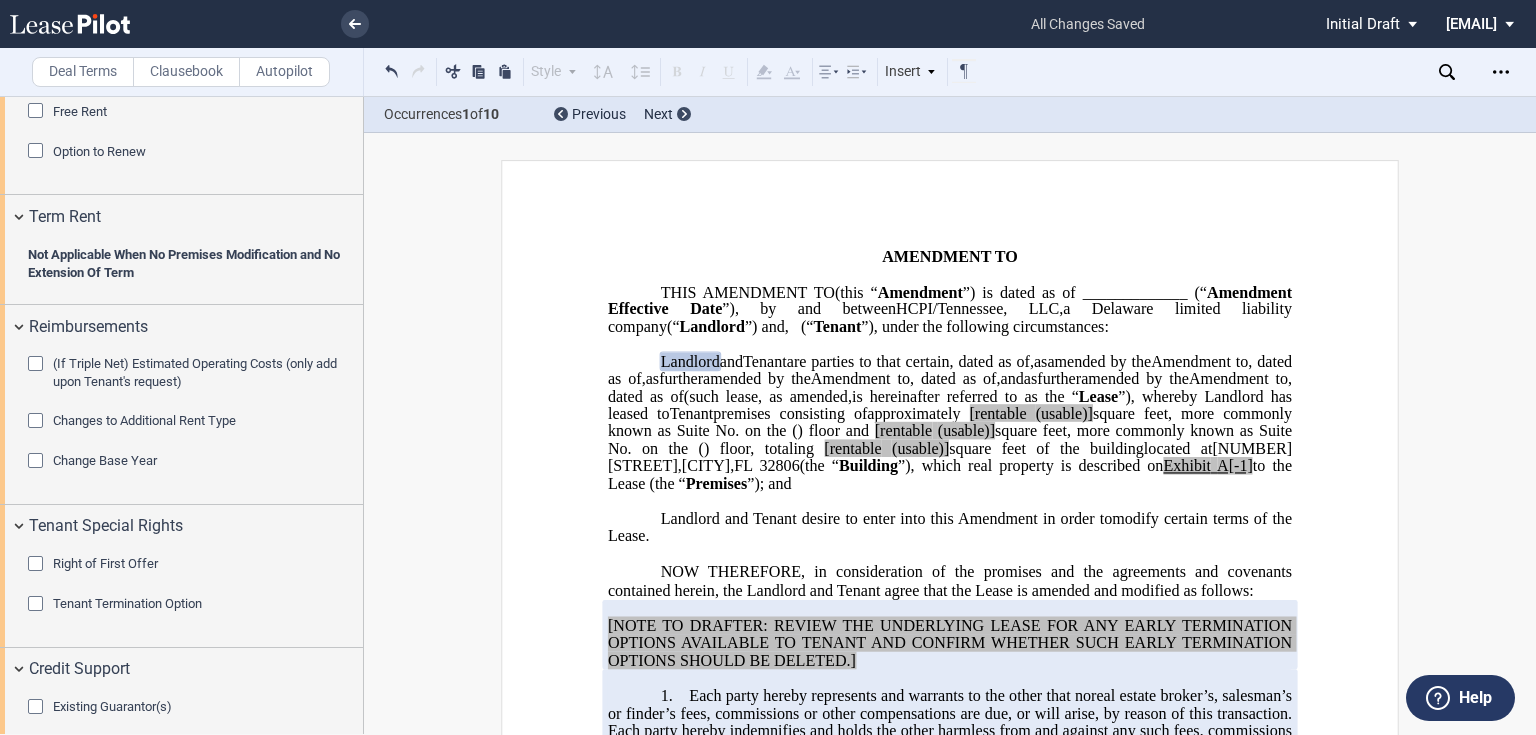 scroll, scrollTop: 2337, scrollLeft: 0, axis: vertical 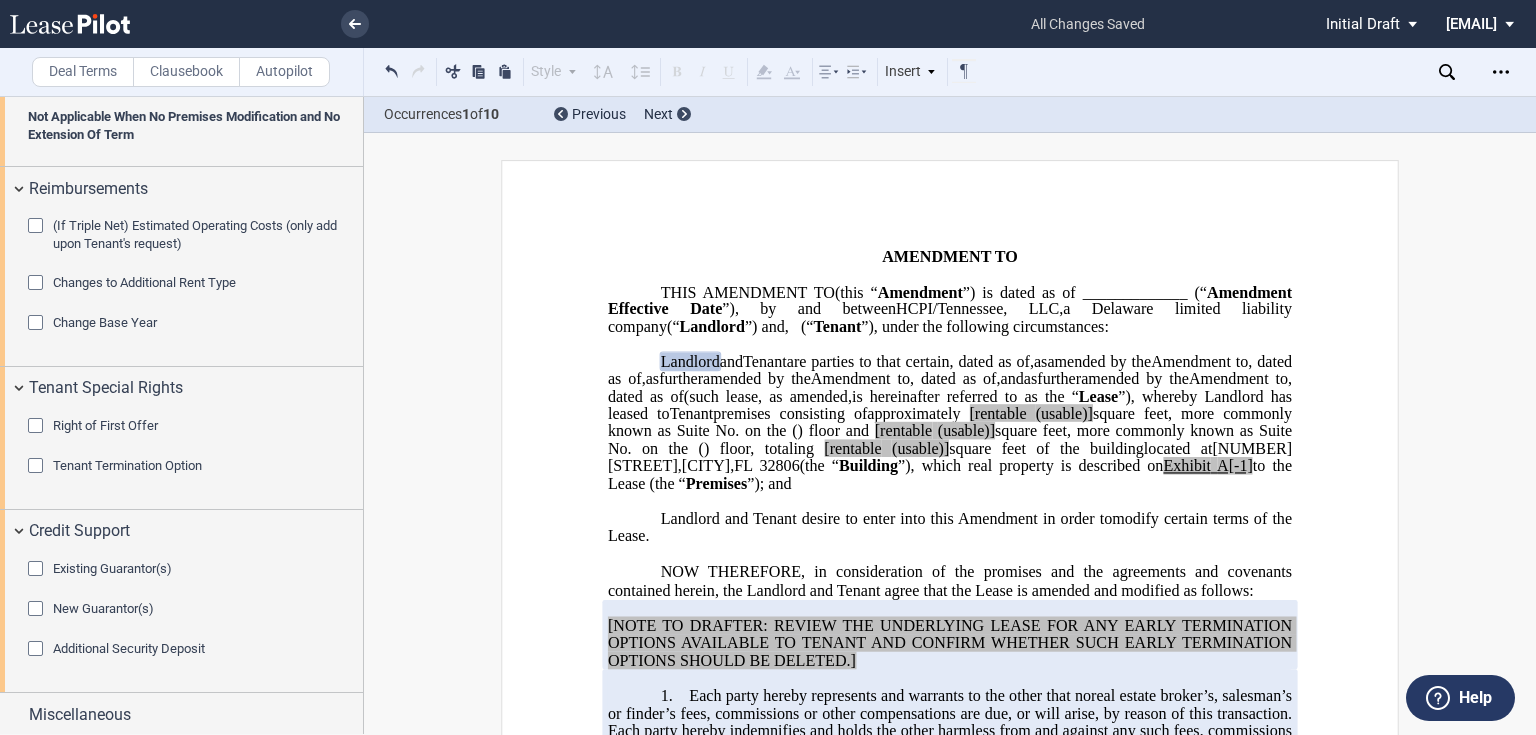 click on "Right of First Offer
Floor
Spaces Subject to ROFO
Upload Offering Space Plan
Choose File
Loading
Remove Attachment
Tenant Termination Option
Termination Date" at bounding box center (181, 459) 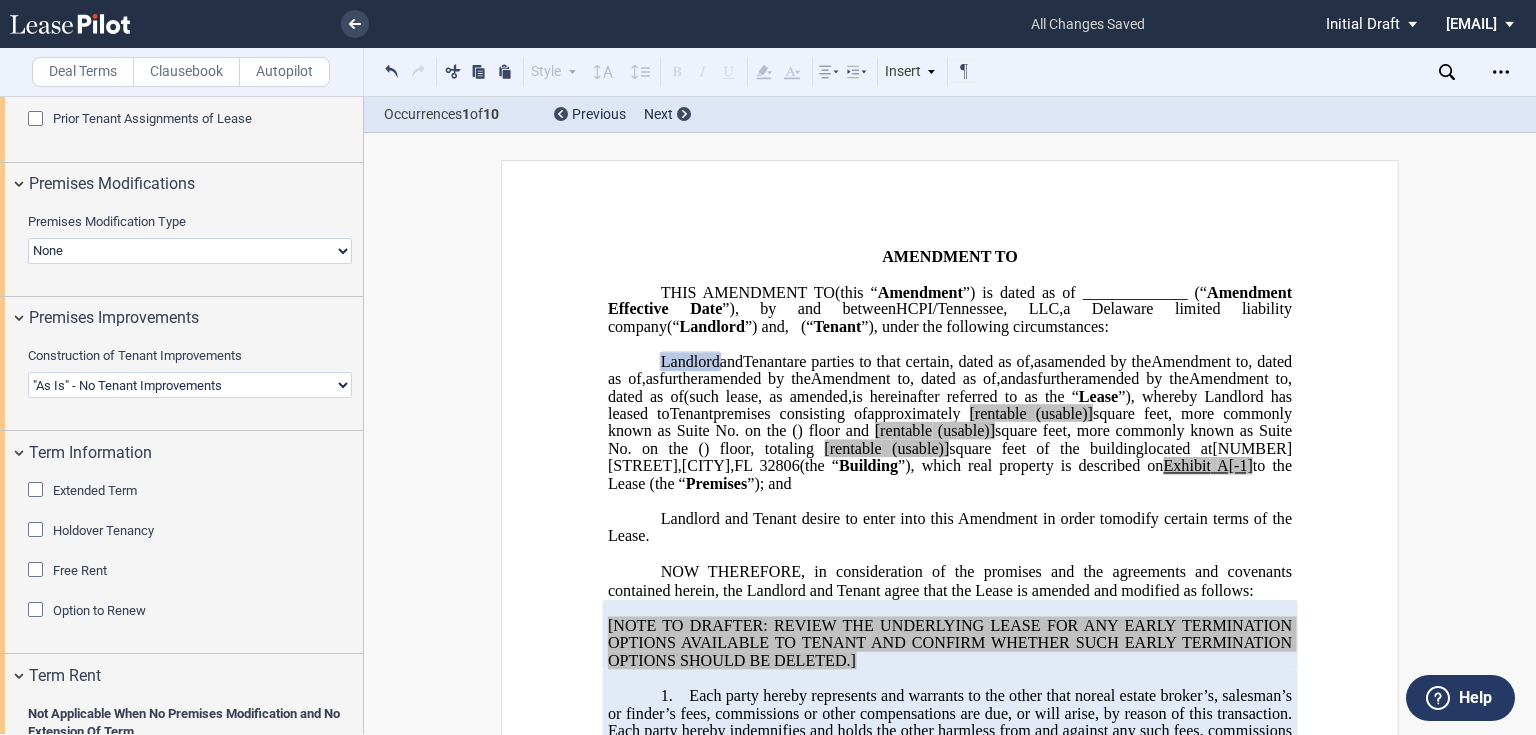 scroll, scrollTop: 2337, scrollLeft: 0, axis: vertical 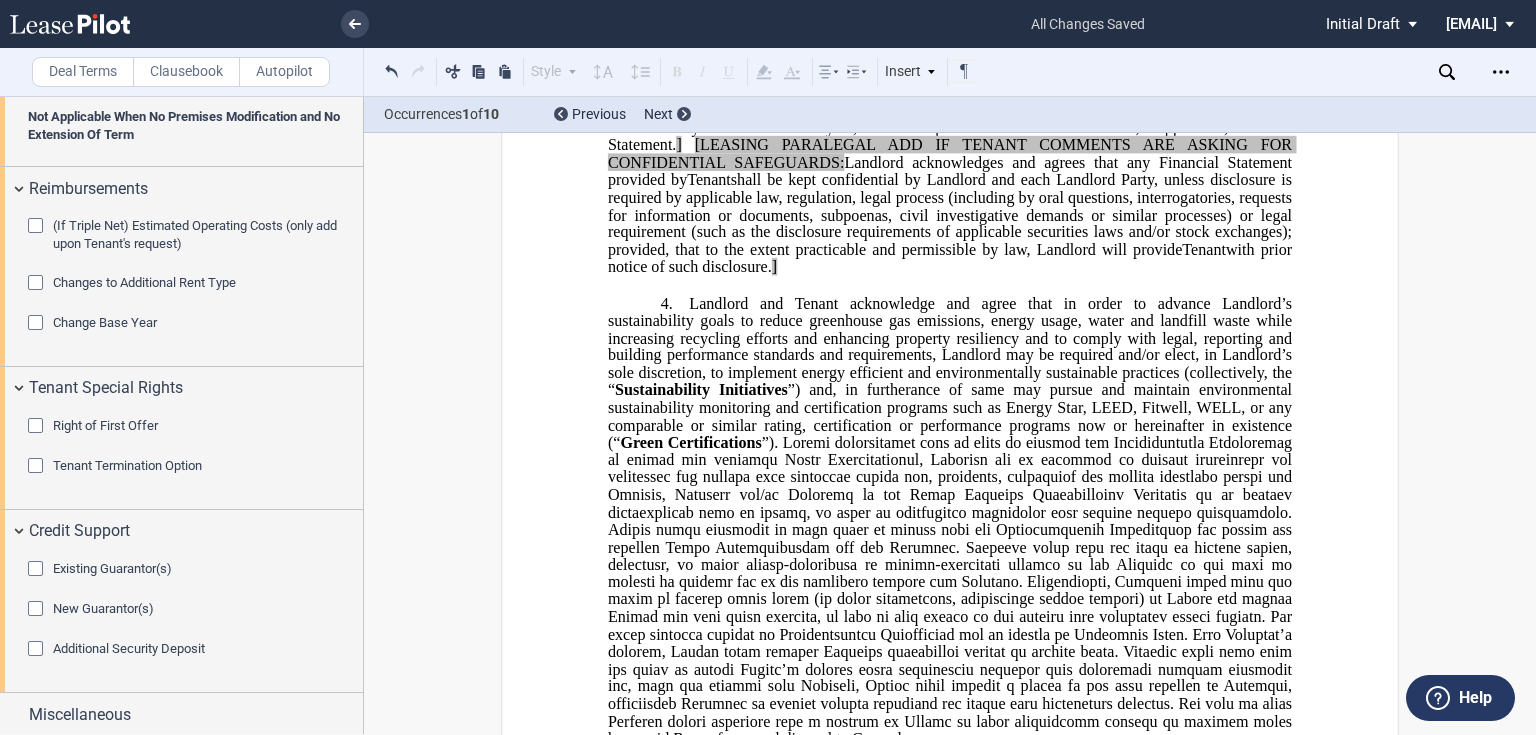 click on "Clausebook" at bounding box center [186, 72] 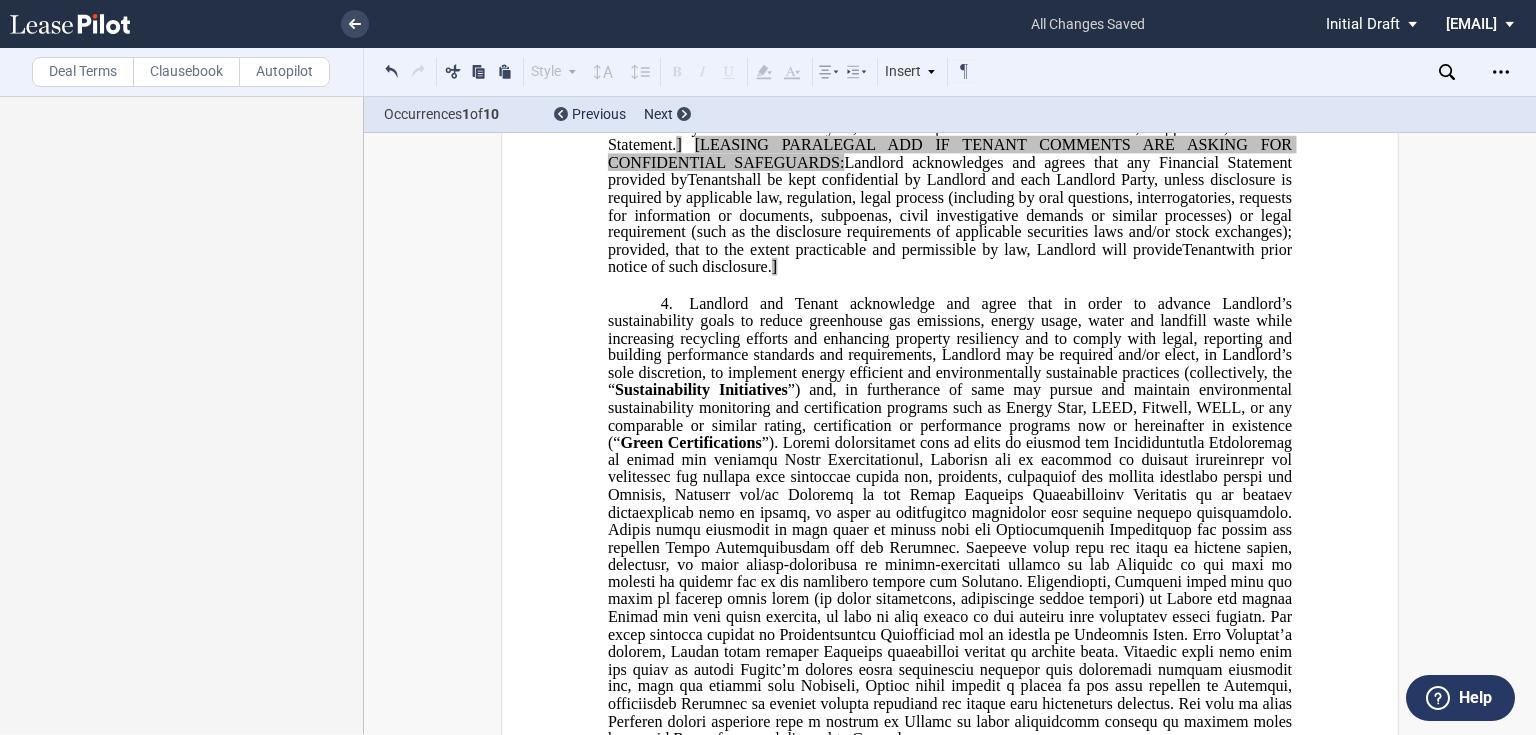 click on "Deal Terms" at bounding box center (83, 72) 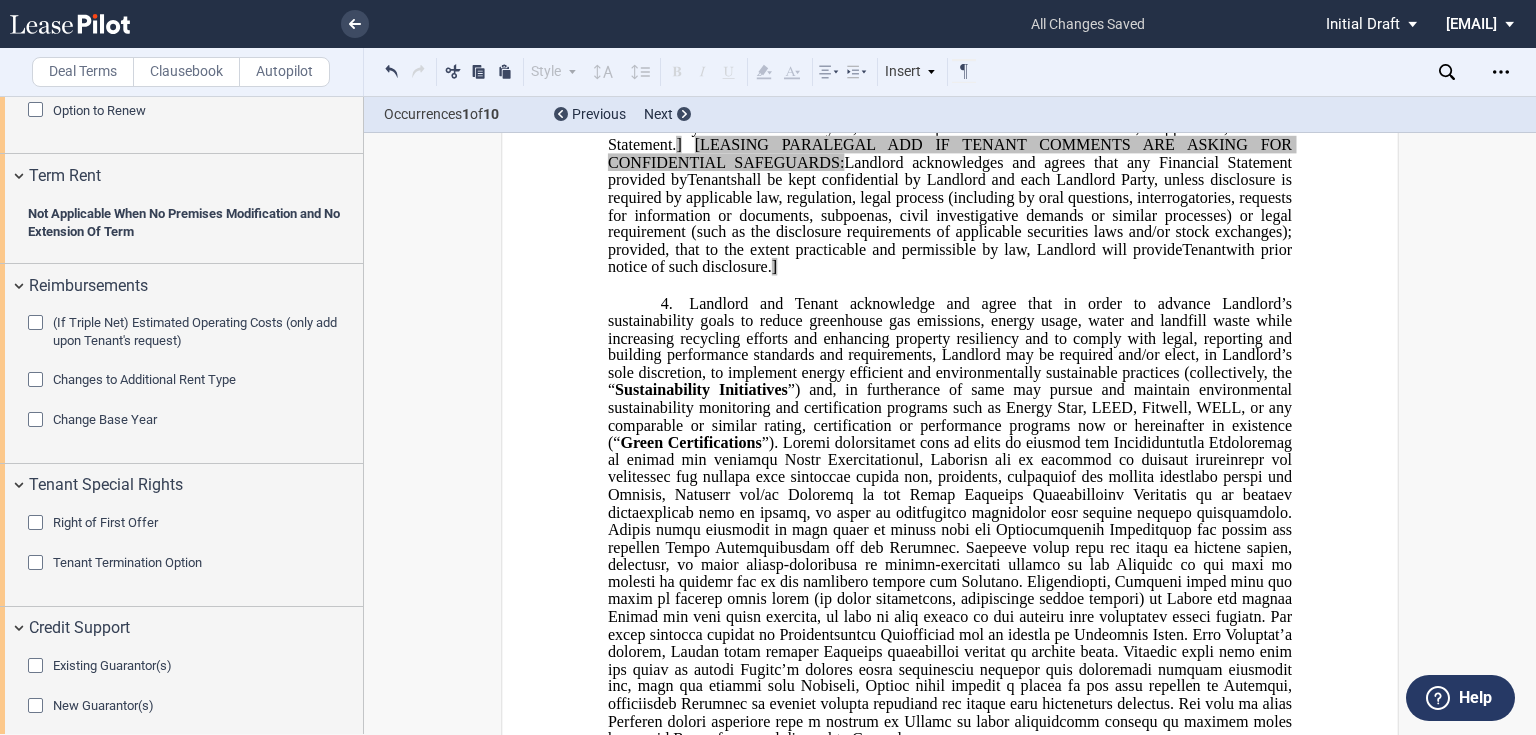 scroll, scrollTop: 2337, scrollLeft: 0, axis: vertical 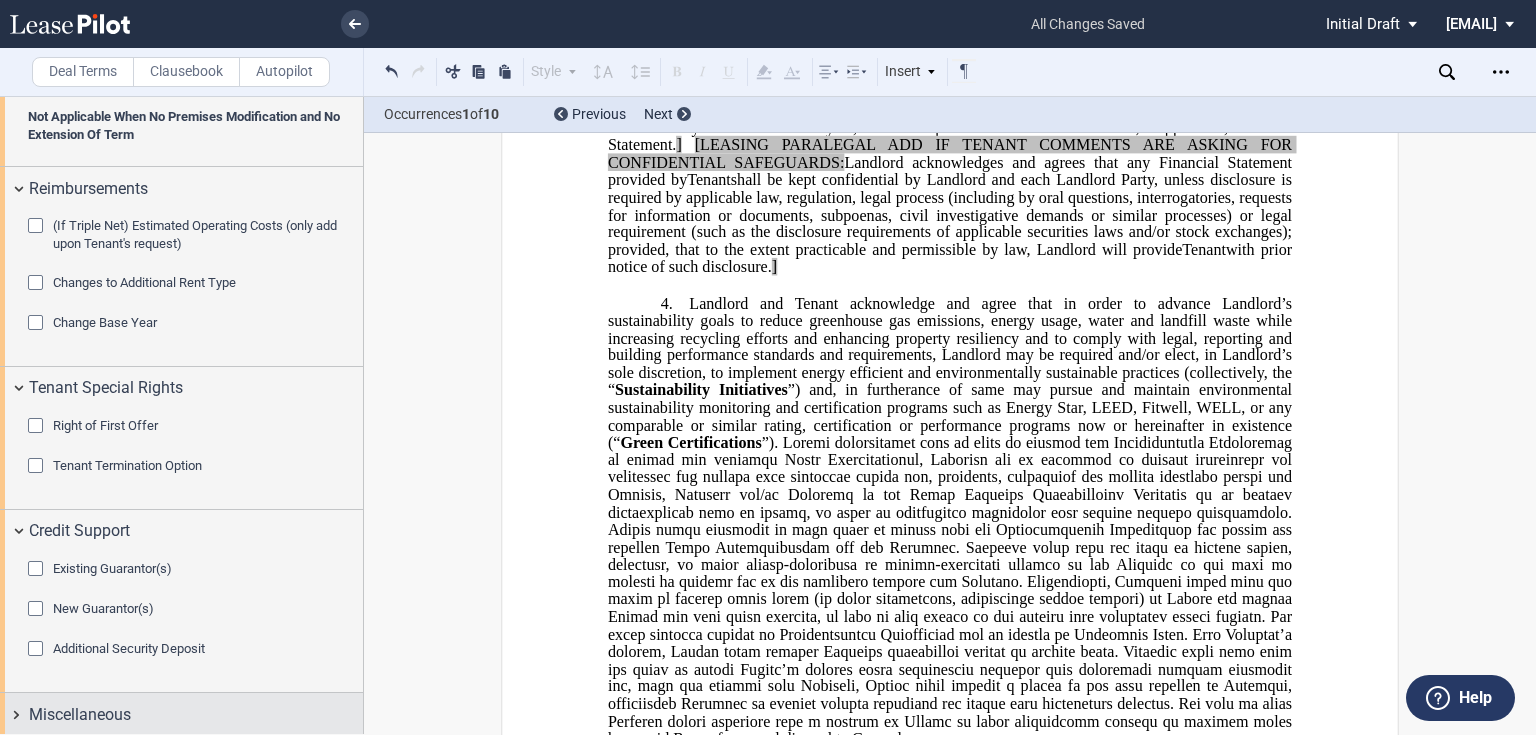 click on "Miscellaneous" at bounding box center (80, 715) 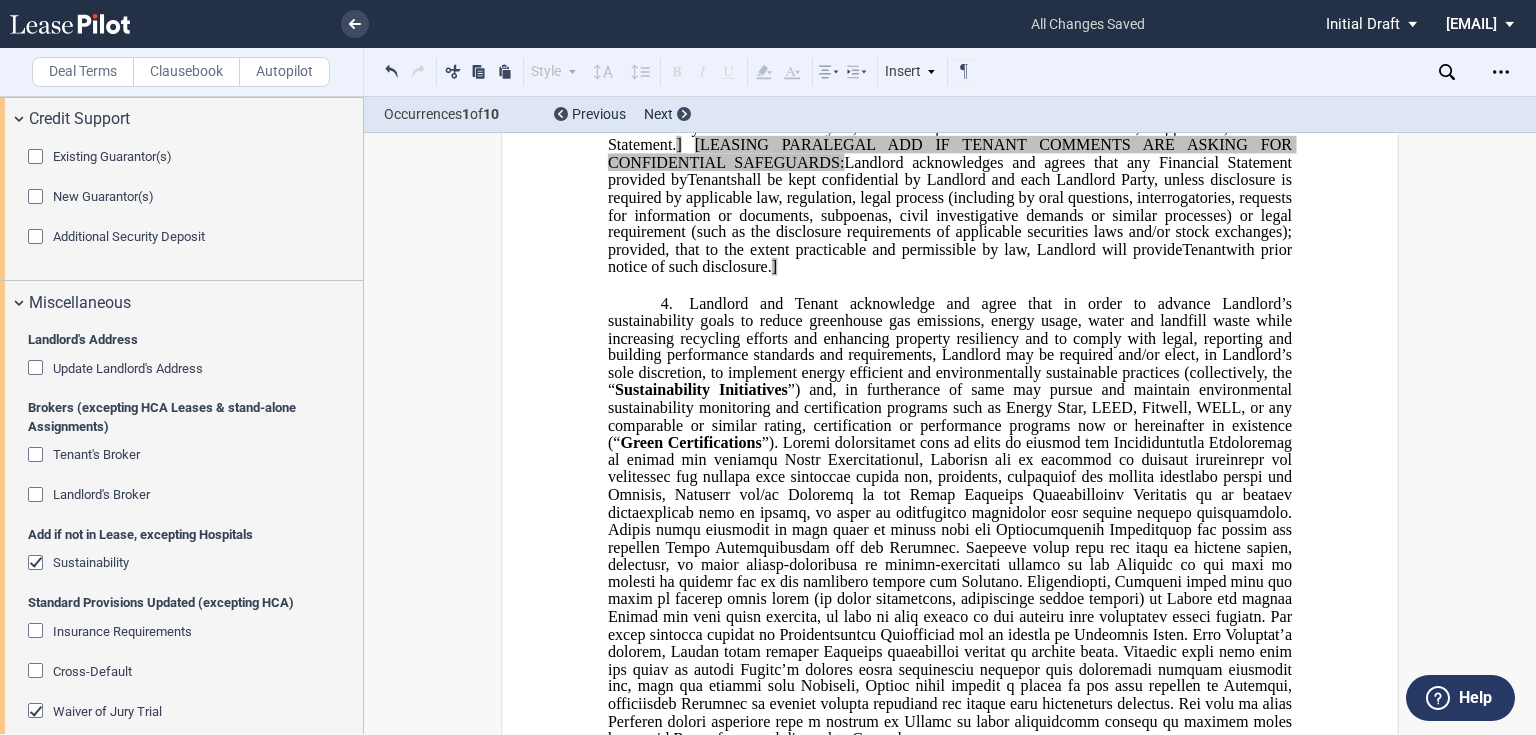 scroll, scrollTop: 2957, scrollLeft: 0, axis: vertical 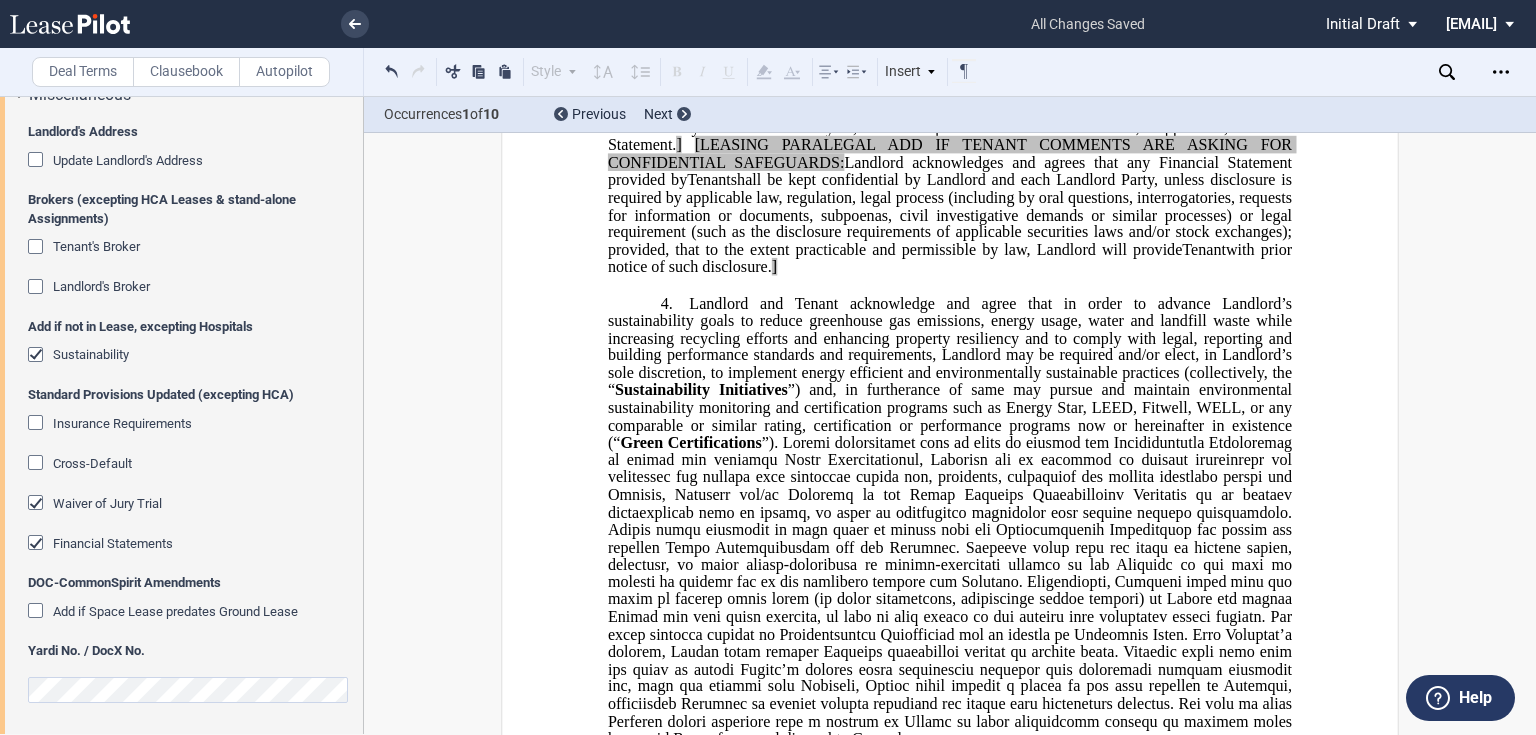 click 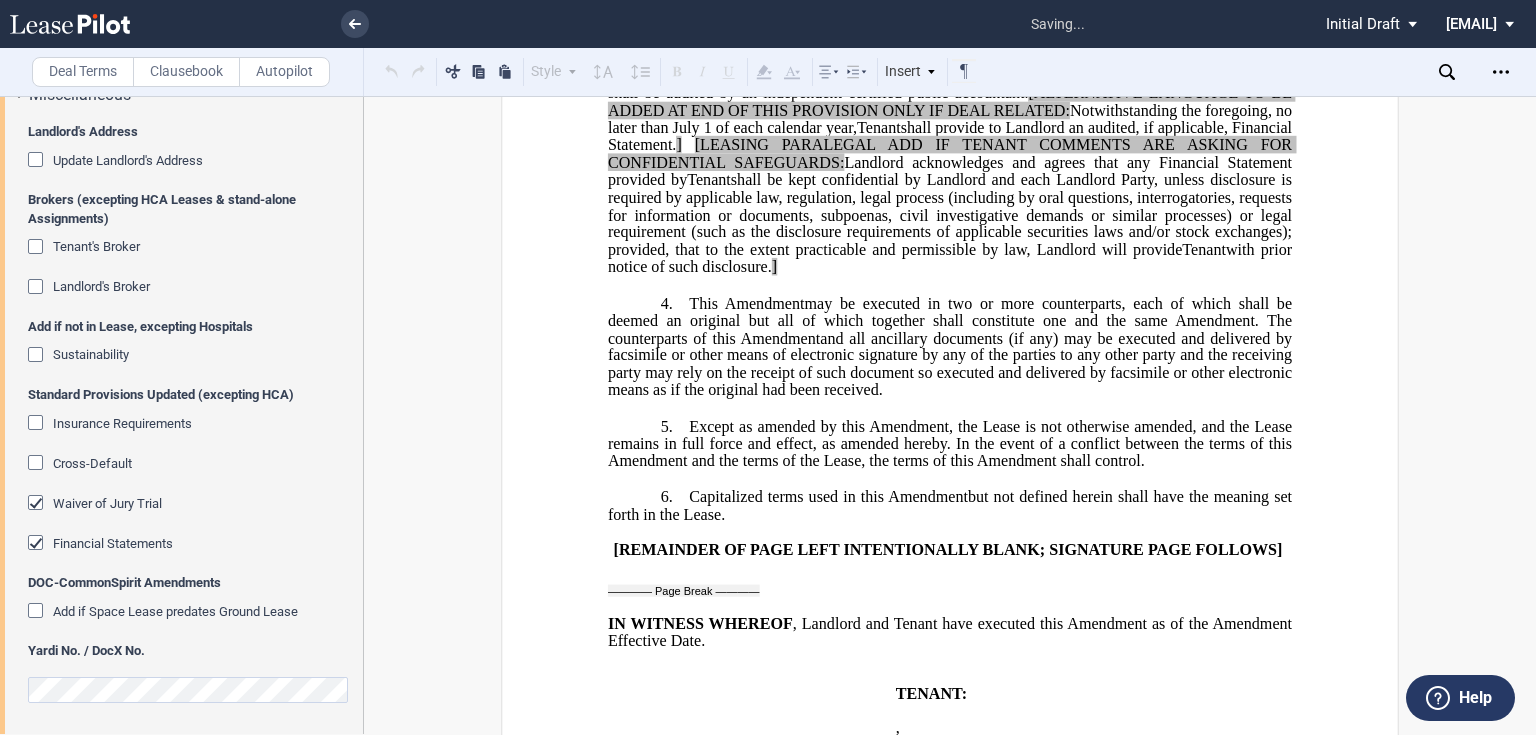 click on "Financial Statements" 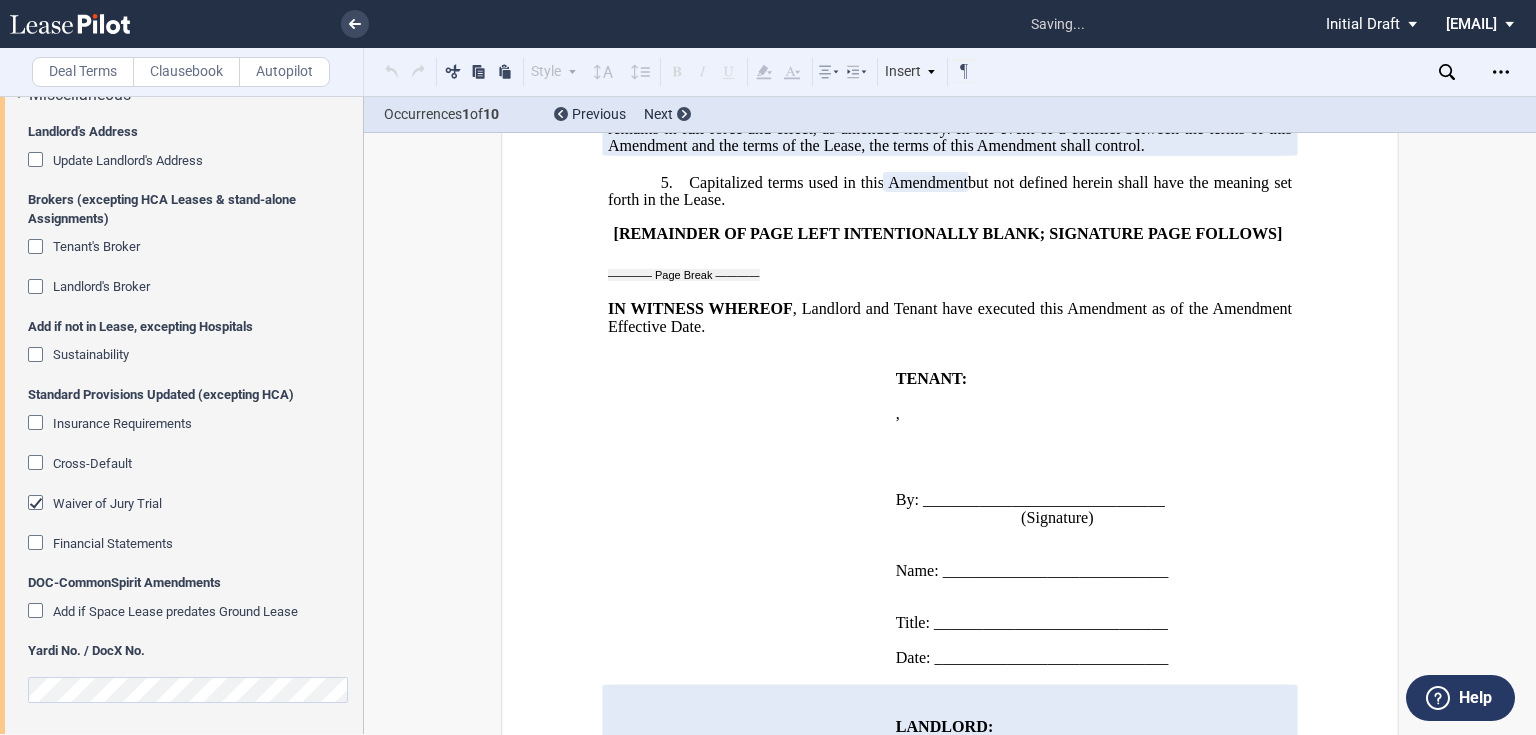 click on "Waiver of Jury Trial" 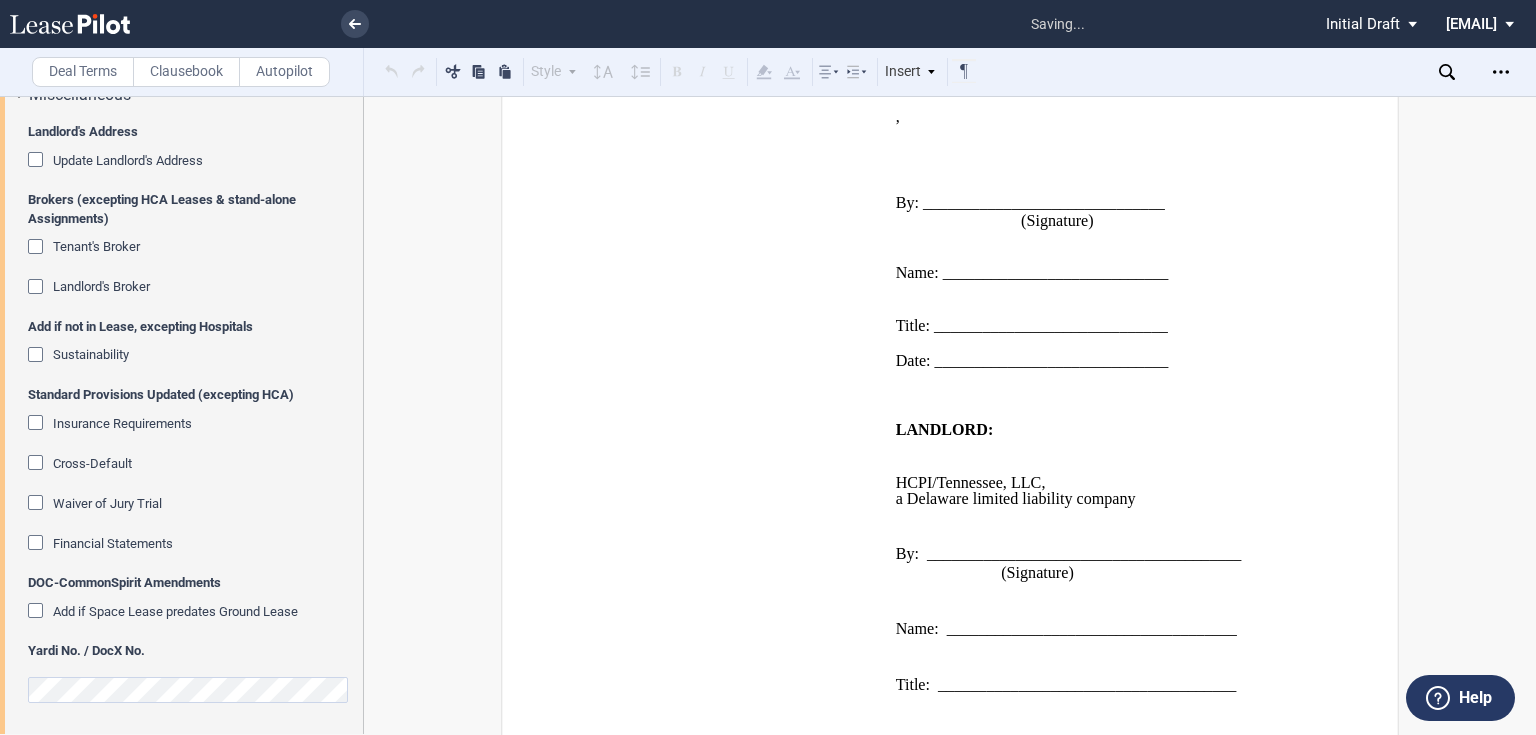 scroll, scrollTop: 814, scrollLeft: 0, axis: vertical 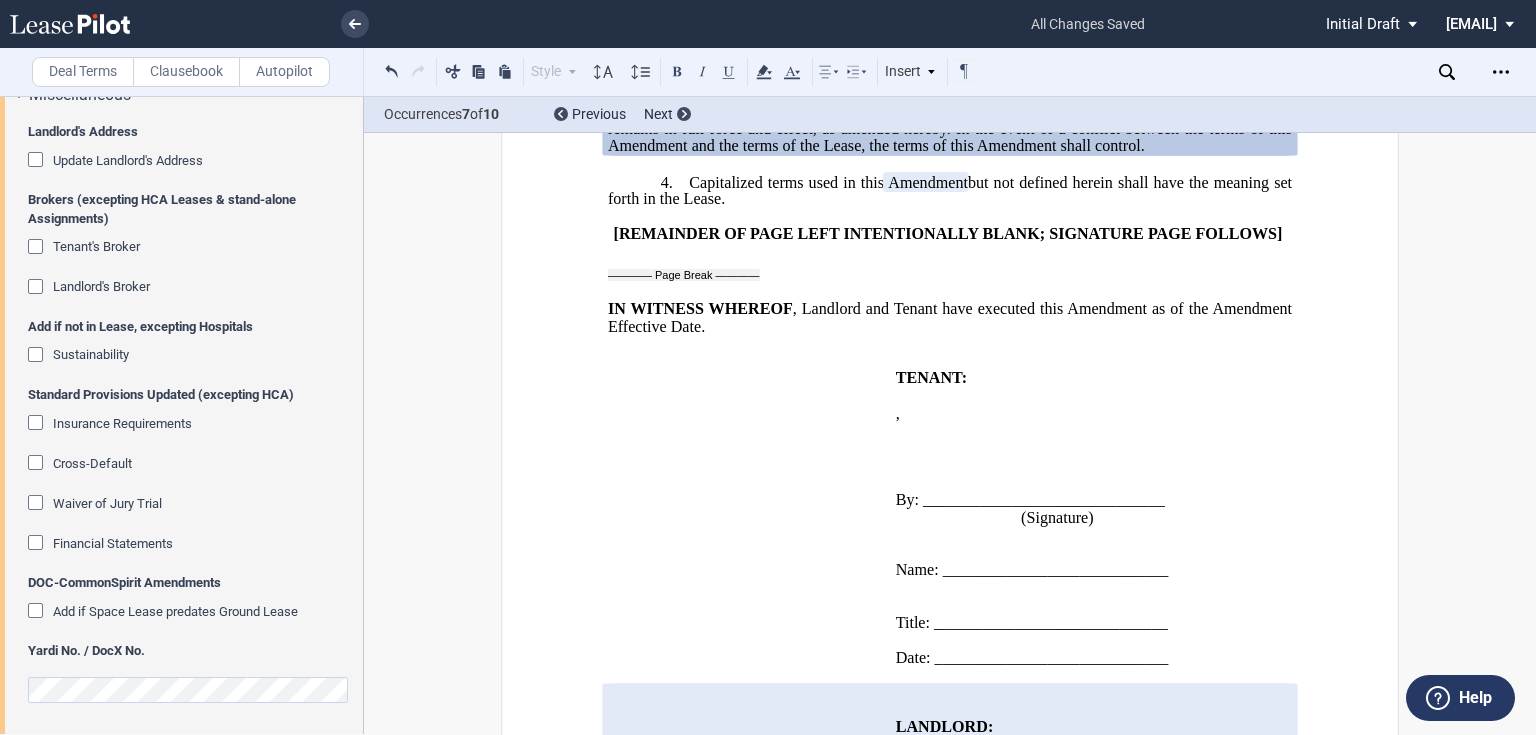 click on "Sustainability" 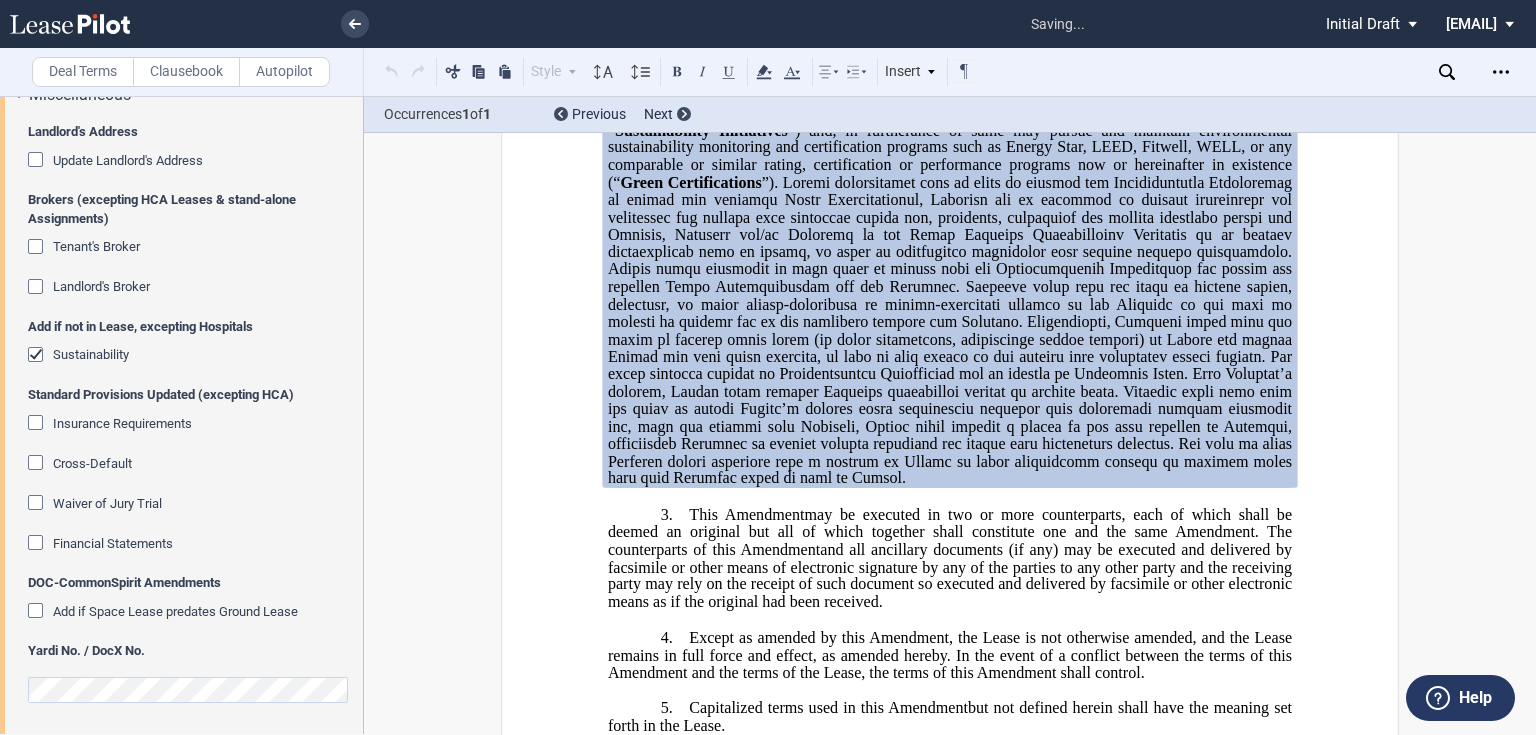 scroll, scrollTop: 716, scrollLeft: 0, axis: vertical 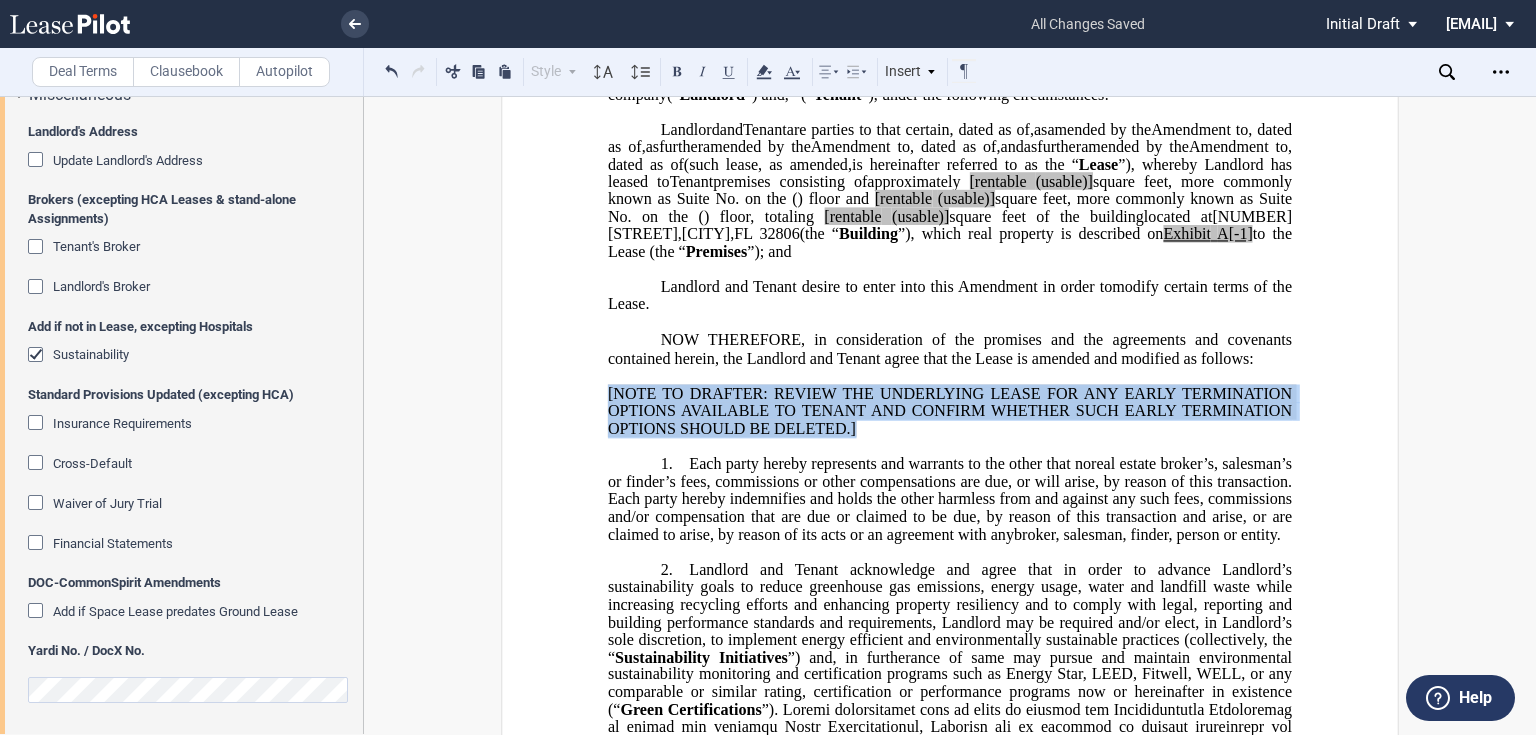 drag, startPoint x: 869, startPoint y: 504, endPoint x: 581, endPoint y: 464, distance: 290.7645 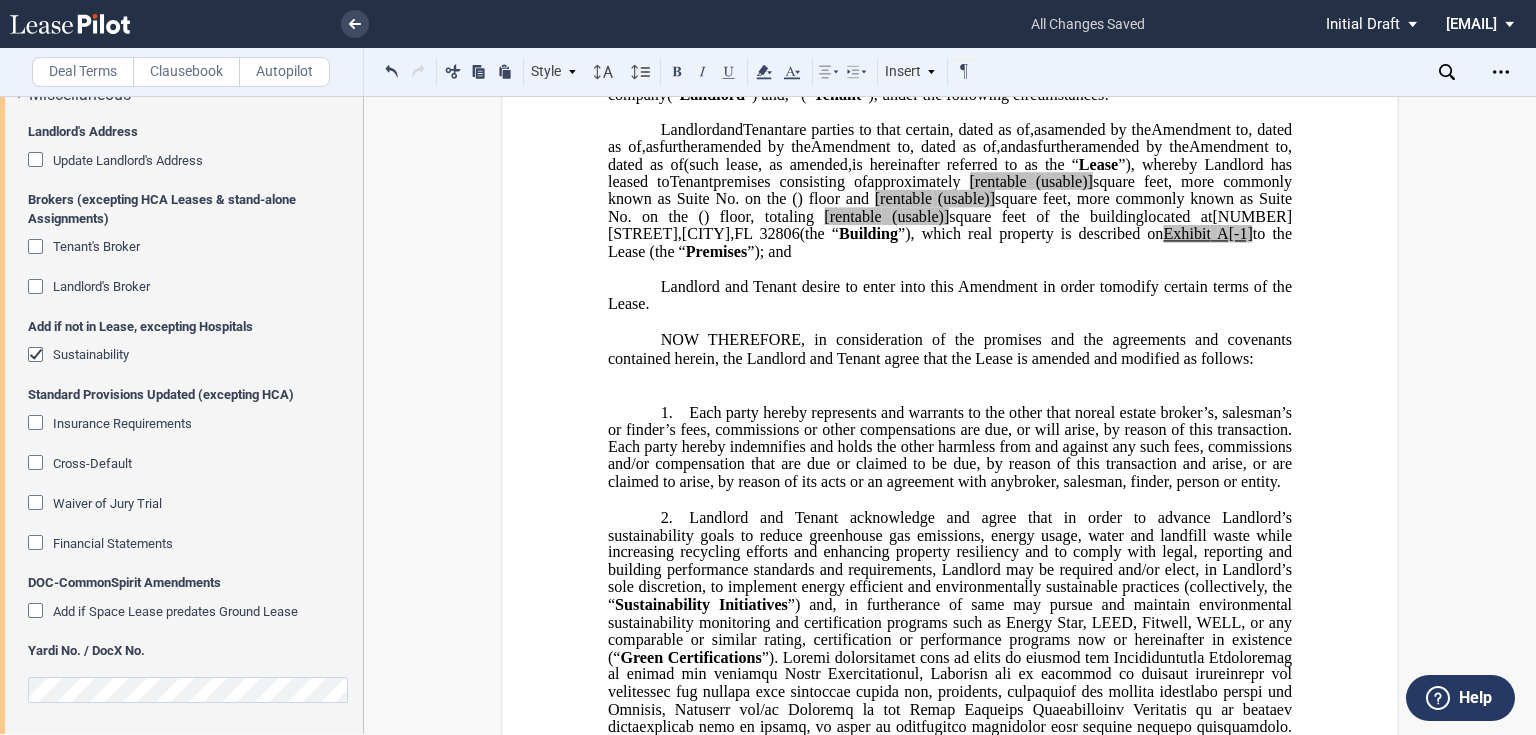 click on "[rentable" 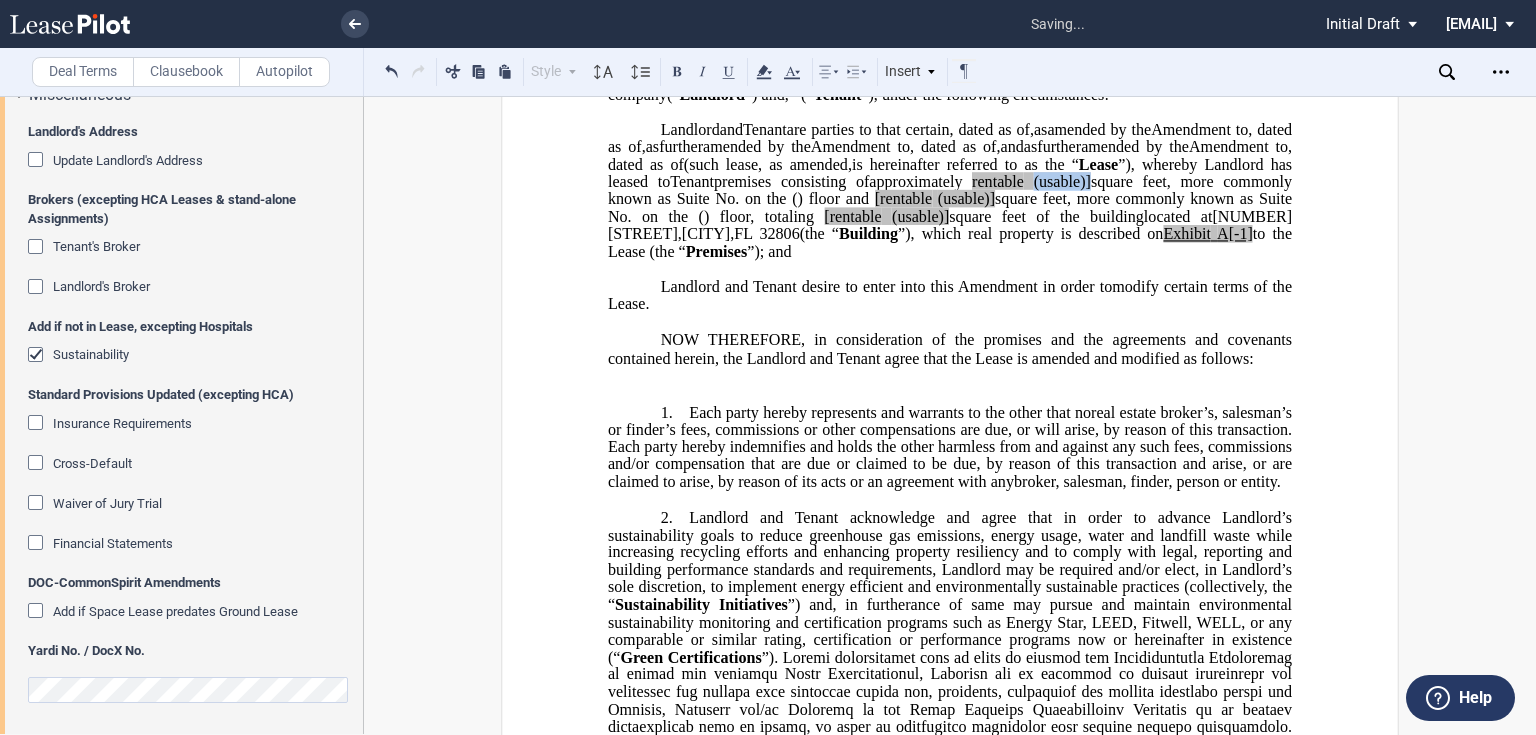 drag, startPoint x: 700, startPoint y: 249, endPoint x: 758, endPoint y: 248, distance: 58.00862 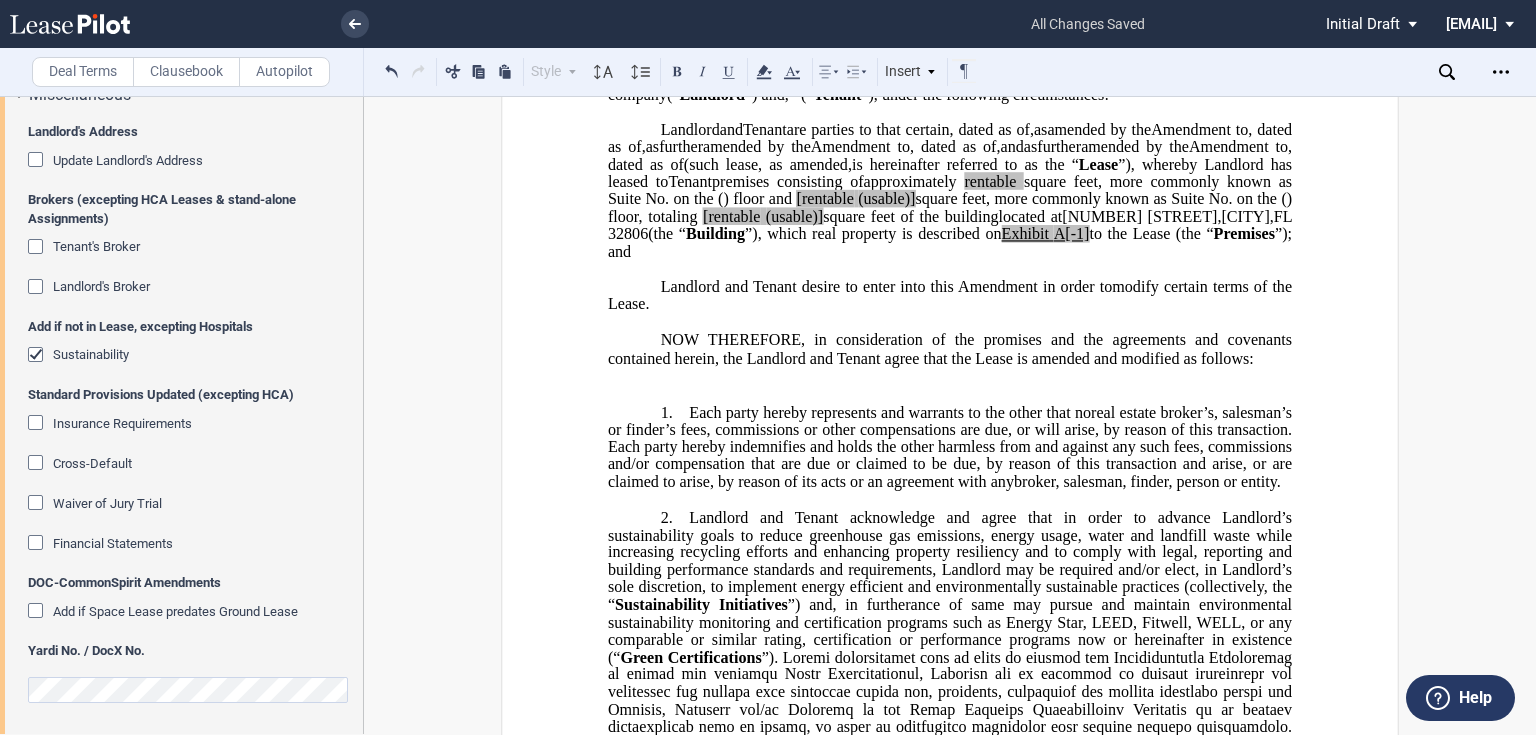click on "[rentable" 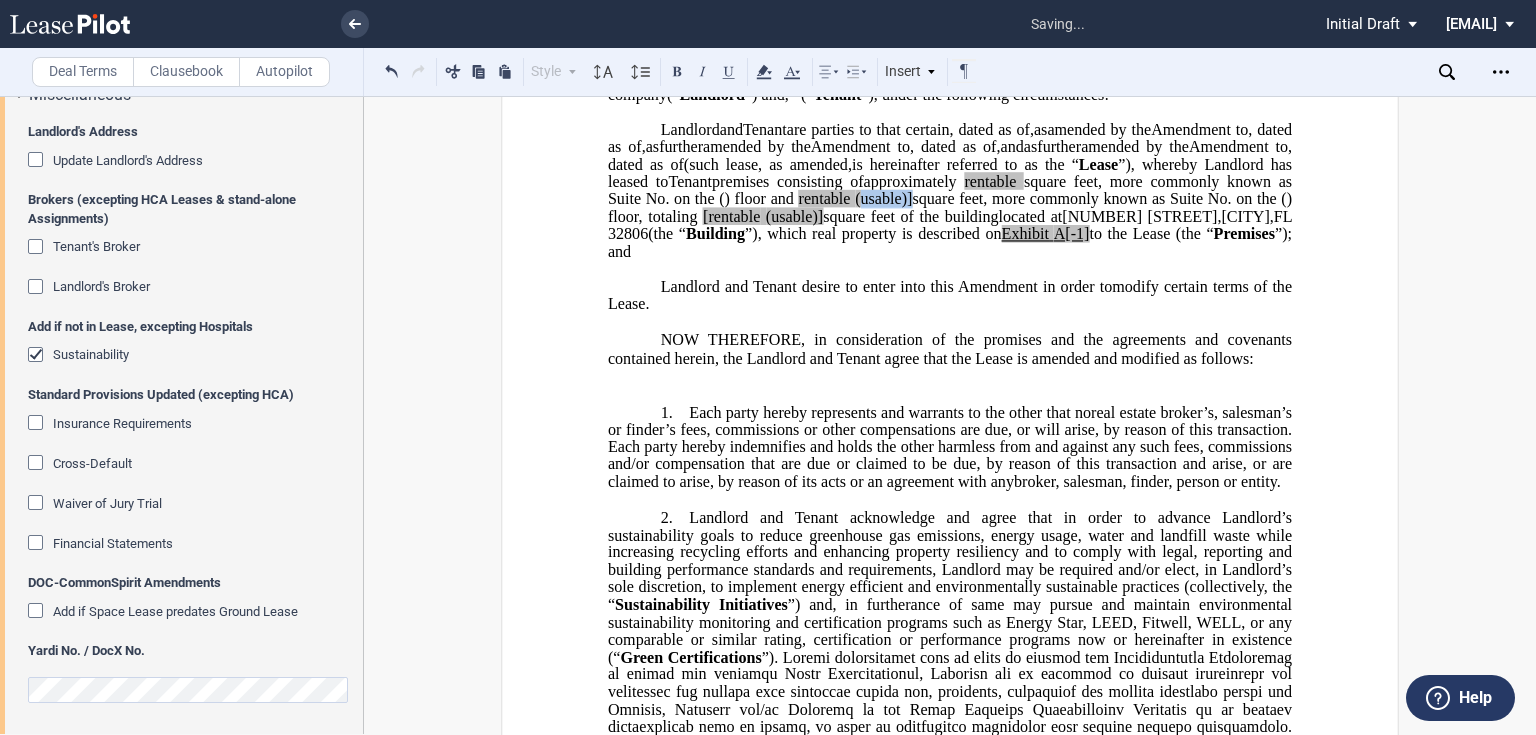 drag, startPoint x: 709, startPoint y: 270, endPoint x: 762, endPoint y: 268, distance: 53.037724 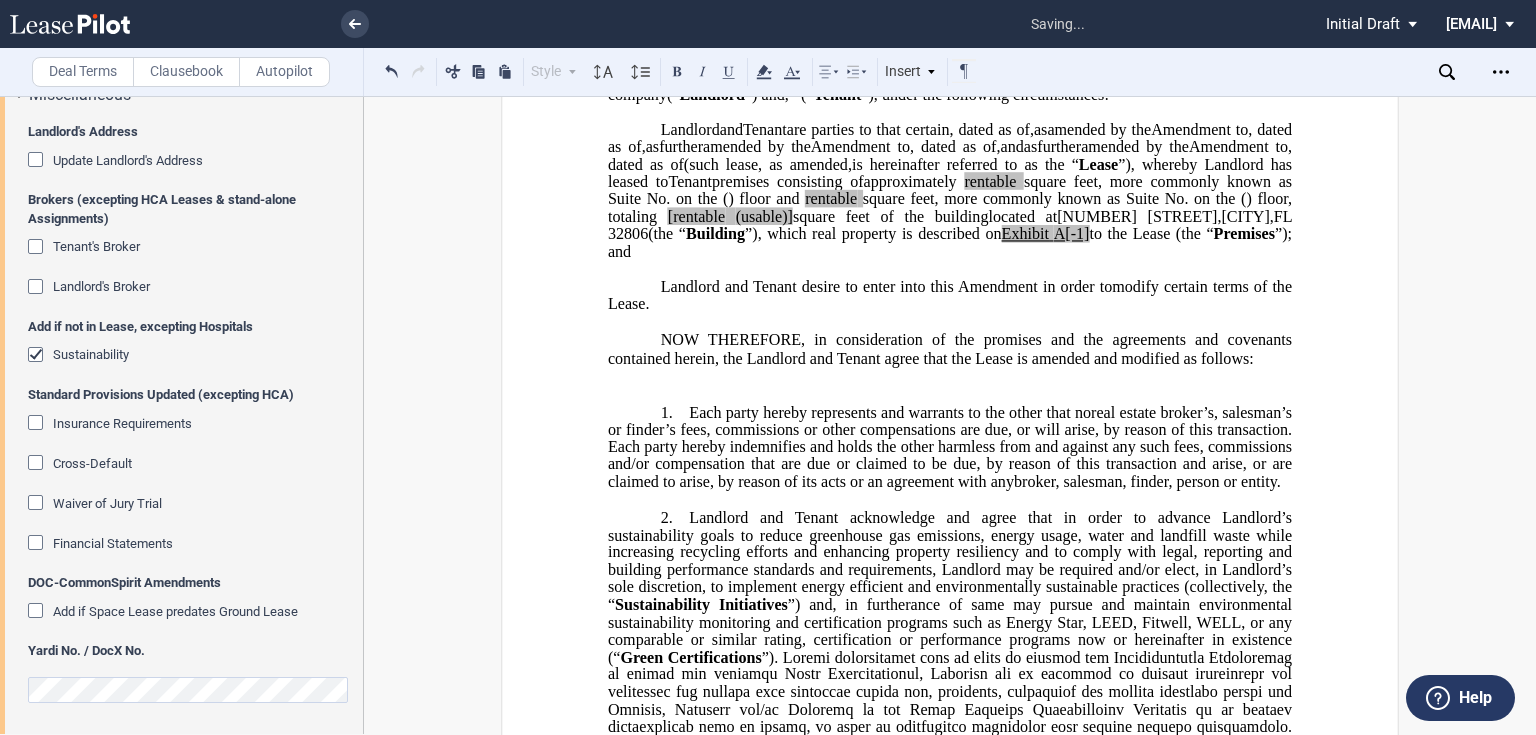 click on "[rentable" 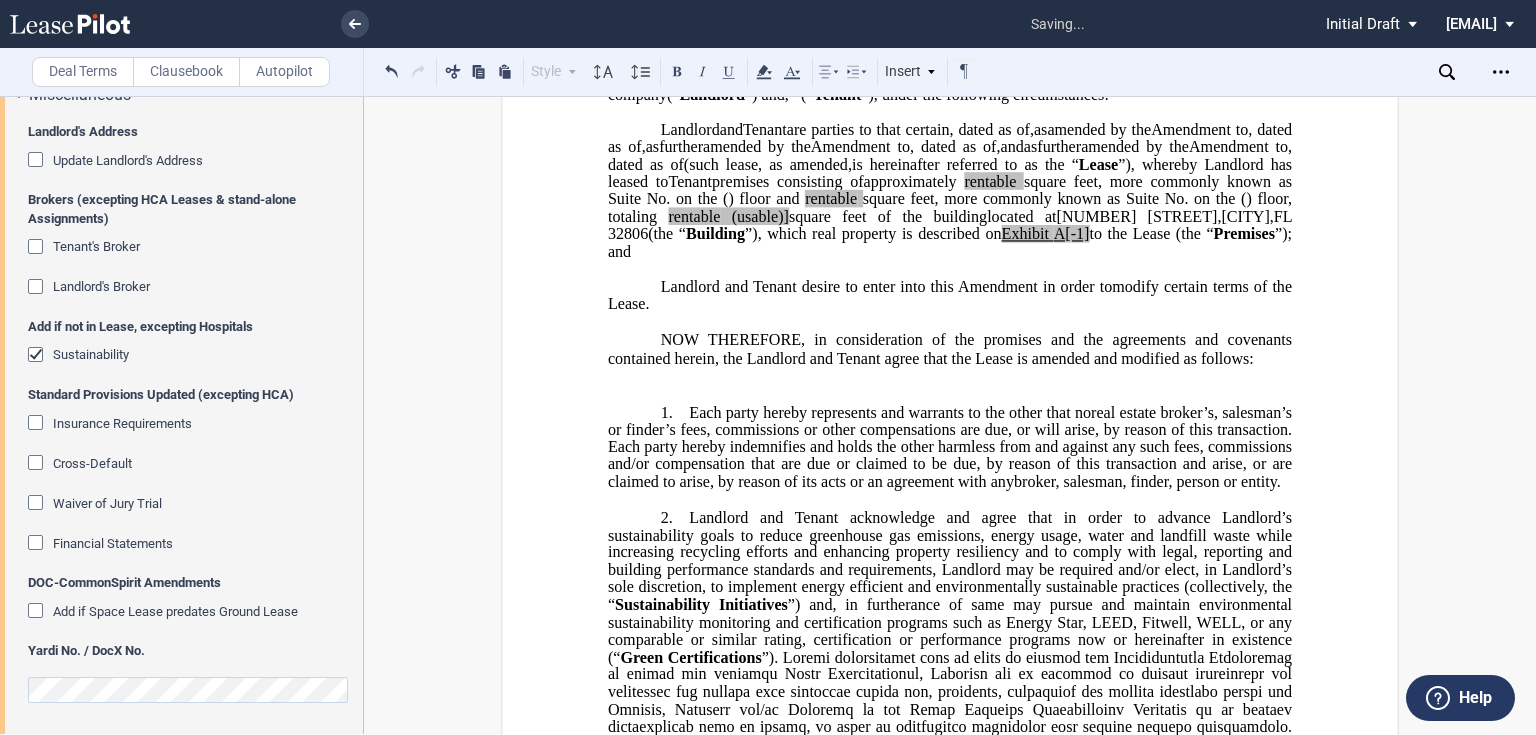 type 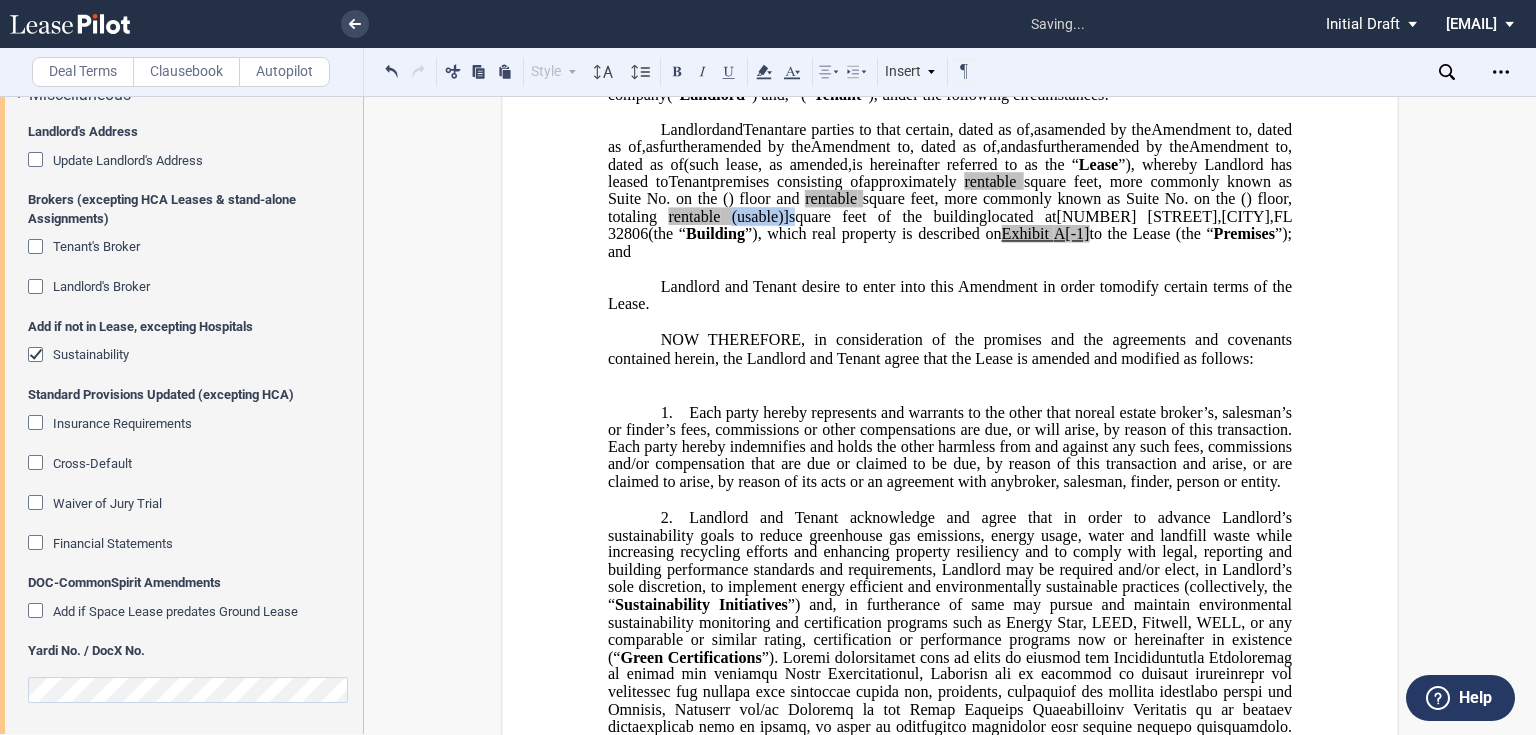 drag, startPoint x: 704, startPoint y: 284, endPoint x: 765, endPoint y: 284, distance: 61 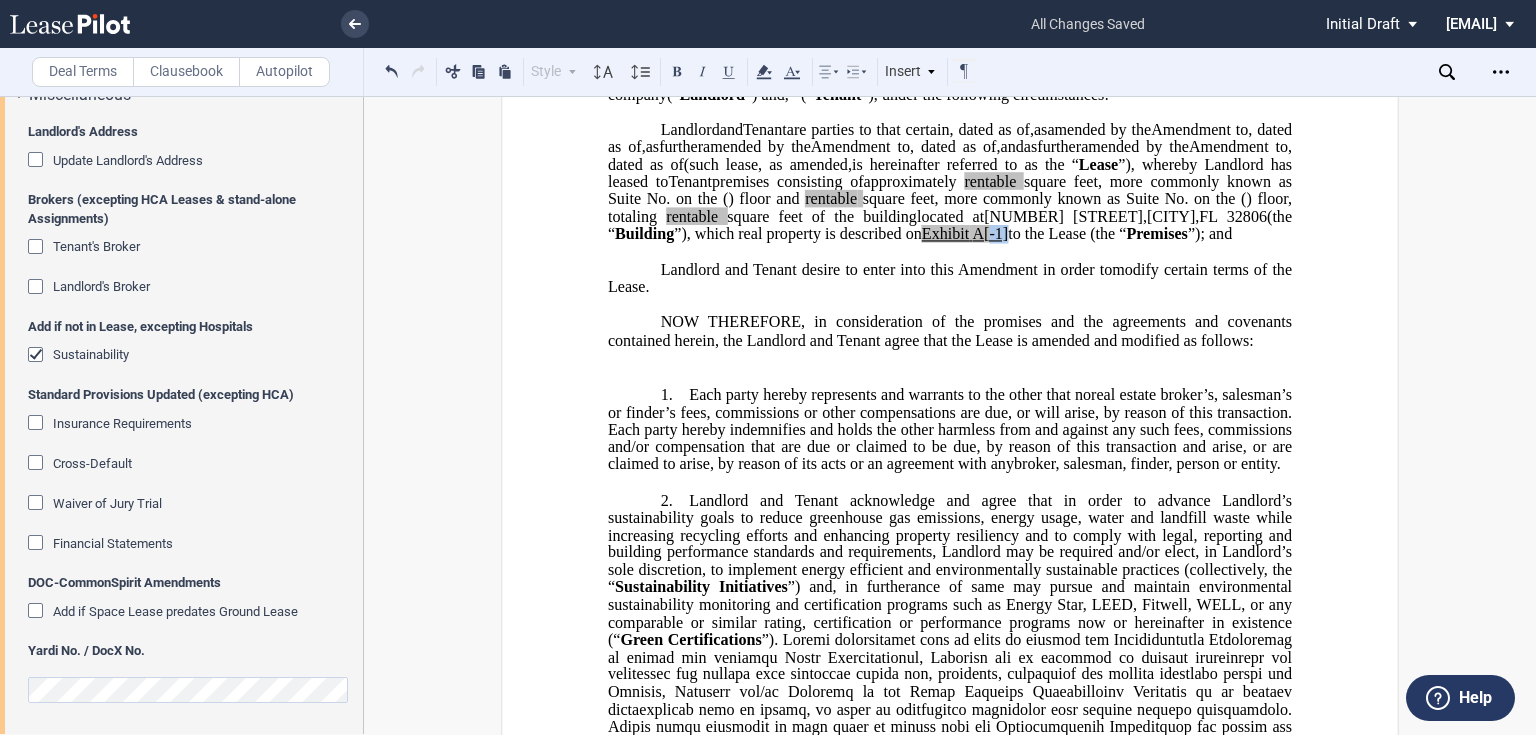 drag, startPoint x: 986, startPoint y: 308, endPoint x: 1007, endPoint y: 308, distance: 21 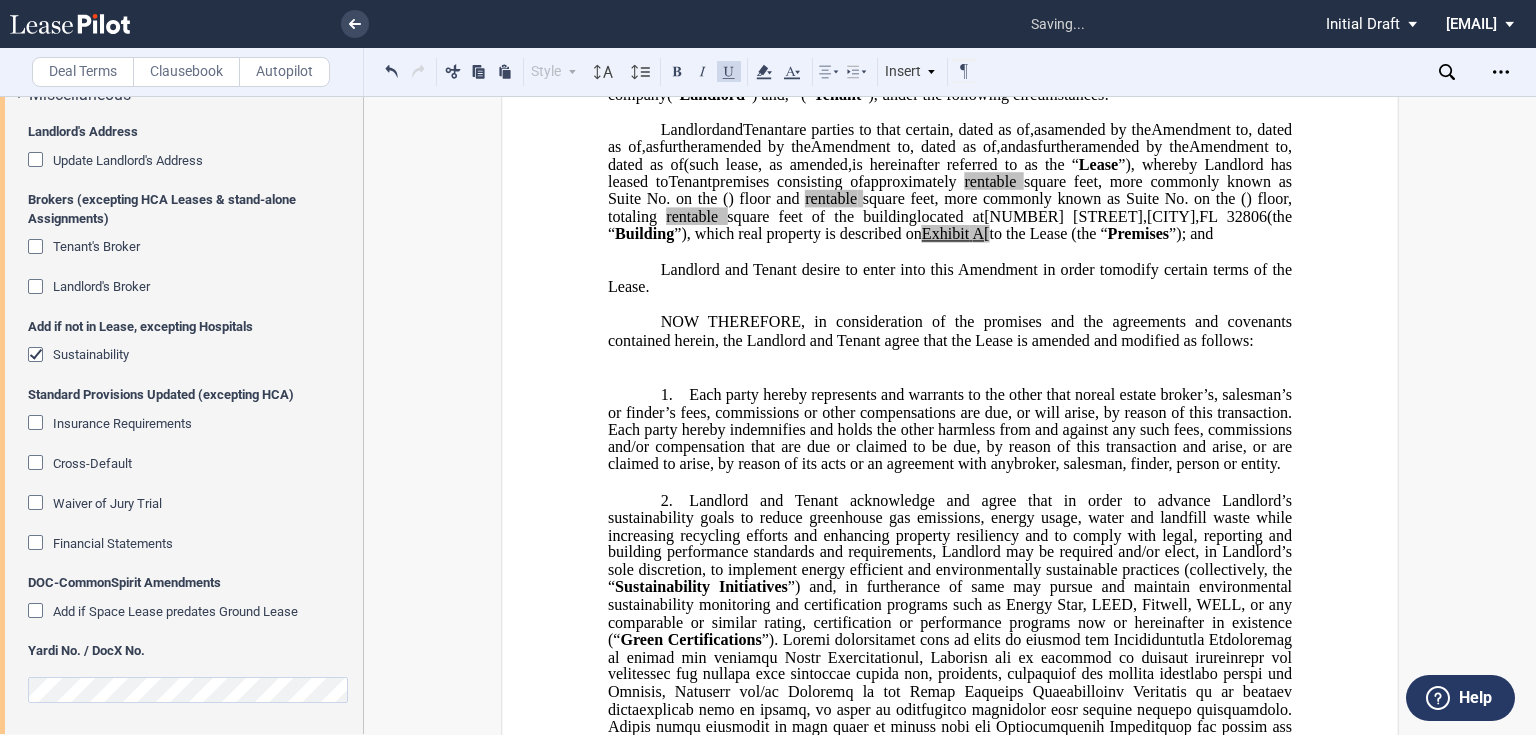type 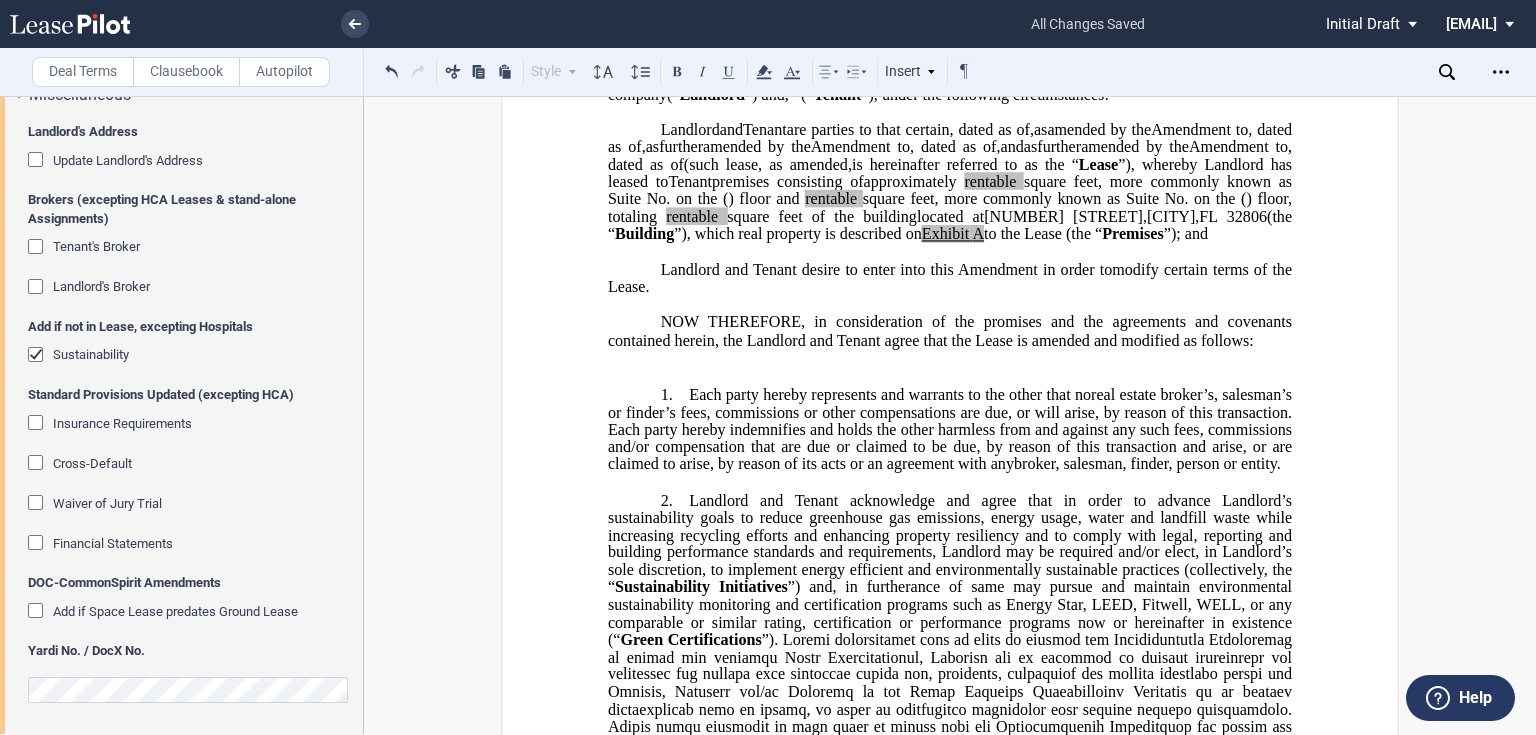 scroll, scrollTop: 450, scrollLeft: 0, axis: vertical 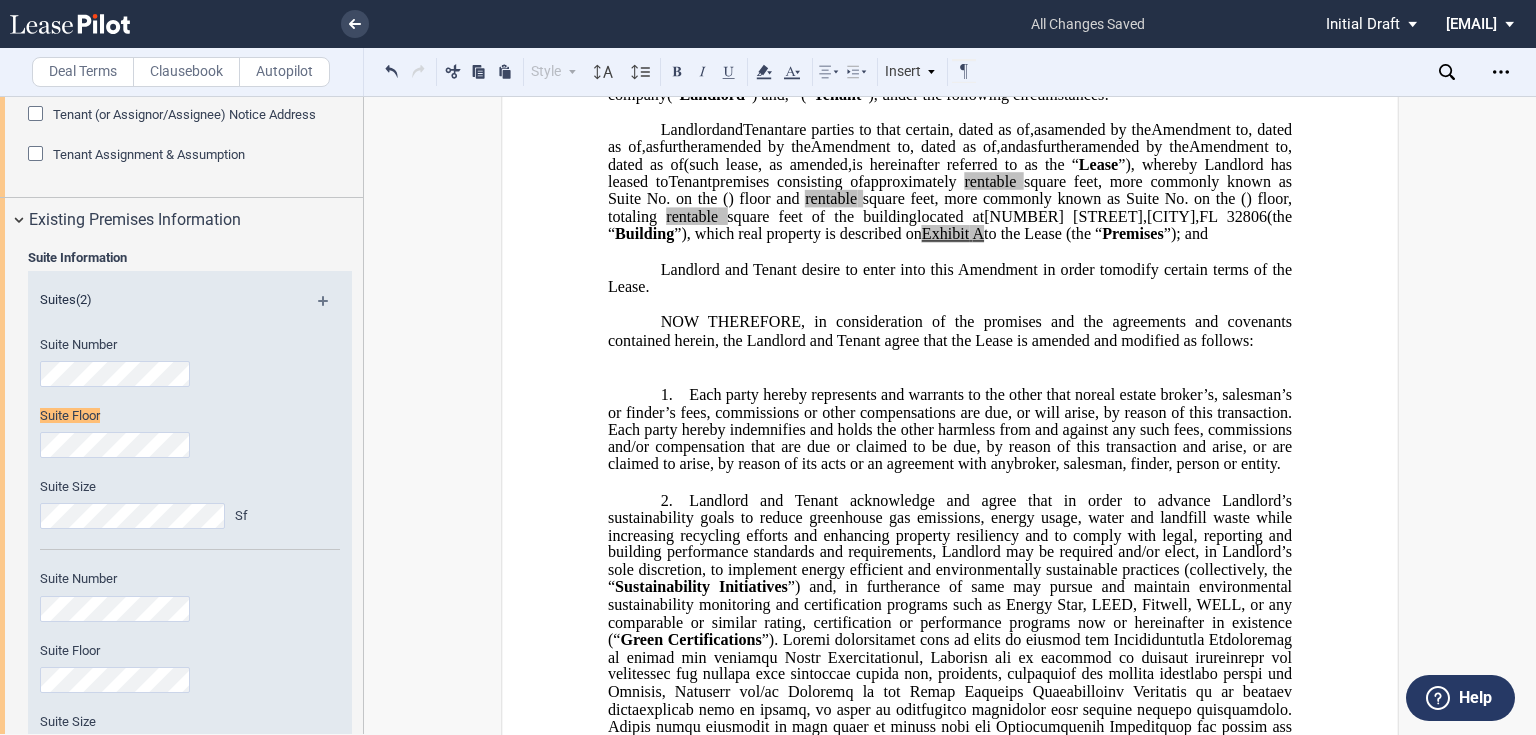 click 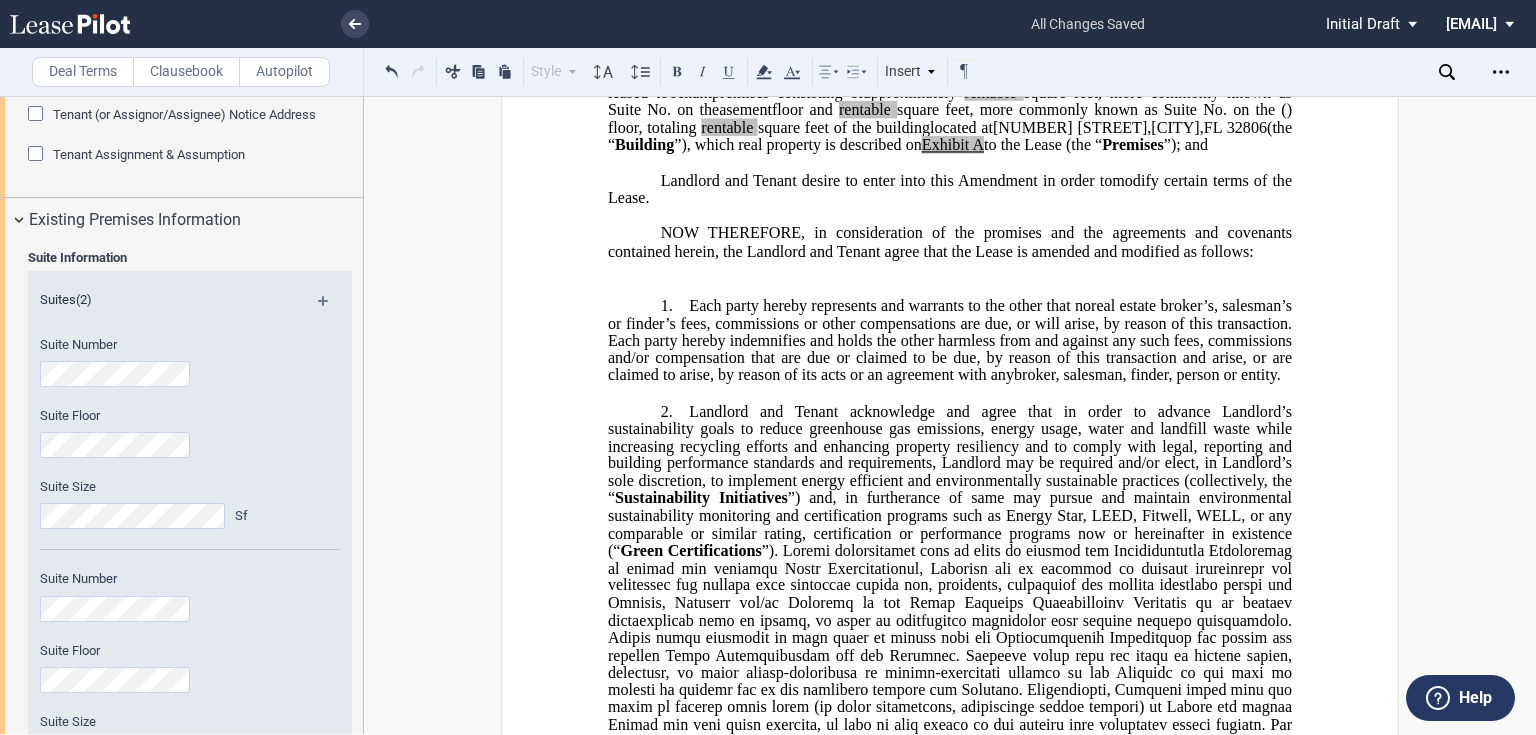 scroll, scrollTop: 325, scrollLeft: 0, axis: vertical 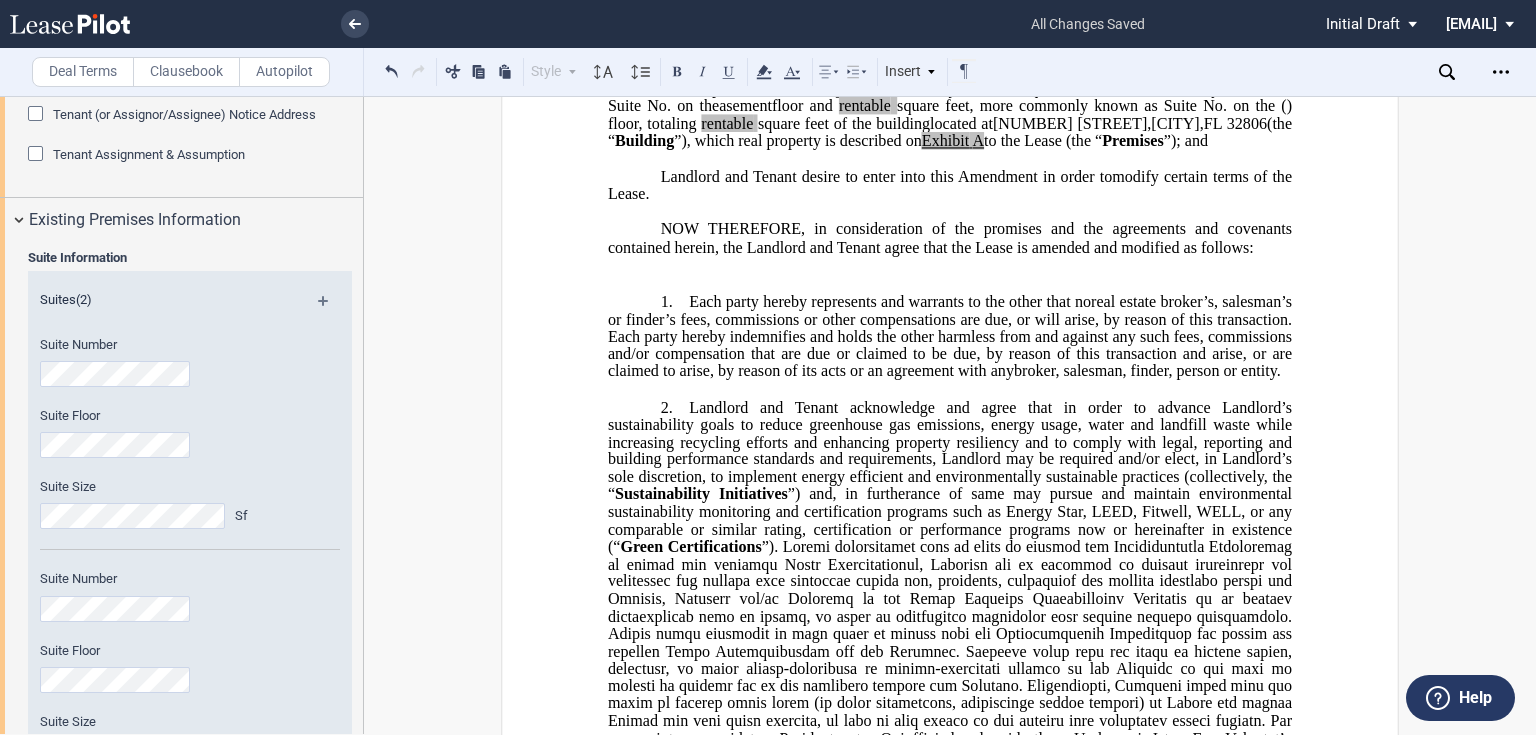 click on "Each party hereby represents and warrants to the other that no" 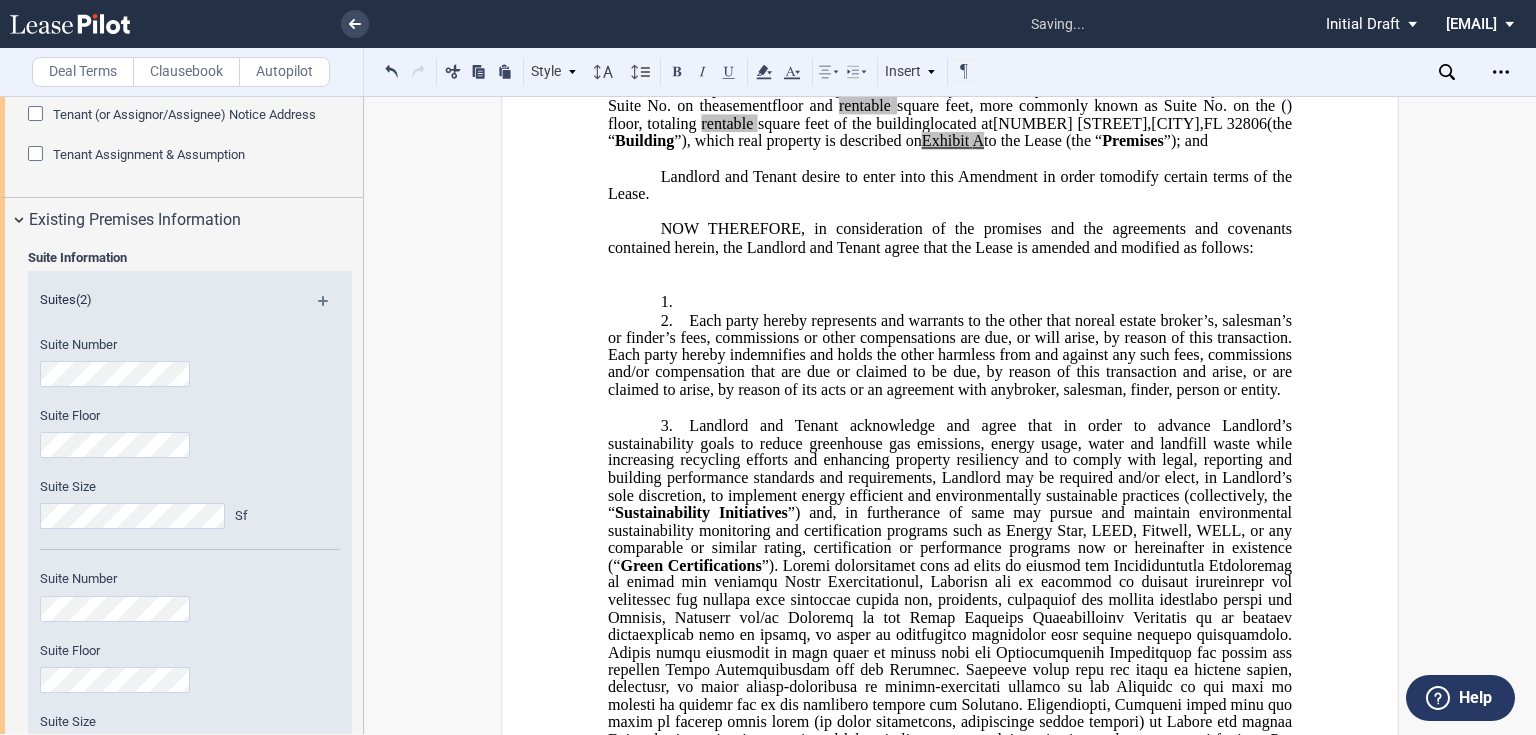 type 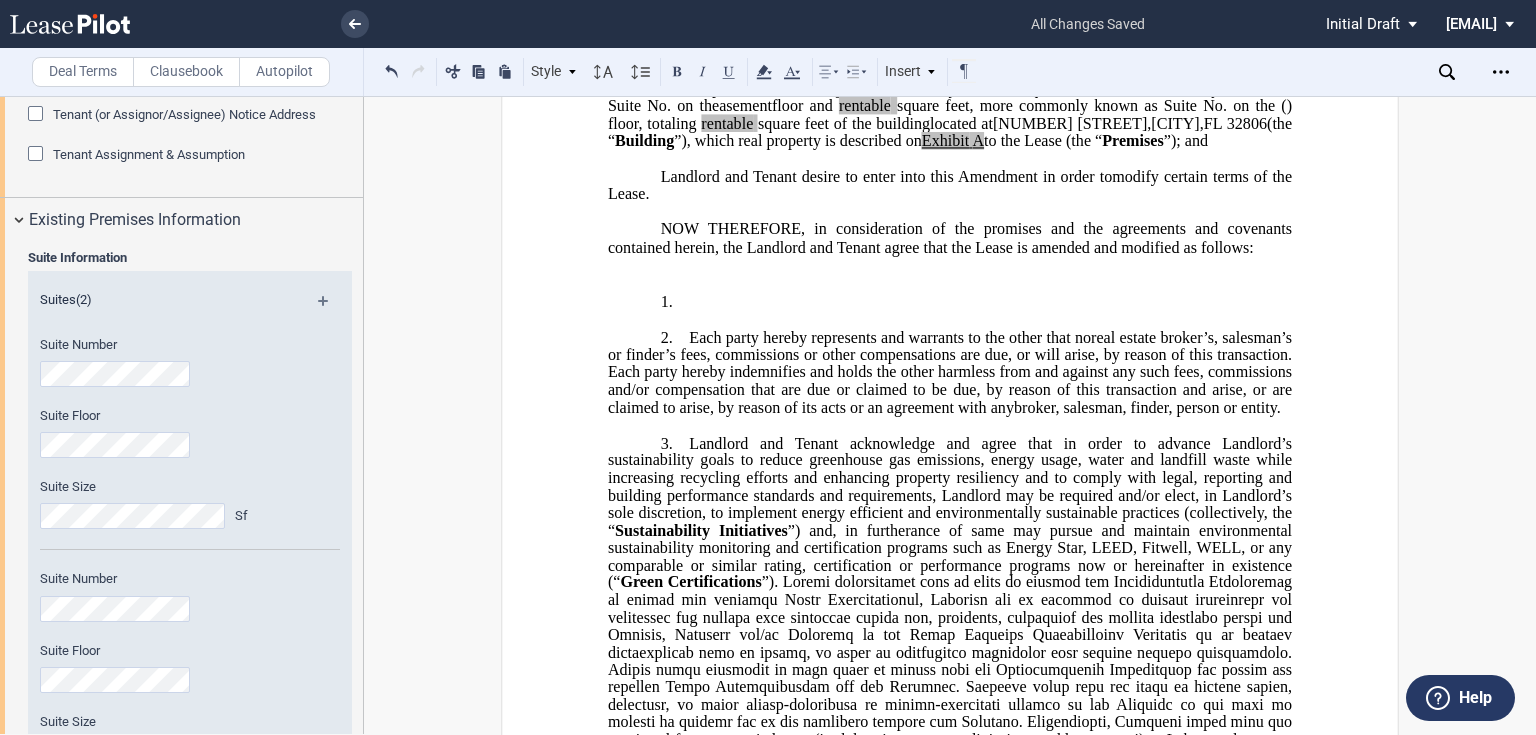 click on "1.
As of the   ﻿ ﻿  First  Amendment Effective Date,  ﻿ ﻿  represented Landlord (the “ Landlord Broker ”) and  ﻿ ﻿  represented  Assignee  Tenant  (the “ Assignee Tenant  Broker ”), and Landlord shall pay Landlord Broker and  Assignee  Tenant  Broker pursuant to the terms and conditions of separate agreements. As of the   ﻿ ﻿  First  Amendment Effective Date,  ﻿ ﻿  represented Landlord (the “ Landlord Broker ”), and Landlord shall pay Landlord Broker pursuant to the terms and conditions of a separate agreement. As of the   ﻿ ﻿  First  Amendment Effective Date,  ﻿ ﻿  represented  Assignee  Tenant  (the “ Assignee Tenant  Broker ”), and Landlord shall pay  Assignee  Tenant  Broker pursuant to the terms and conditions of a separate agreement." at bounding box center (950, 301) 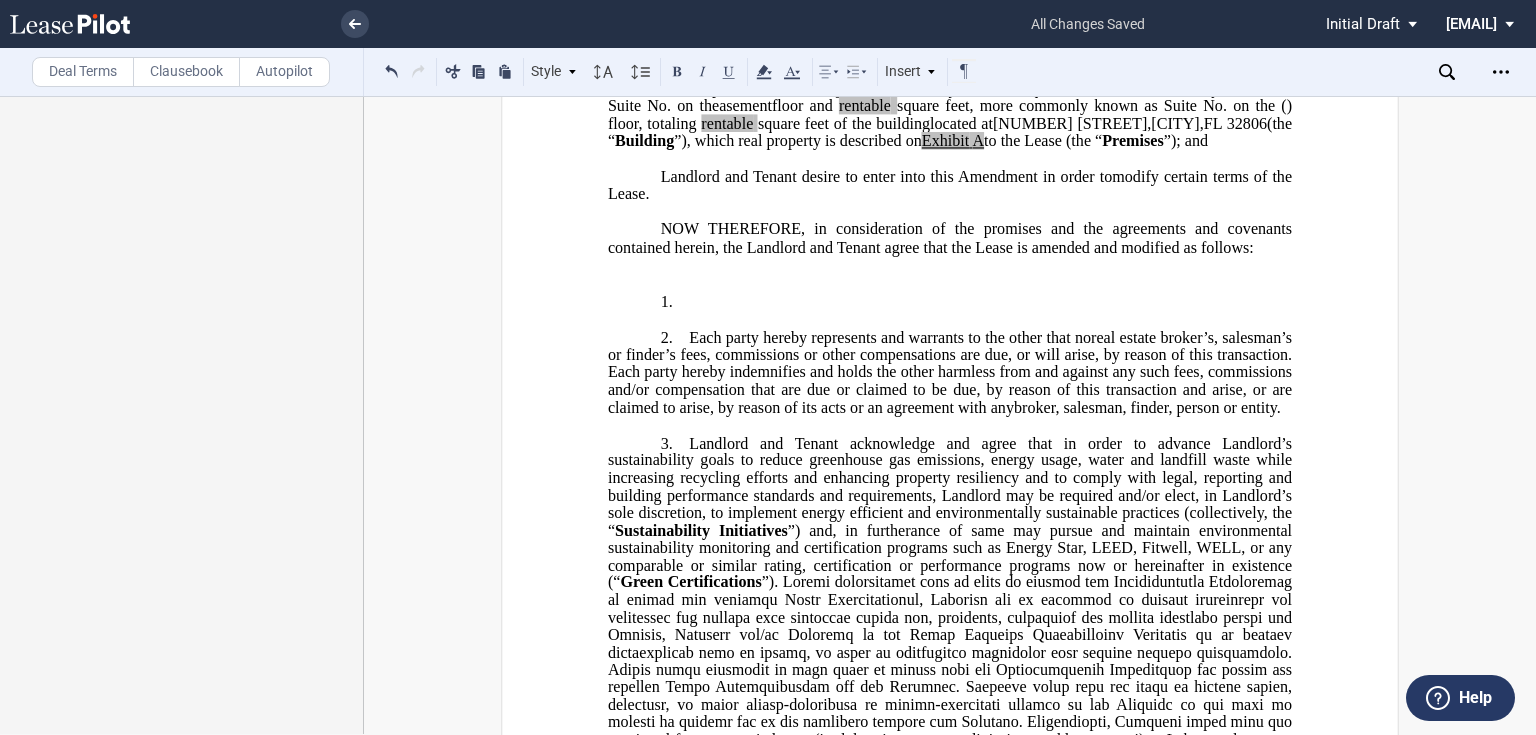 scroll, scrollTop: 0, scrollLeft: 0, axis: both 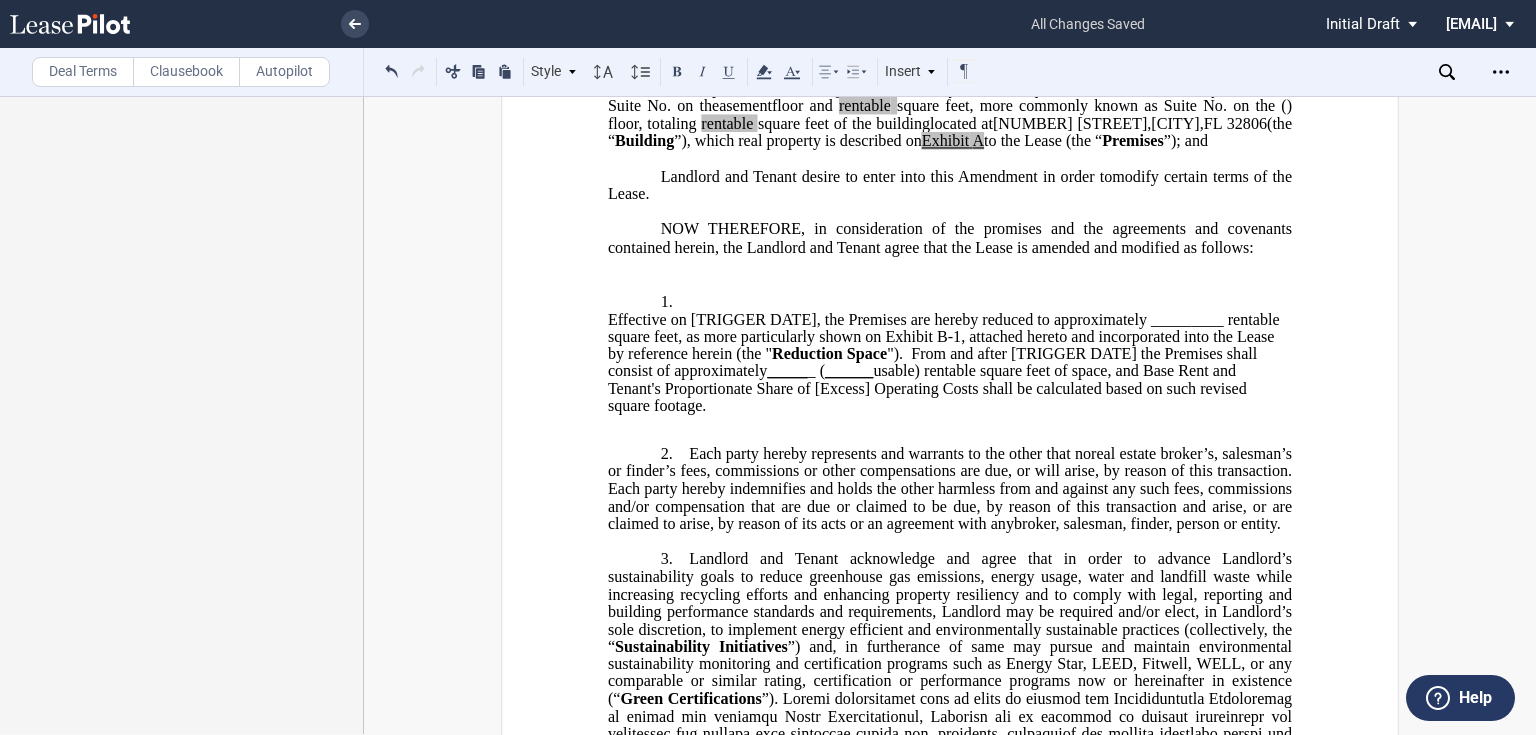 click on "1.
As of the   ﻿ ﻿  First  Amendment Effective Date,  ﻿ ﻿  represented Landlord (the “ Landlord Broker ”) and  ﻿ ﻿  represented  Assignee  Tenant  (the “ Assignee Tenant  Broker ”), and Landlord shall pay Landlord Broker and  Assignee  Tenant  Broker pursuant to the terms and conditions of separate agreements. As of the   ﻿ ﻿  First  Amendment Effective Date,  ﻿ ﻿  represented Landlord (the “ Landlord Broker ”), and Landlord shall pay Landlord Broker pursuant to the terms and conditions of a separate agreement. As of the   ﻿ ﻿  First  Amendment Effective Date,  ﻿ ﻿  represented  Assignee  Tenant  (the “ Assignee Tenant  Broker ”), and Landlord shall pay  Assignee  Tenant  Broker pursuant to the terms and conditions of a separate agreement." at bounding box center [950, 301] 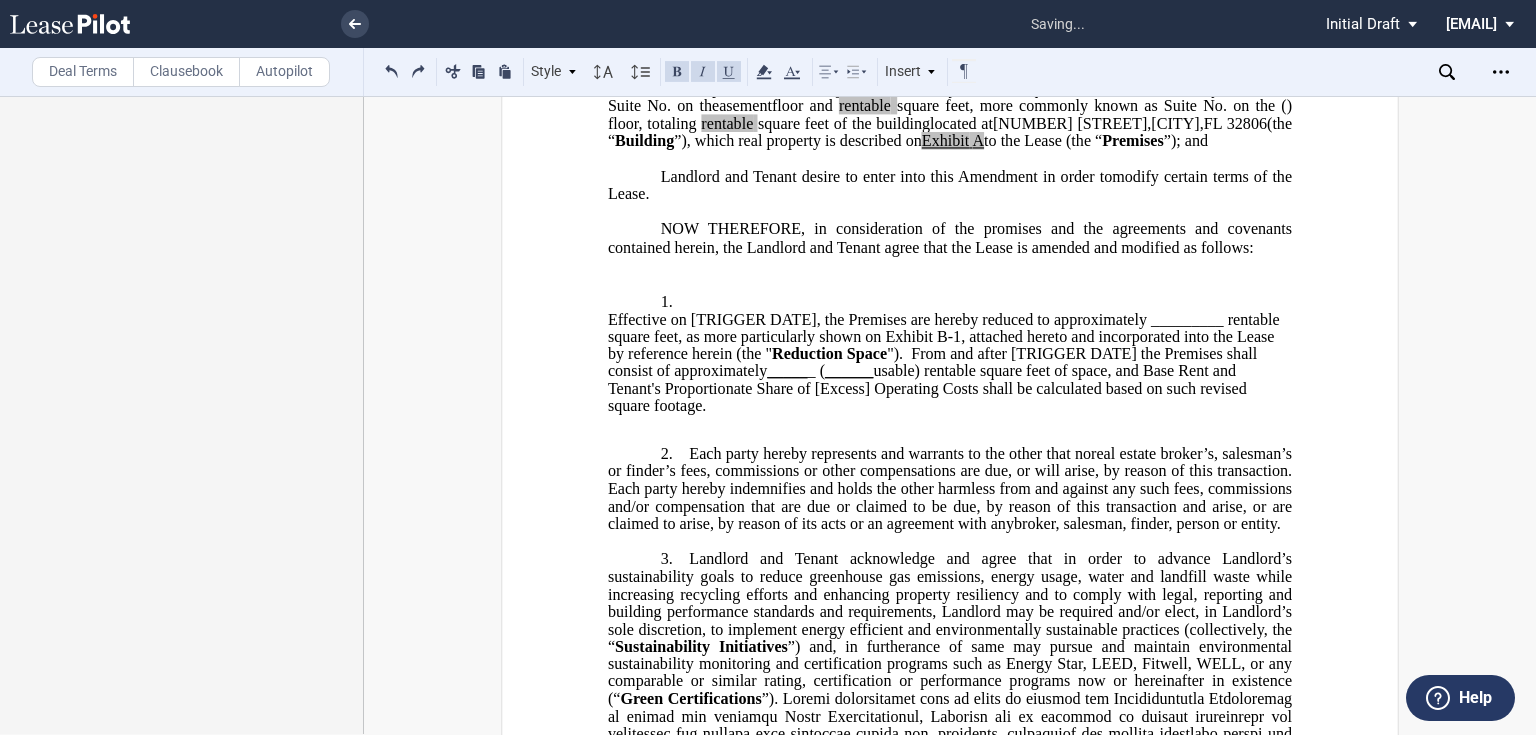 scroll, scrollTop: 344, scrollLeft: 0, axis: vertical 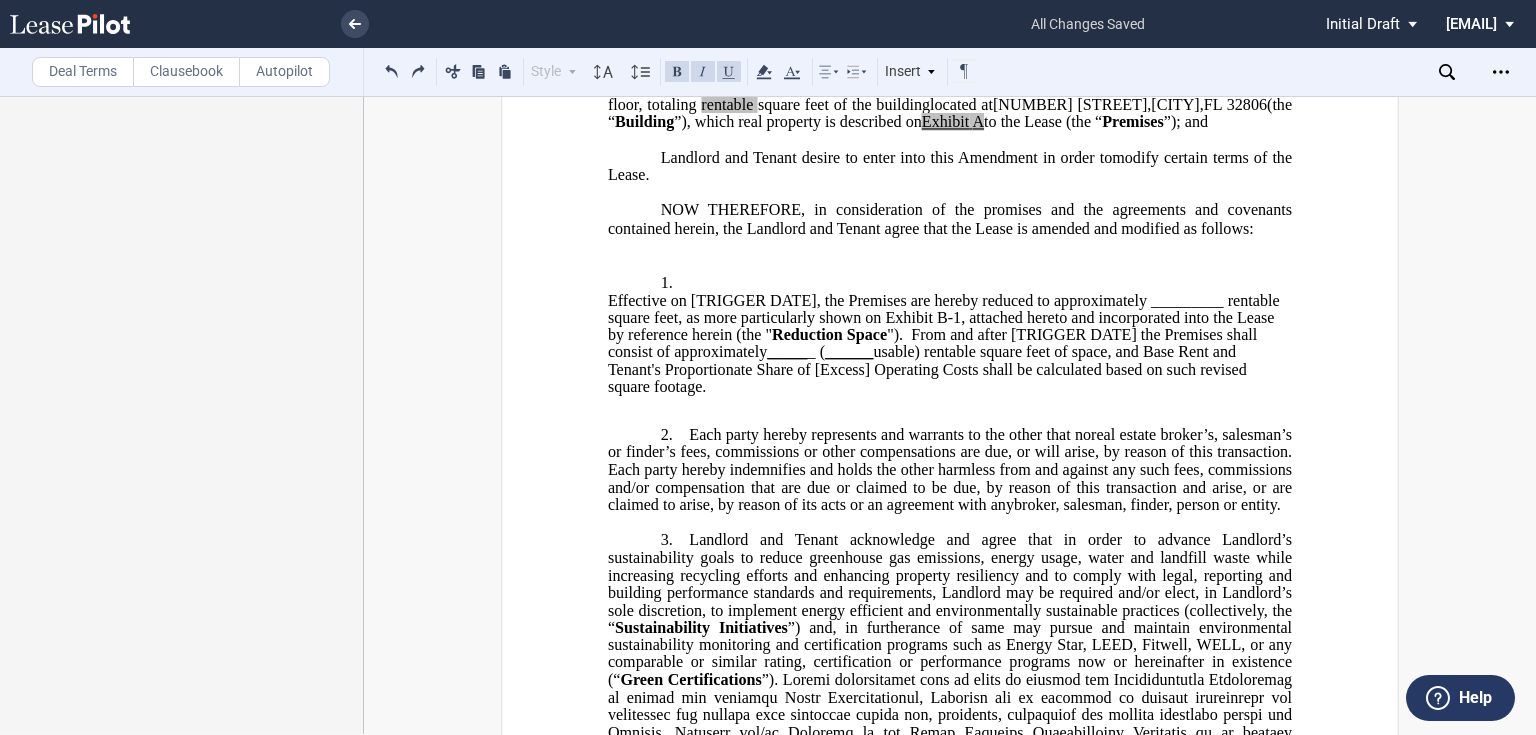 drag, startPoint x: 708, startPoint y: 451, endPoint x: 595, endPoint y: 368, distance: 140.20699 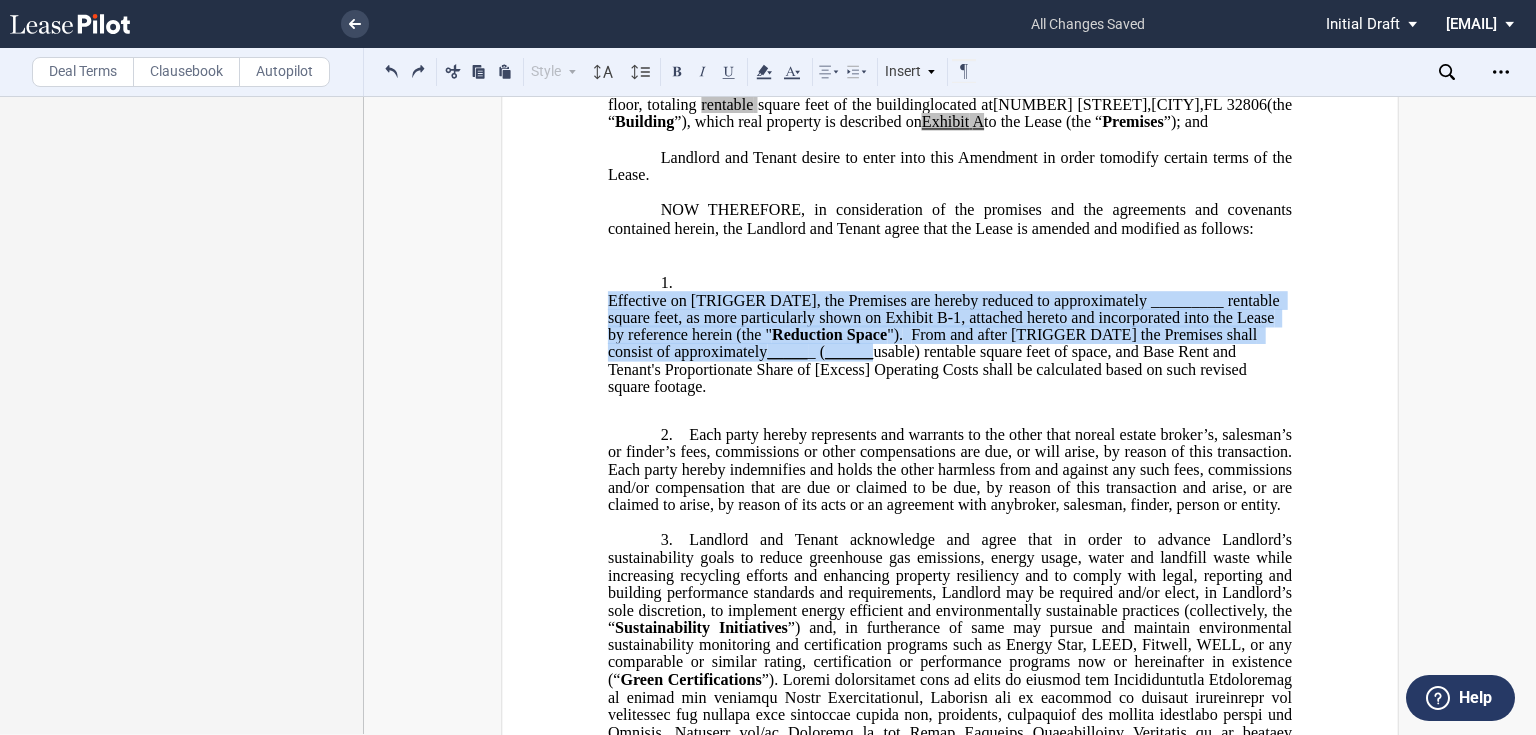 click on "Effective on [TRIGGER DATE], the Premises are hereby reduced to approximately _________ rentable square feet, as more particularly shown on Exhibit B-1, attached hereto and incorporated into the Lease by reference herein (the "" 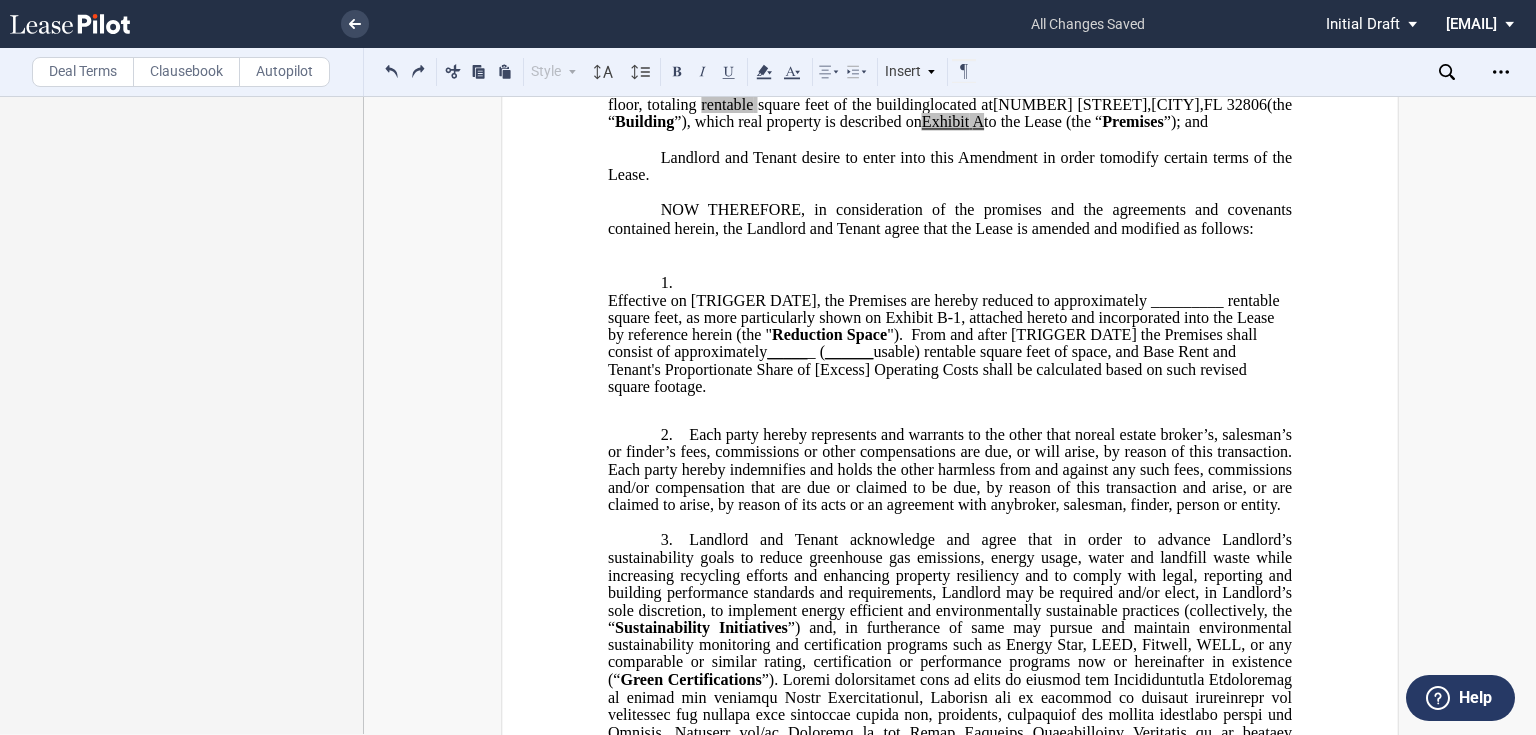 drag, startPoint x: 711, startPoint y: 455, endPoint x: 600, endPoint y: 370, distance: 139.807 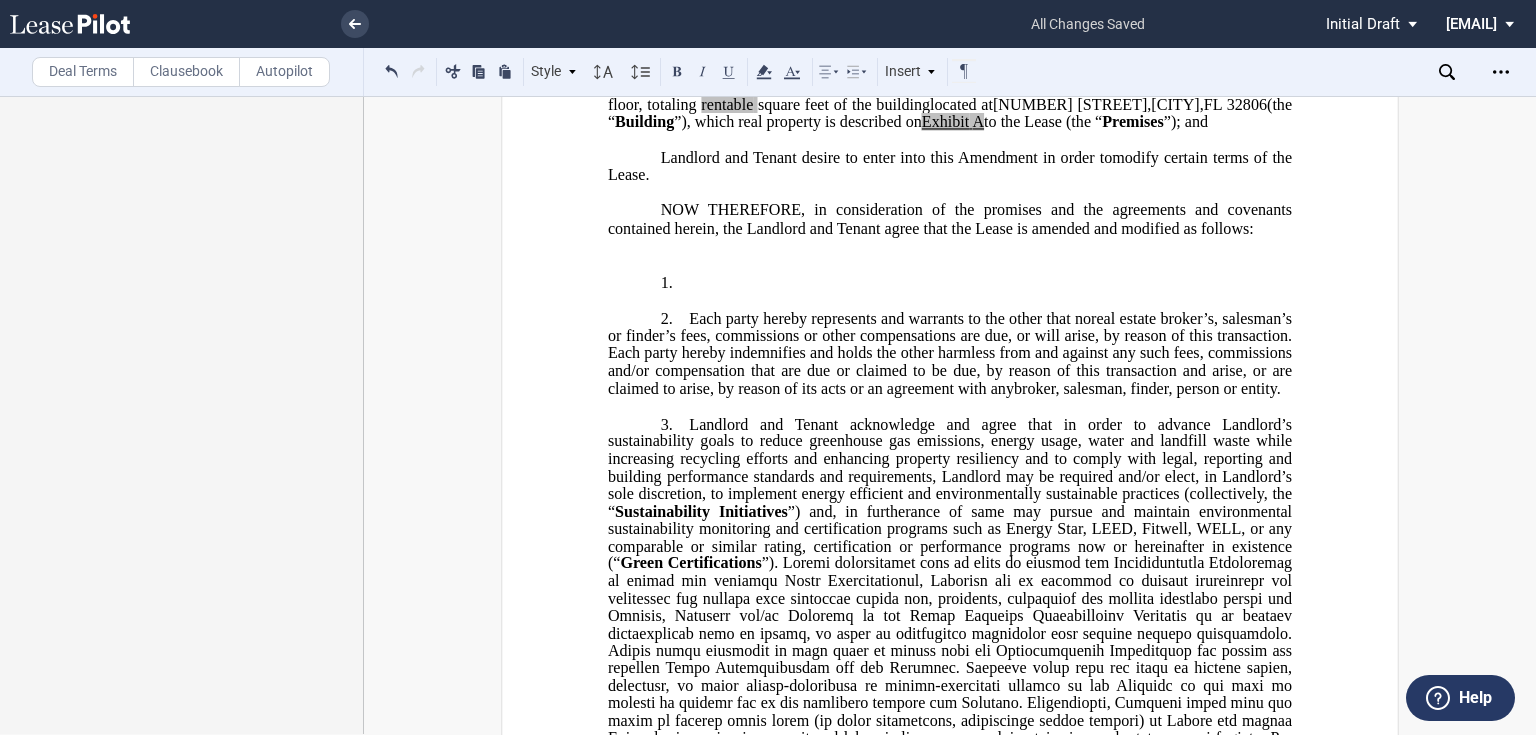 click on "2.                 Each party hereby represents and warrants to the other that no  other  real estate broker’s, salesman’s or finder’s fees, commissions or other compensations are due, or will arise, by reason of this transaction. Each party hereby indemnifies and holds the other harmless from and against any such fees, commissions and/or compensation that are due or claimed to be due, by reason of this transaction and arise, or are claimed to arise, by reason of its acts or an agreement with any  other  broker, salesman, finder, person or entity." at bounding box center (950, 353) 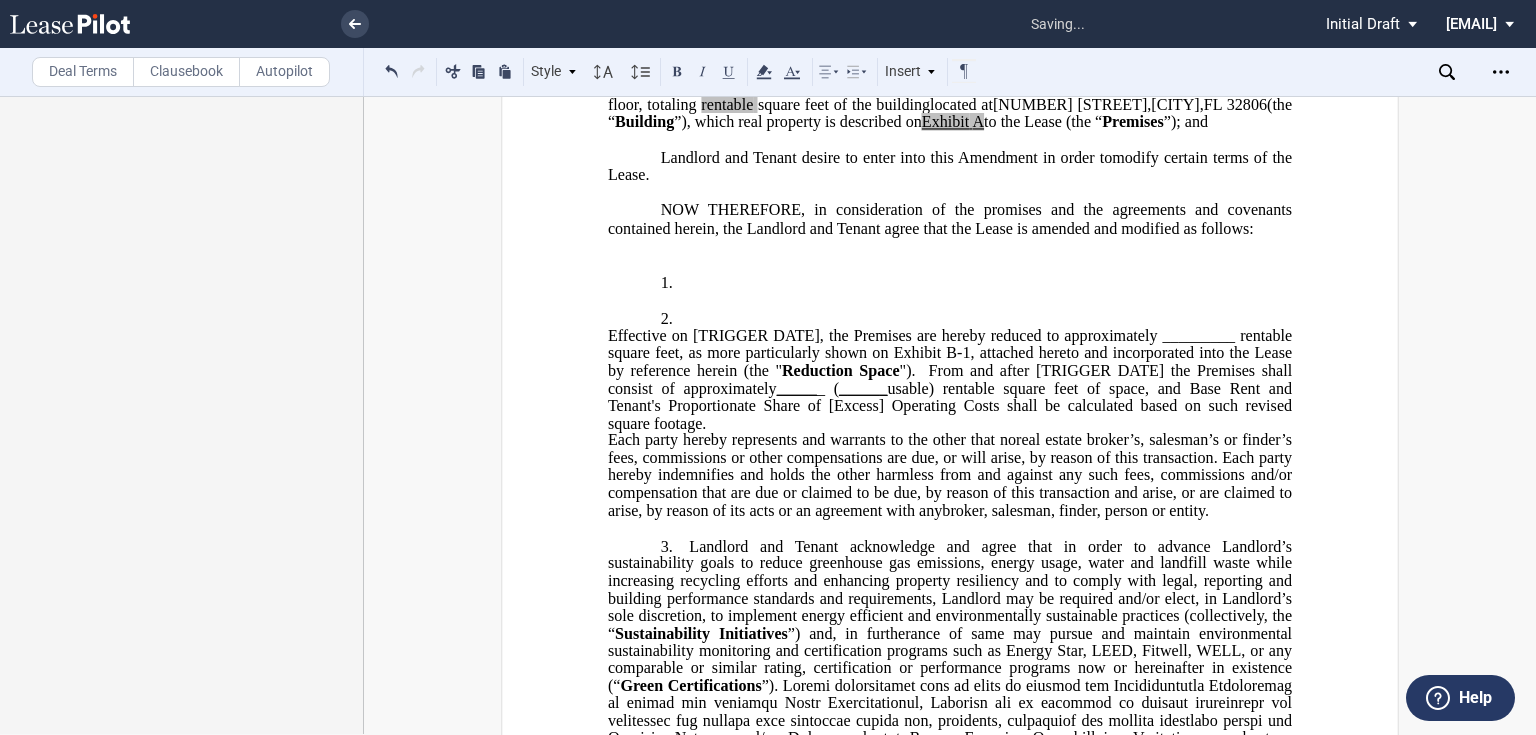 click on "﻿ FIRST AMENDMENT TO ﻿ ASSIGNMENT, ASSUMPTION AND FIRST AMENDMENT TO ASSIGNMENT AND ASSUMPTION TO ﻿ ﻿ THIS FIRST AMENDMENT TO (this “ First Amendment ”) is dated as of _____________ (“ First Amendment Effective Date ”), by and between HCPI/Tennessee, LLC , a Delaware limited liability company (“ Landlord ”) and ﻿ , ﻿ ﻿ ﻿ , an individual , , an individual , , , and , and ﻿ , an individual , as successor-in-interest to [______] ( jointly, severally and collectively, the “ Tenant ”), under the following circumstances: THIS ASSIGNMENT, ASSUMPTION AND FIRST AMENDMENT TO (this “ First Amendment ”) is dated as of ____________ by and between" at bounding box center [950, 991] 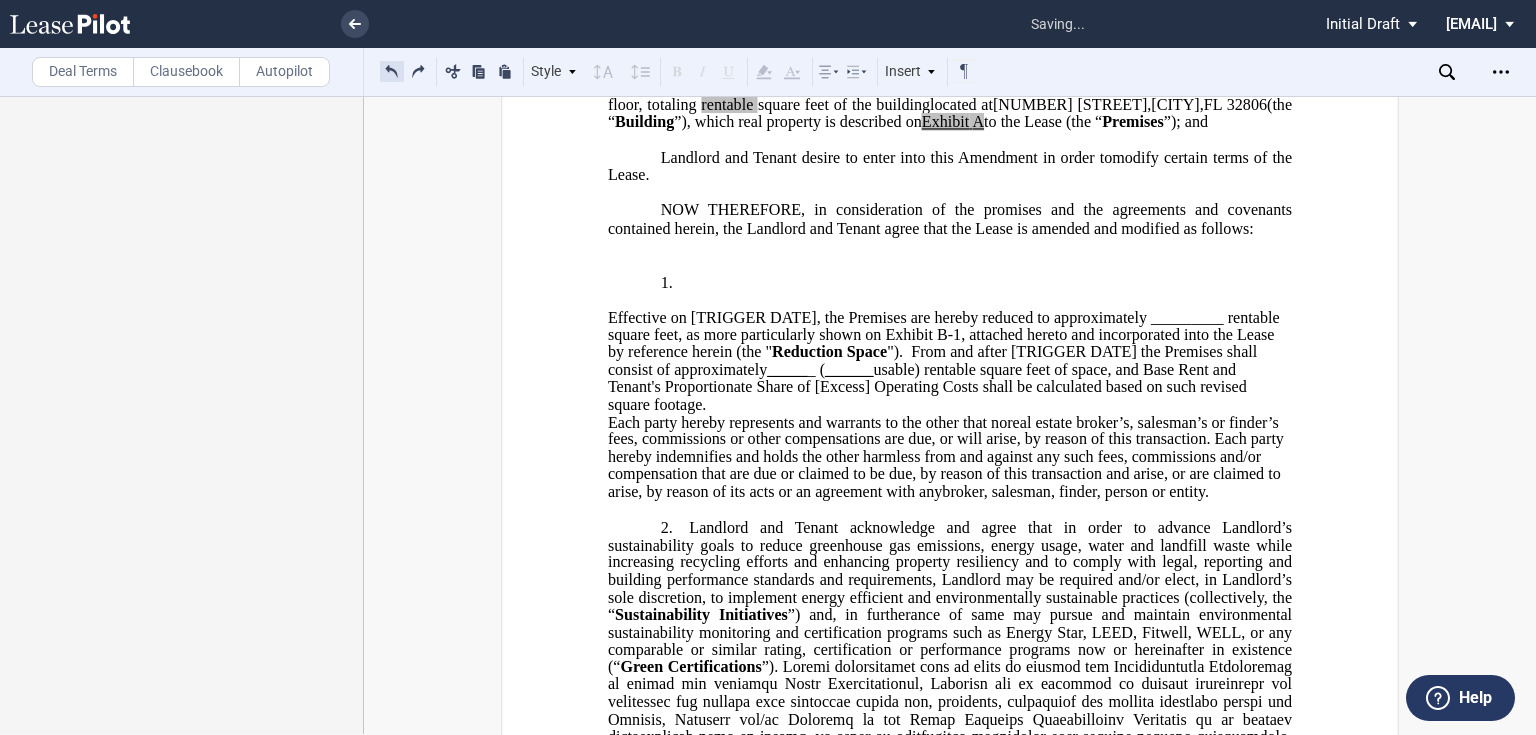 click at bounding box center (392, 71) 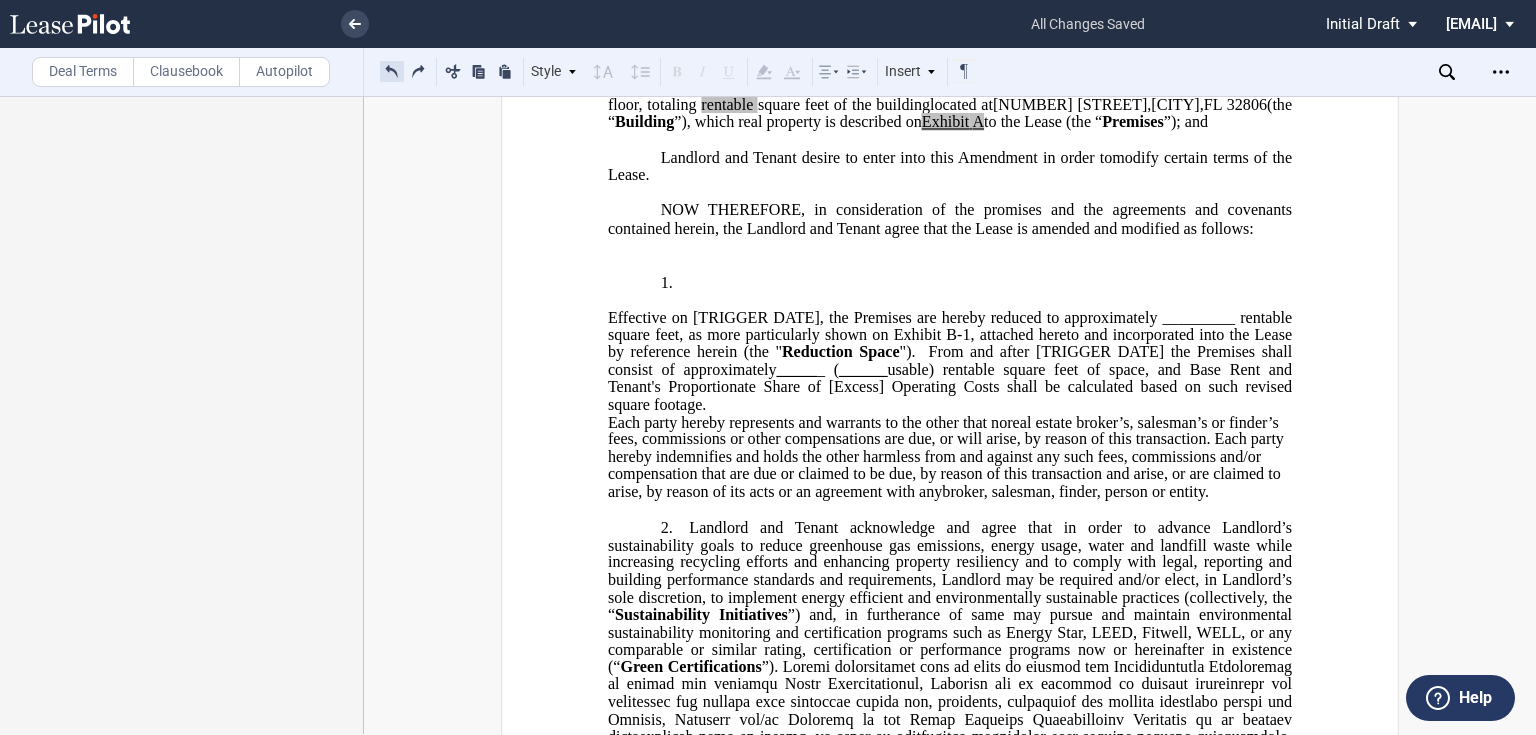 click at bounding box center (392, 71) 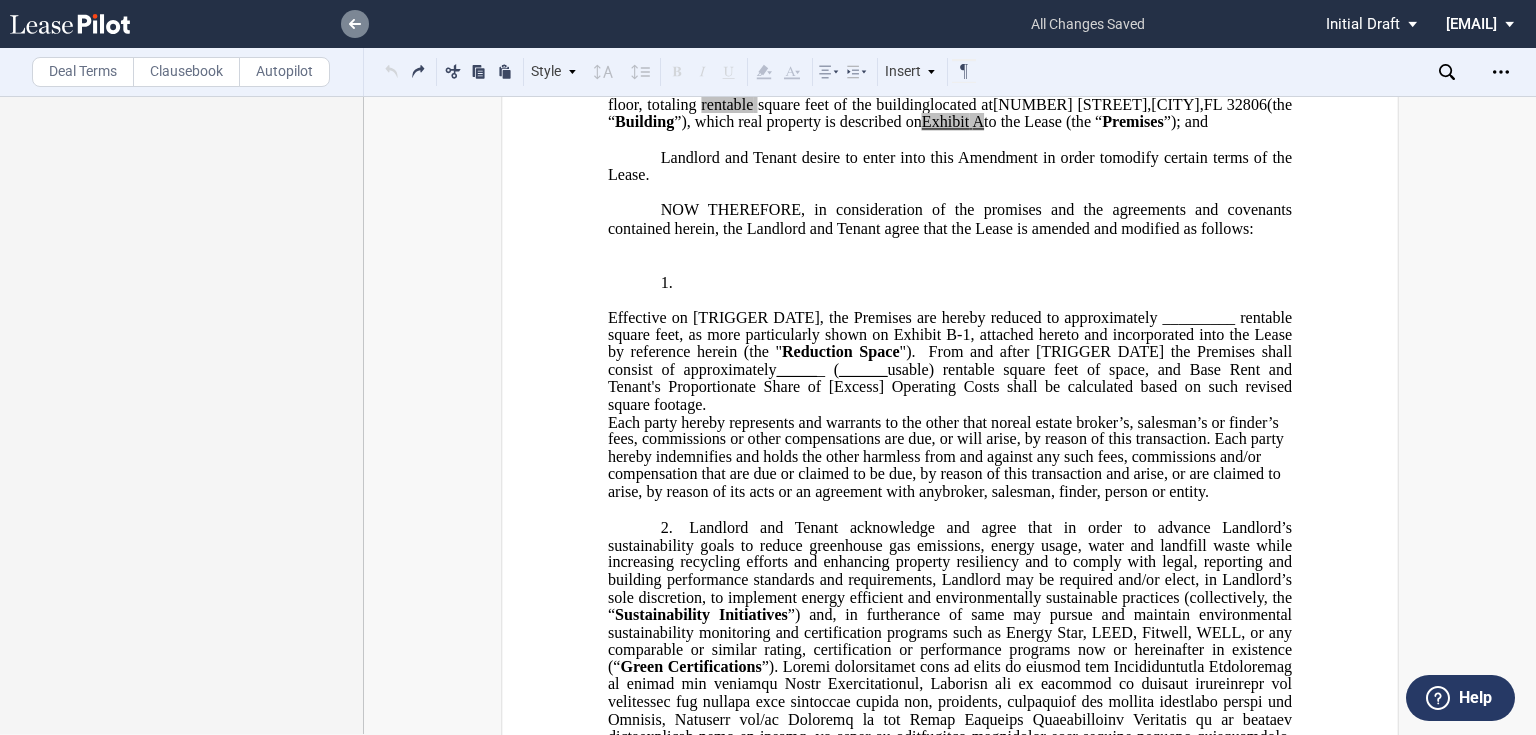 click 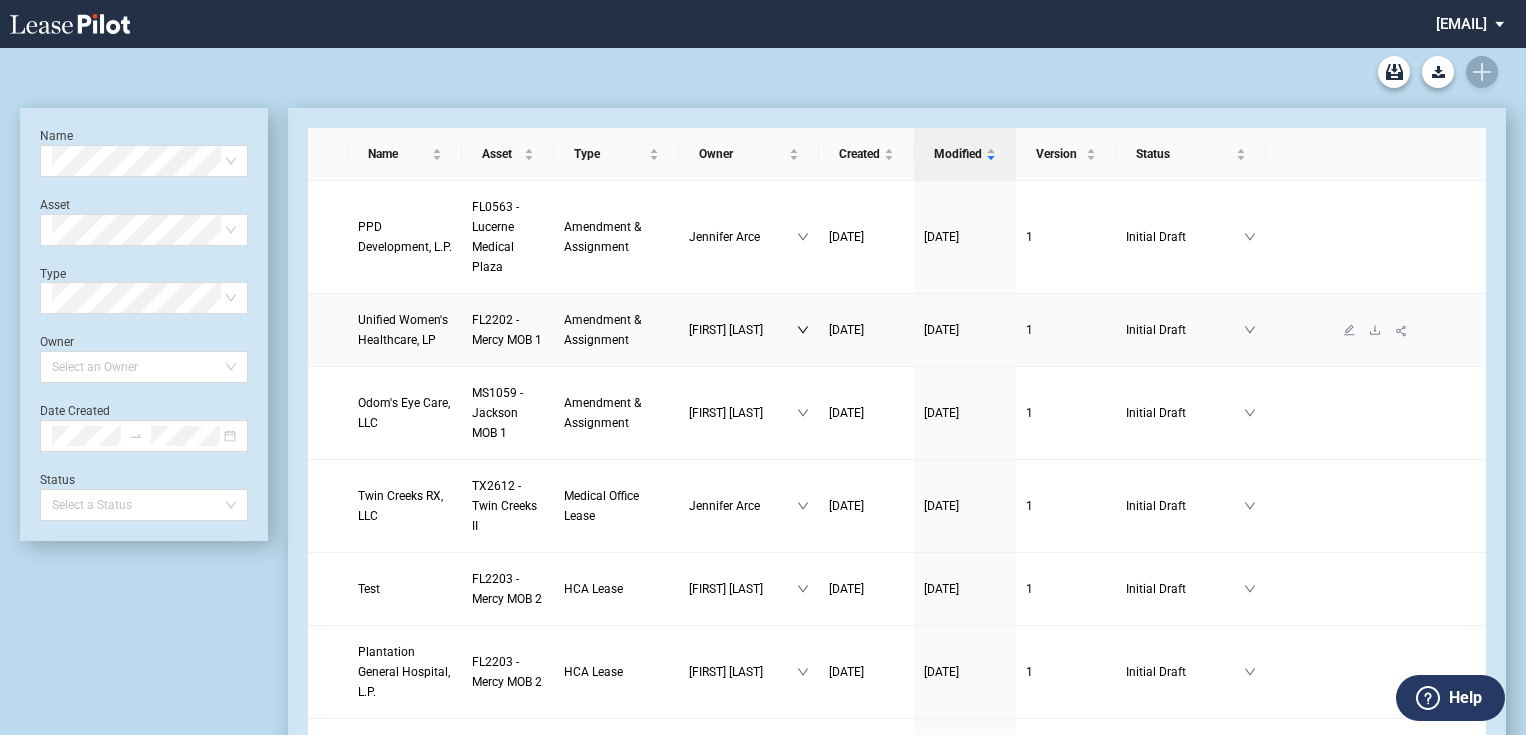 scroll, scrollTop: 0, scrollLeft: 0, axis: both 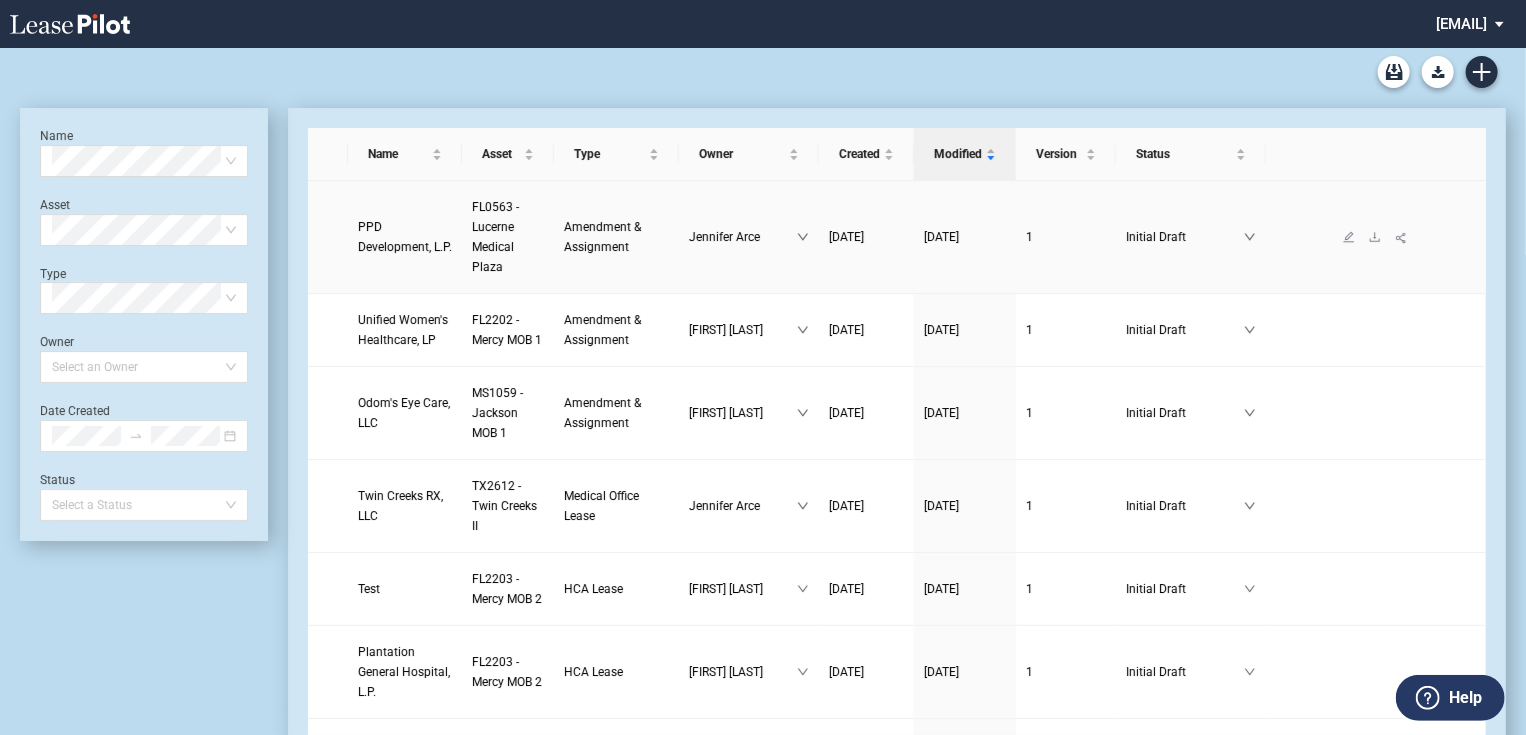 click on "PPD Development, L.P." at bounding box center (405, 237) 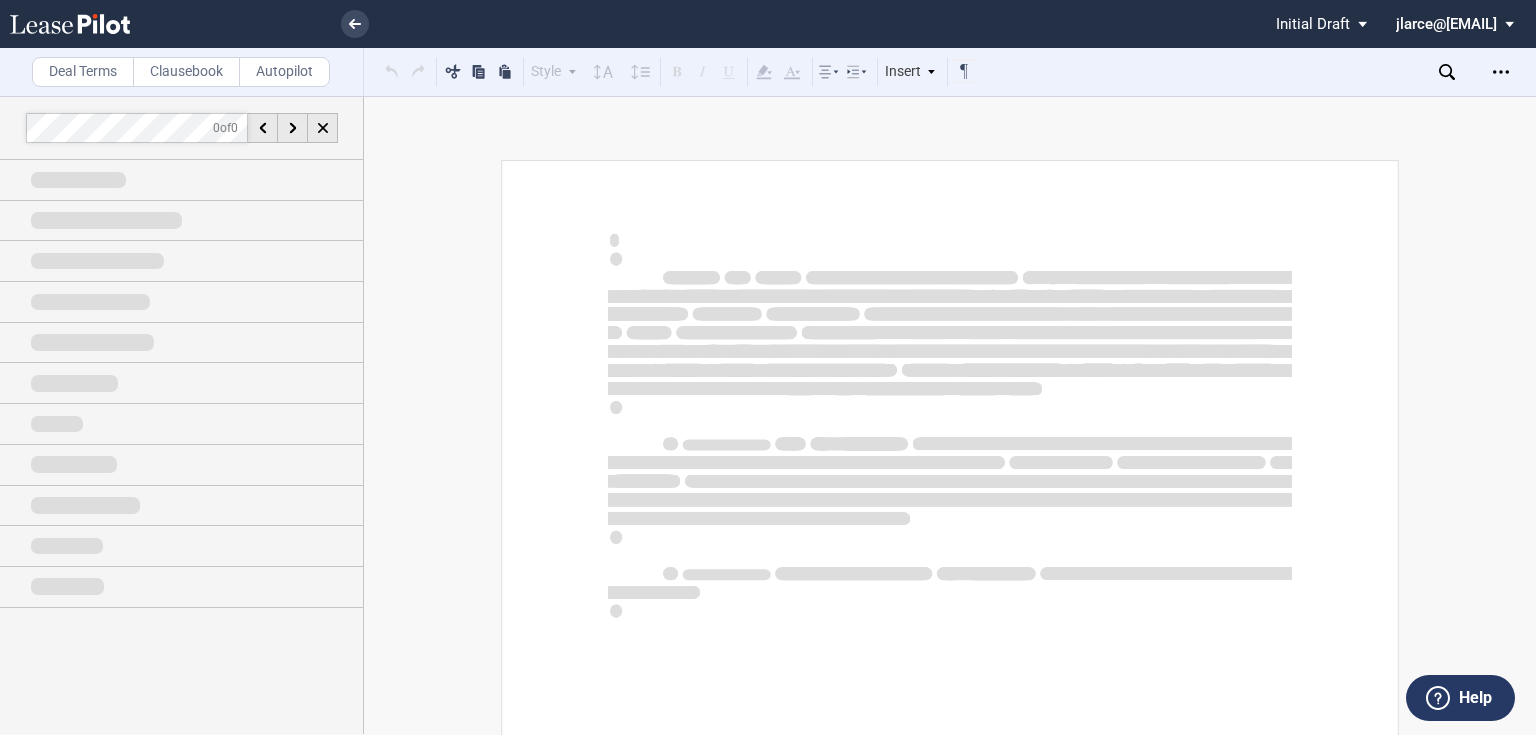 scroll, scrollTop: 0, scrollLeft: 0, axis: both 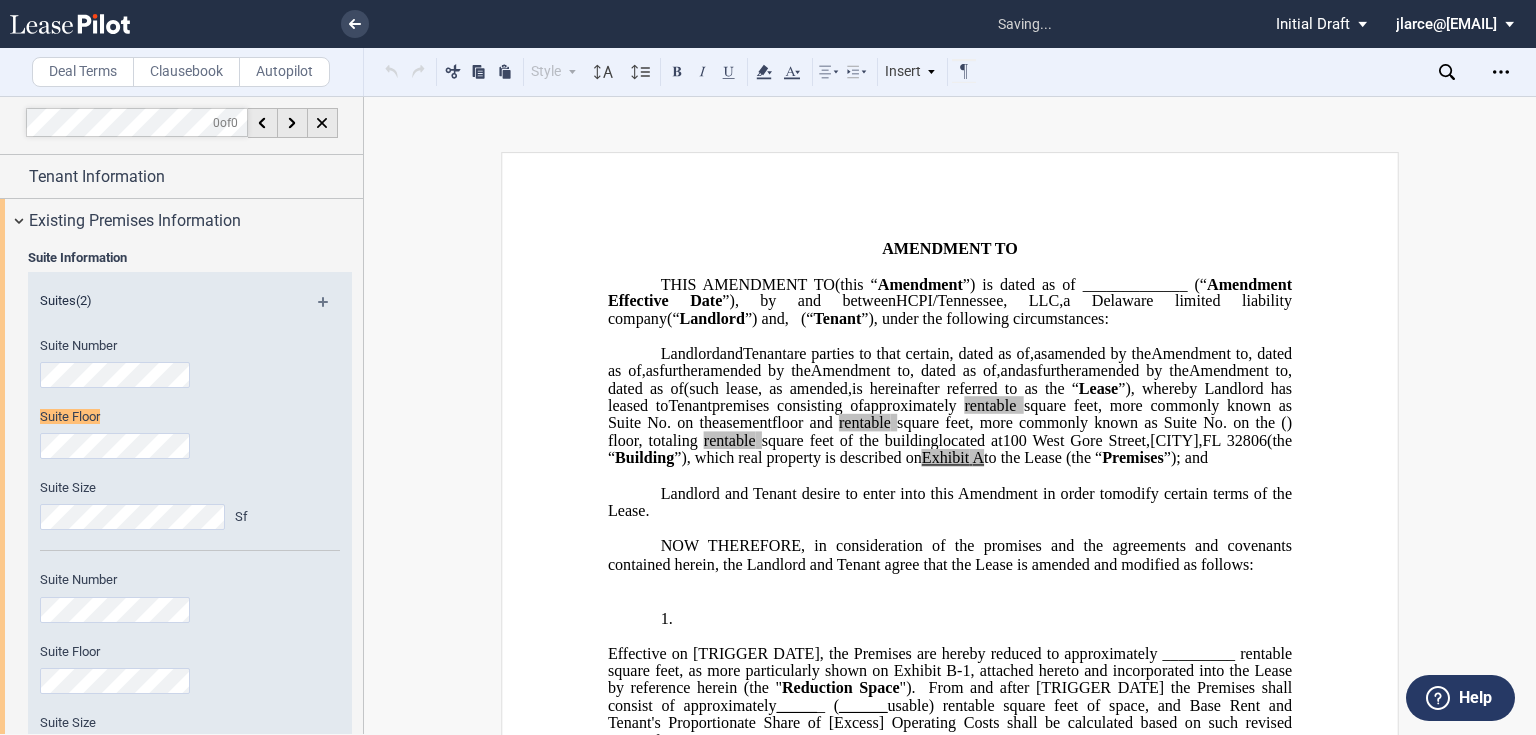 type 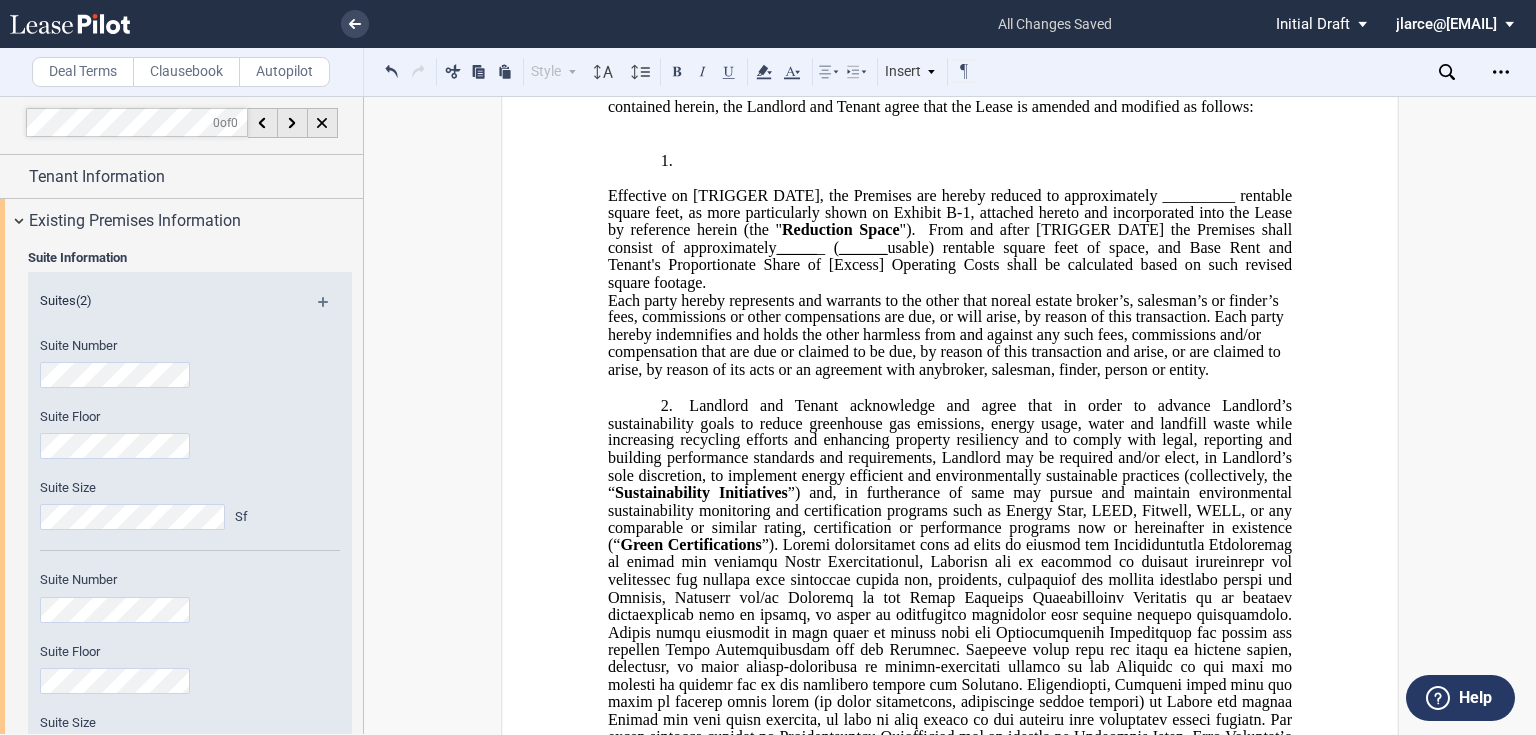 scroll, scrollTop: 489, scrollLeft: 0, axis: vertical 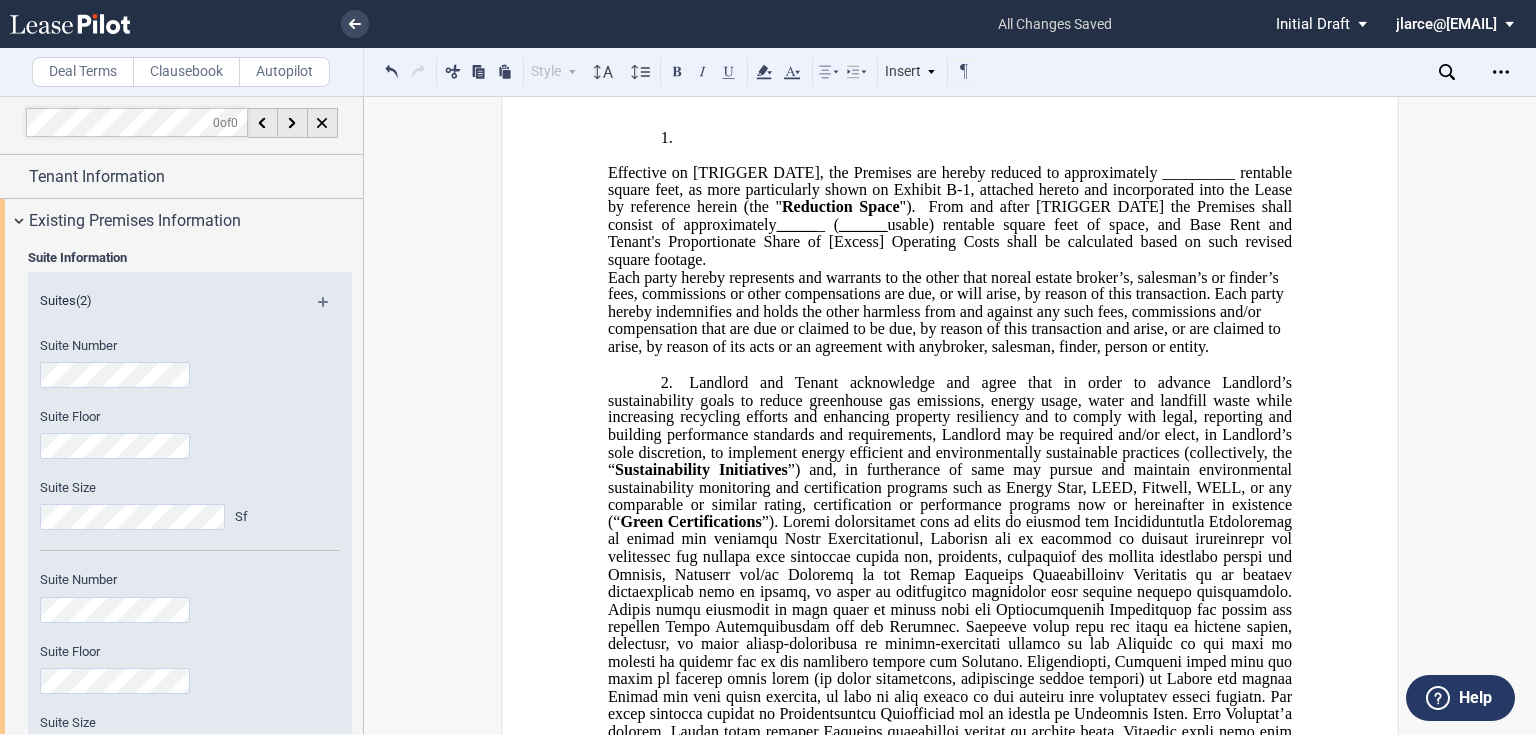 click on "﻿ FIRST AMENDMENT TO ﻿ ASSIGNMENT, ASSUMPTION AND FIRST AMENDMENT TO ASSIGNMENT AND ASSUMPTION TO ﻿ ﻿ THIS FIRST AMENDMENT TO (this “ First Amendment ”) is dated as of _____________ (“ First Amendment Effective Date ”), by and between HCPI/Tennessee, LLC , a Delaware limited liability company (“ Landlord ”) and ﻿ , ﻿ ﻿ ﻿ , an individual , , an individual , , , and , and ﻿ , an individual , as successor-in-interest to [______] ( jointly, severally and collectively, the “ Tenant ”), under the following circumstances: THIS ASSIGNMENT, ASSUMPTION AND FIRST AMENDMENT TO (this “ First Amendment ”) is dated as of ____________ by and between" at bounding box center (950, 837) 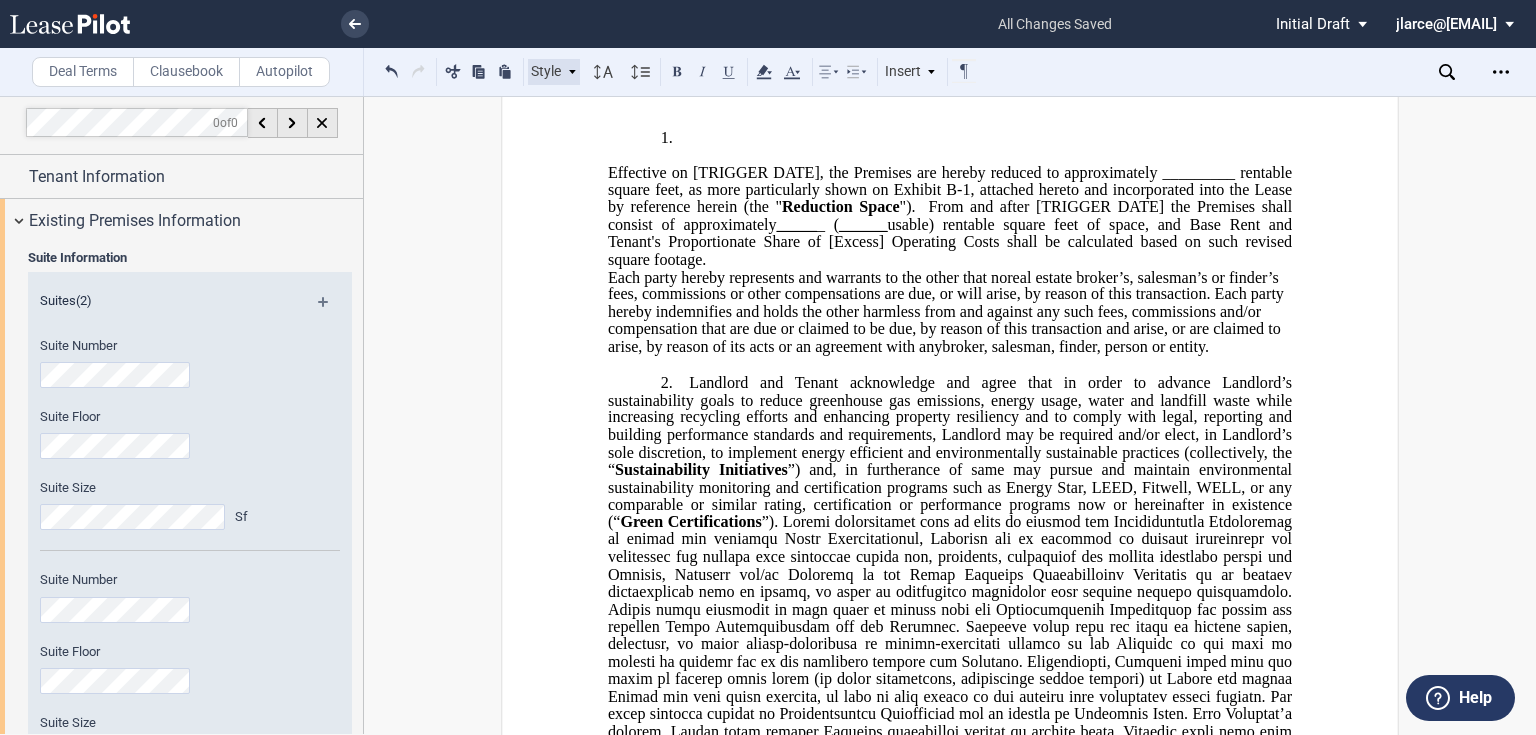 click on "Style" at bounding box center [554, 72] 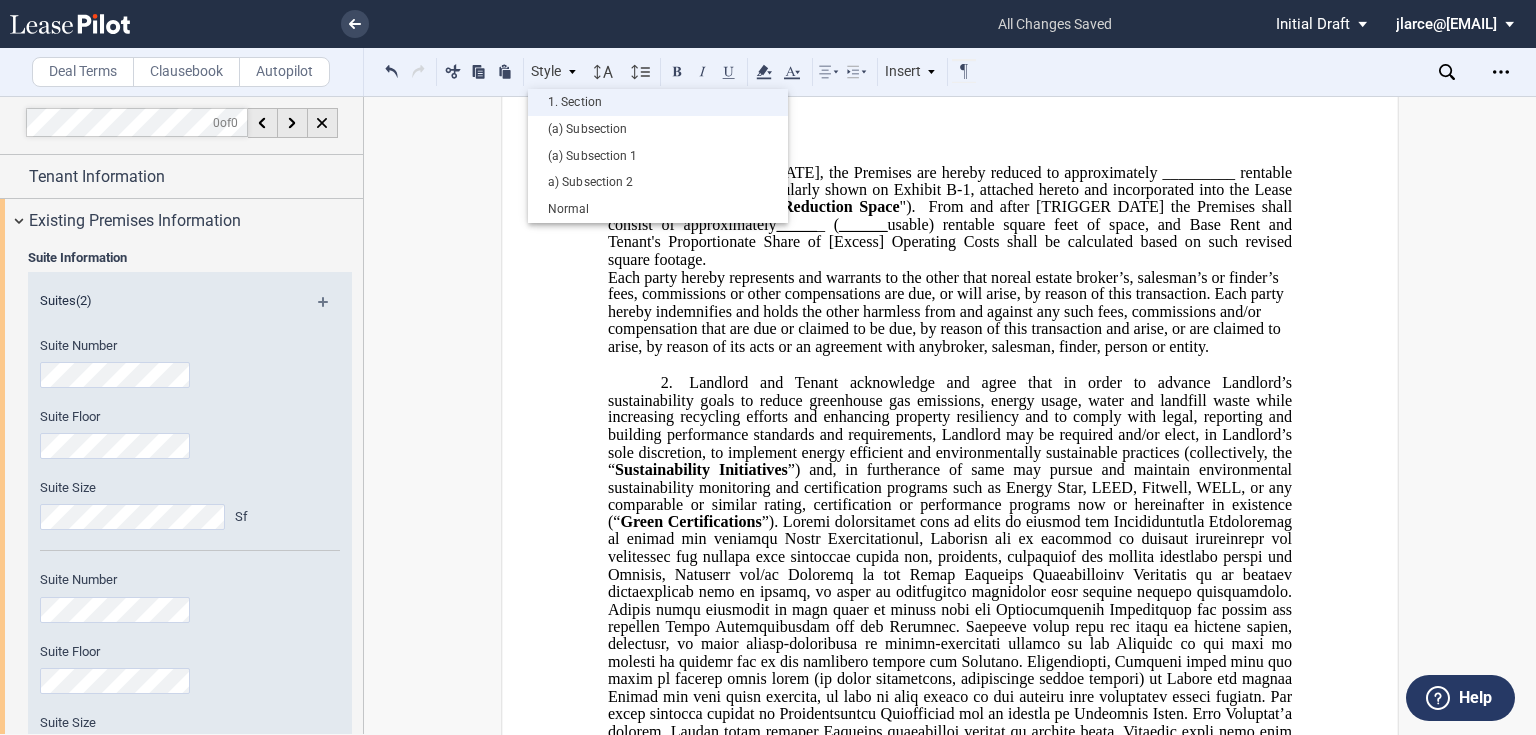 click on "1. Section" at bounding box center [658, 102] 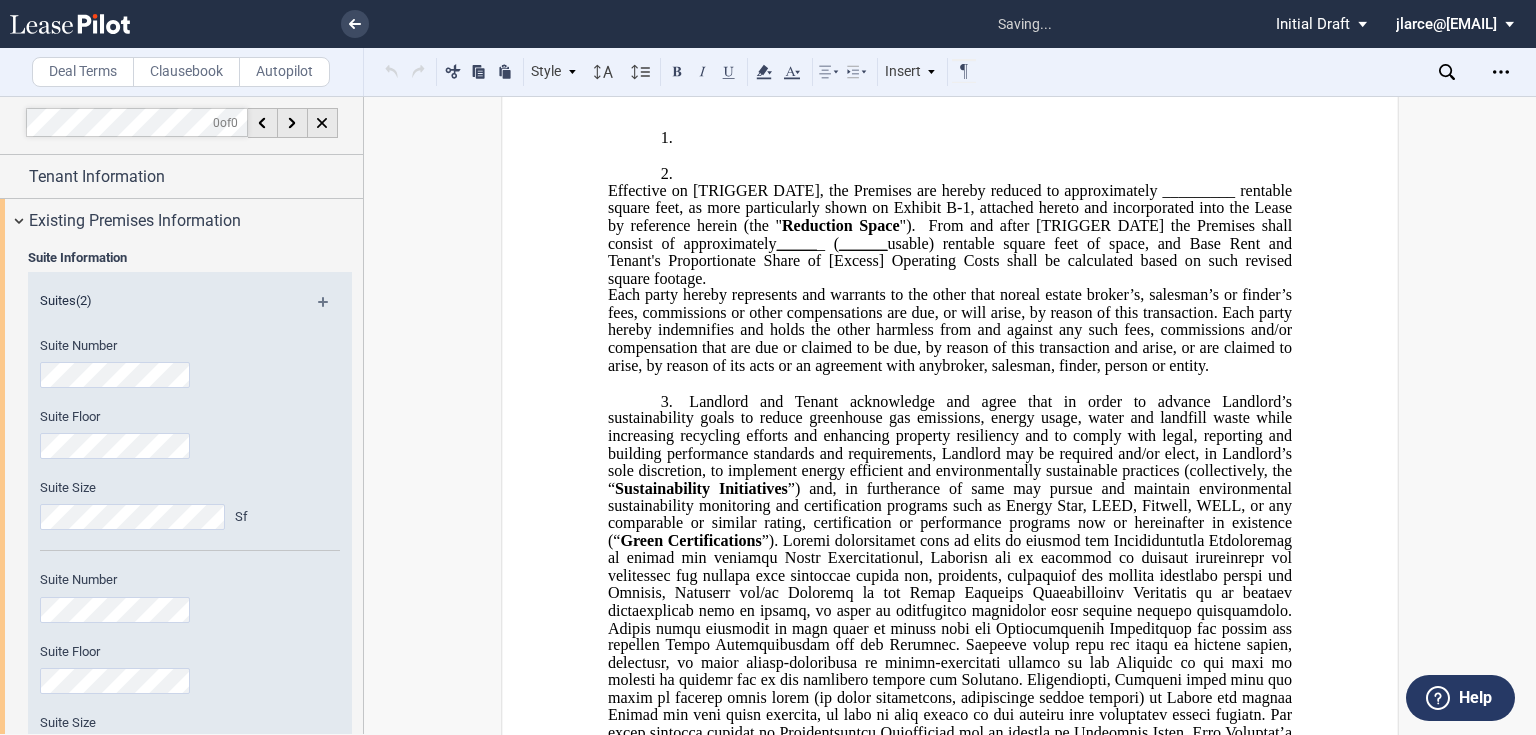 click on "﻿ FIRST AMENDMENT TO ﻿ ASSIGNMENT, ASSUMPTION AND FIRST AMENDMENT TO ASSIGNMENT AND ASSUMPTION TO ﻿ ﻿ THIS FIRST AMENDMENT TO (this “ First Amendment ”) is dated as of _____________ (“ First Amendment Effective Date ”), by and between HCPI/Tennessee, LLC , a Delaware limited liability company (“ Landlord ”) and ﻿ , ﻿ ﻿ ﻿ , an individual , , an individual , , , and , and ﻿ , an individual , as successor-in-interest to [______] ( jointly, severally and collectively, the “ Tenant ”), under the following circumstances: THIS ASSIGNMENT, ASSUMPTION AND FIRST AMENDMENT TO (this “ First Amendment ”) is dated as of ____________ by and between" at bounding box center (950, 846) 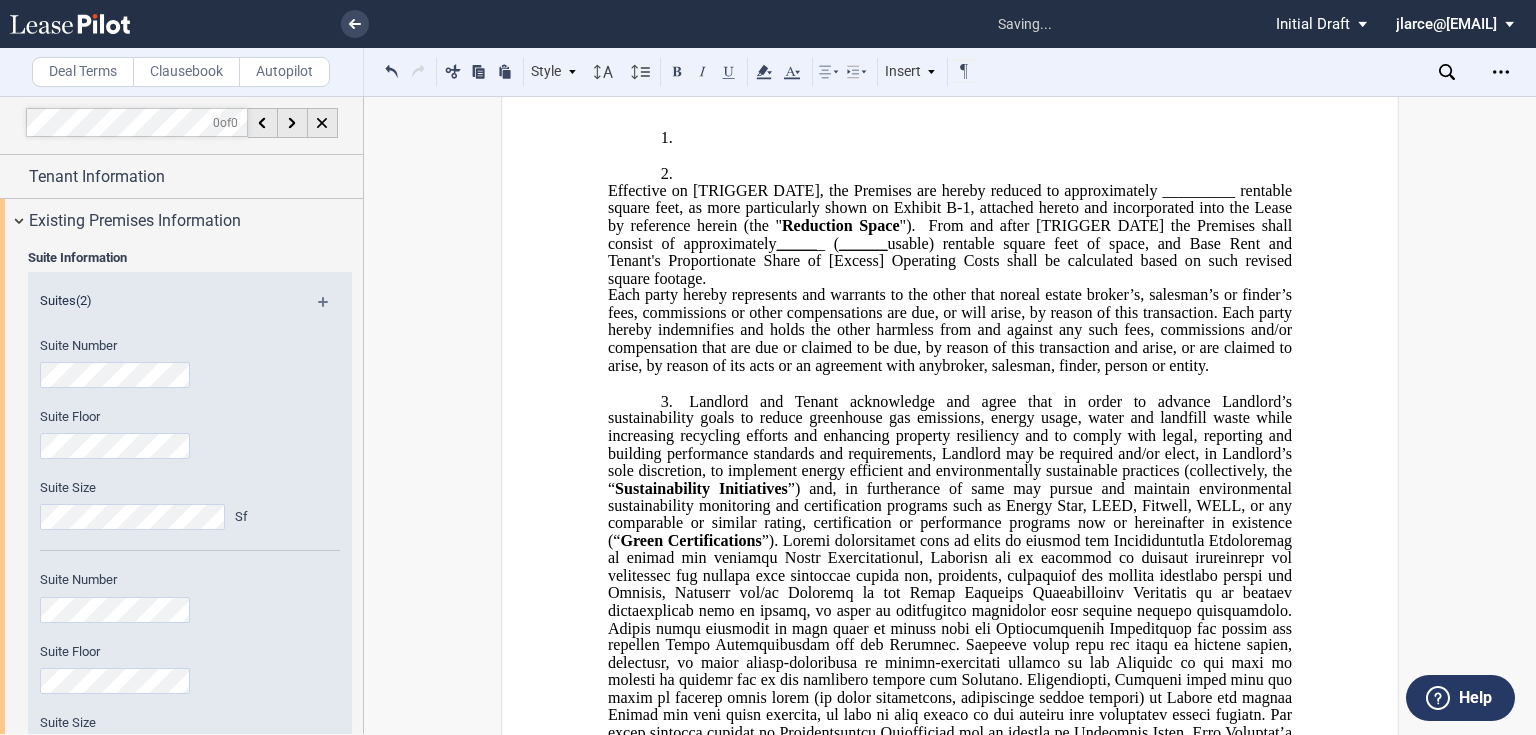 click on "2. Effective on [TRIGGER DATE], the Premises are hereby reduced to approximately _________ rentable square feet, as more particularly shown on Exhibit B-1, attached hereto and incorporated into the Lease by reference herein (the " Reduction Space "). From and after [TRIGGER DATE] the Premises shall consist of approximately ­ ­ ­ _____ _ ( ______ usable) rentable square feet of space, and Base Rent and Tenant's Proportionate Share of [Excess] Operating Costs shall be calculated based on such revised square footage. Each party hereby represents and warrants to the other that no other other broker, salesman, finder, person or entity." at bounding box center [950, 269] 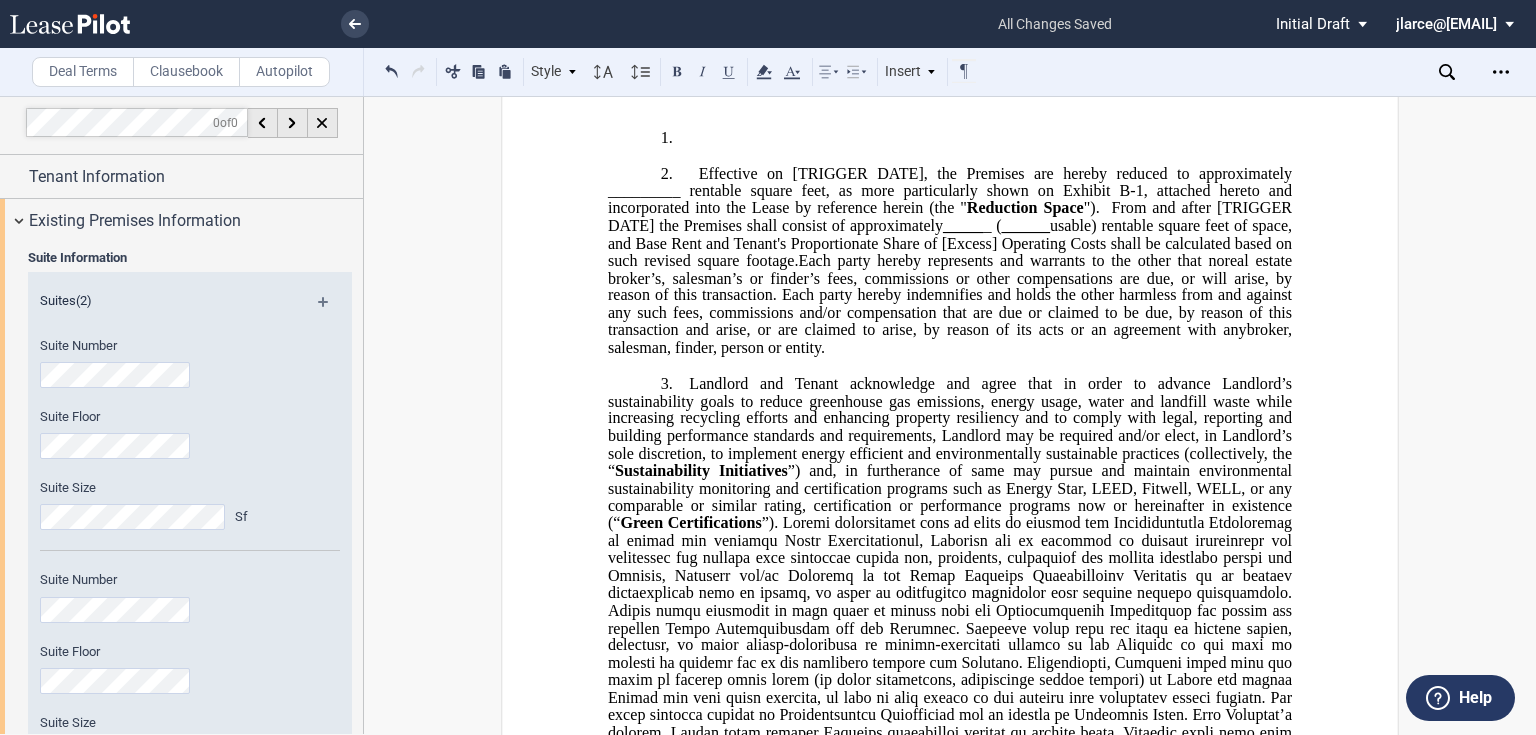 type 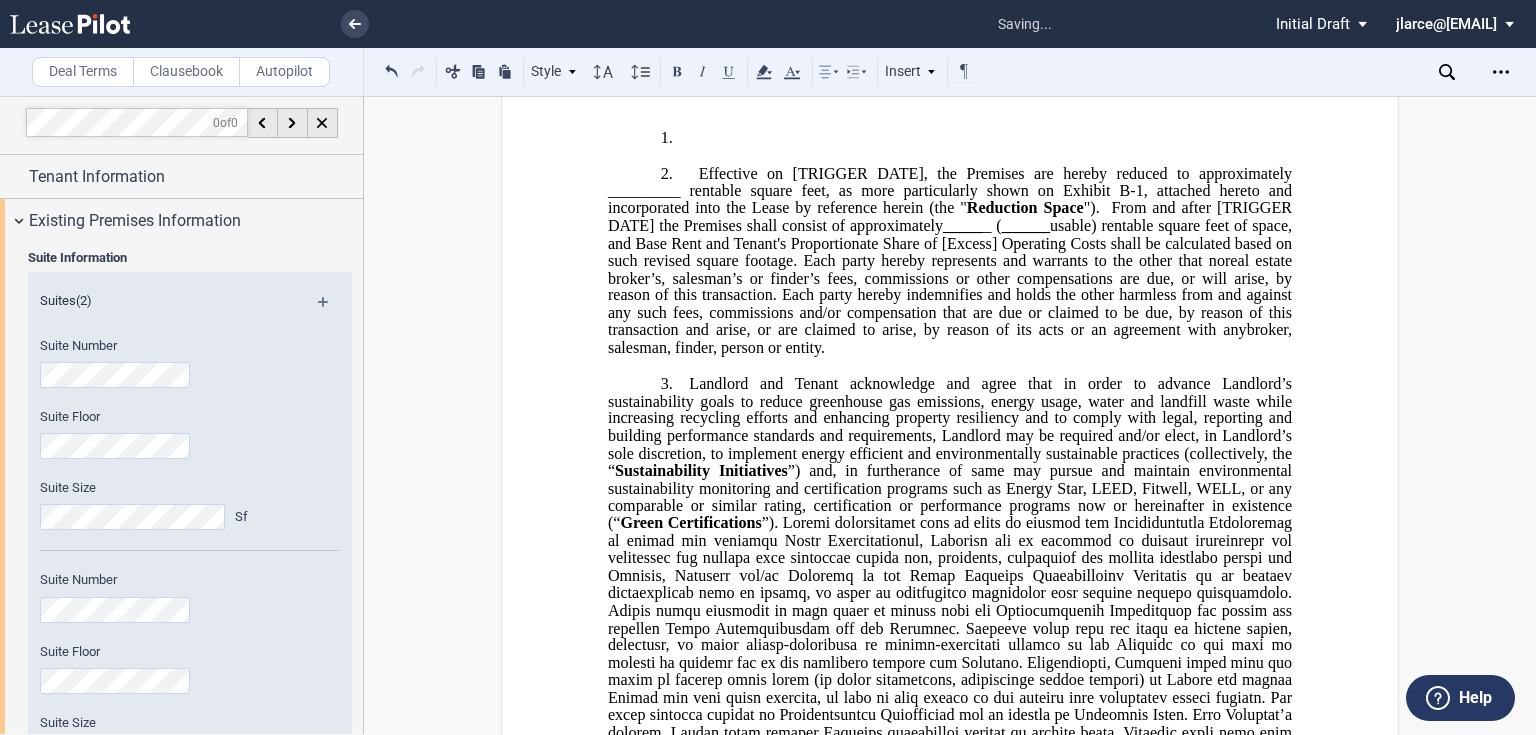 click on "1.
As of the   ﻿ ﻿  First  Amendment Effective Date,  ﻿ ﻿  represented Landlord (the “ Landlord Broker ”) and  ﻿ ﻿  represented  Assignee  Tenant  (the “ Assignee Tenant  Broker ”), and Landlord shall pay Landlord Broker and  Assignee  Tenant  Broker pursuant to the terms and conditions of separate agreements. As of the   ﻿ ﻿  First  Amendment Effective Date,  ﻿ ﻿  represented Landlord (the “ Landlord Broker ”), and Landlord shall pay Landlord Broker pursuant to the terms and conditions of a separate agreement. As of the   ﻿ ﻿  First  Amendment Effective Date,  ﻿ ﻿  represented  Assignee  Tenant  (the “ Assignee Tenant  Broker ”), and Landlord shall pay  Assignee  Tenant  Broker pursuant to the terms and conditions of a separate agreement." at bounding box center (950, 137) 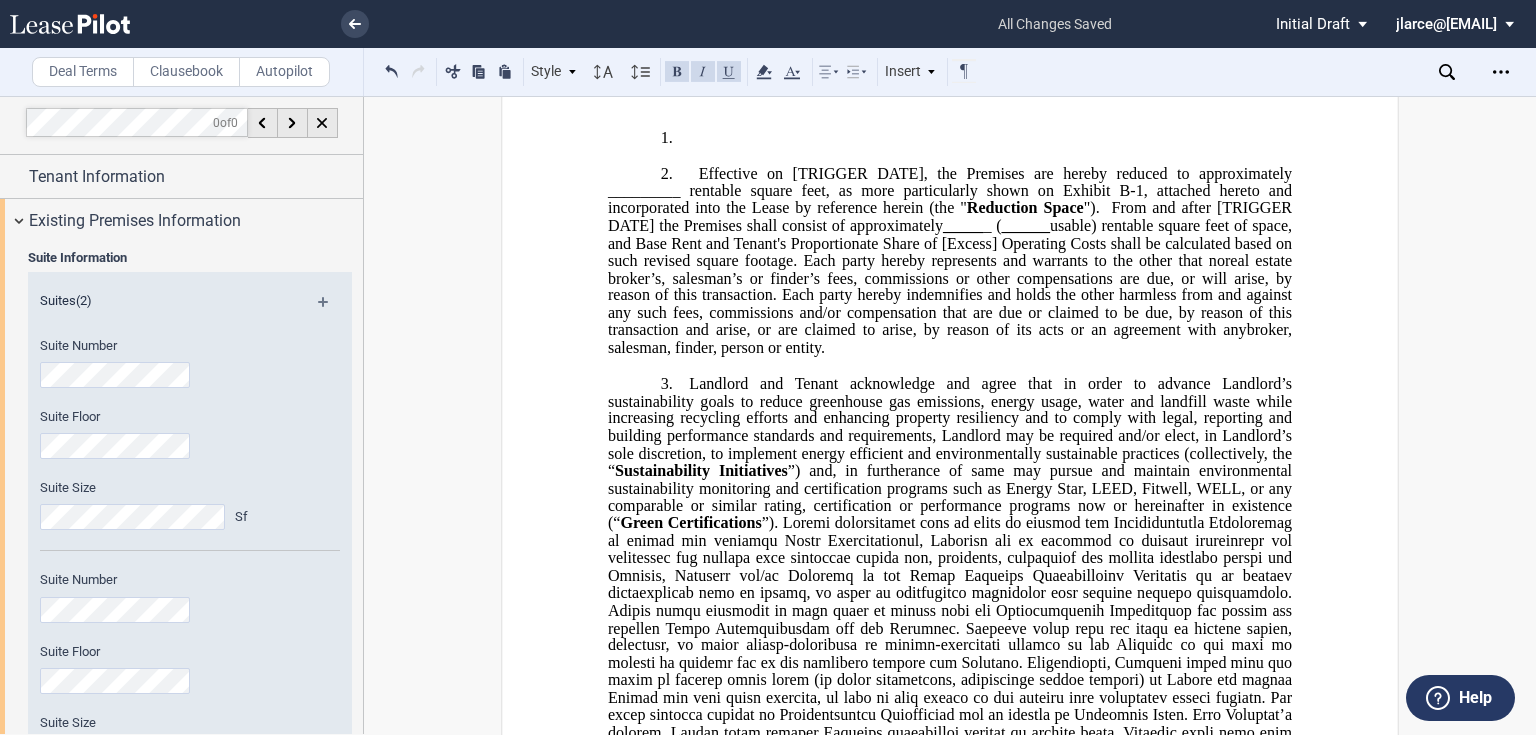 click on "1.
As of the   ﻿ ﻿  First  Amendment Effective Date,  ﻿ ﻿  represented Landlord (the “ Landlord Broker ”) and  ﻿ ﻿  represented  Assignee  Tenant  (the “ Assignee Tenant  Broker ”), and Landlord shall pay Landlord Broker and  Assignee  Tenant  Broker pursuant to the terms and conditions of separate agreements. As of the   ﻿ ﻿  First  Amendment Effective Date,  ﻿ ﻿  represented Landlord (the “ Landlord Broker ”), and Landlord shall pay Landlord Broker pursuant to the terms and conditions of a separate agreement. As of the   ﻿ ﻿  First  Amendment Effective Date,  ﻿ ﻿  represented  Assignee  Tenant  (the “ Assignee Tenant  Broker ”), and Landlord shall pay  Assignee  Tenant  Broker pursuant to the terms and conditions of a separate agreement." at bounding box center (950, 137) 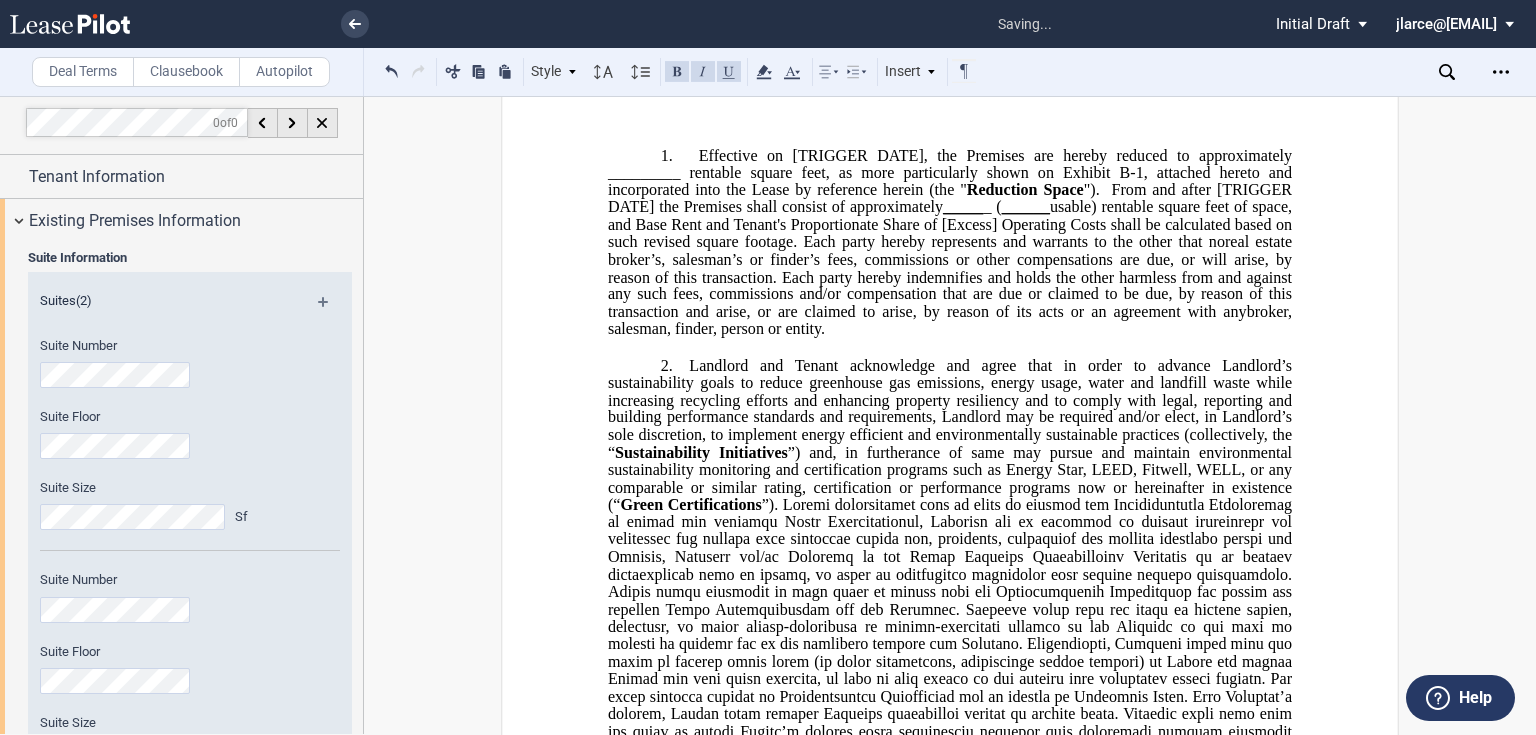 click on "﻿" at bounding box center (950, 119) 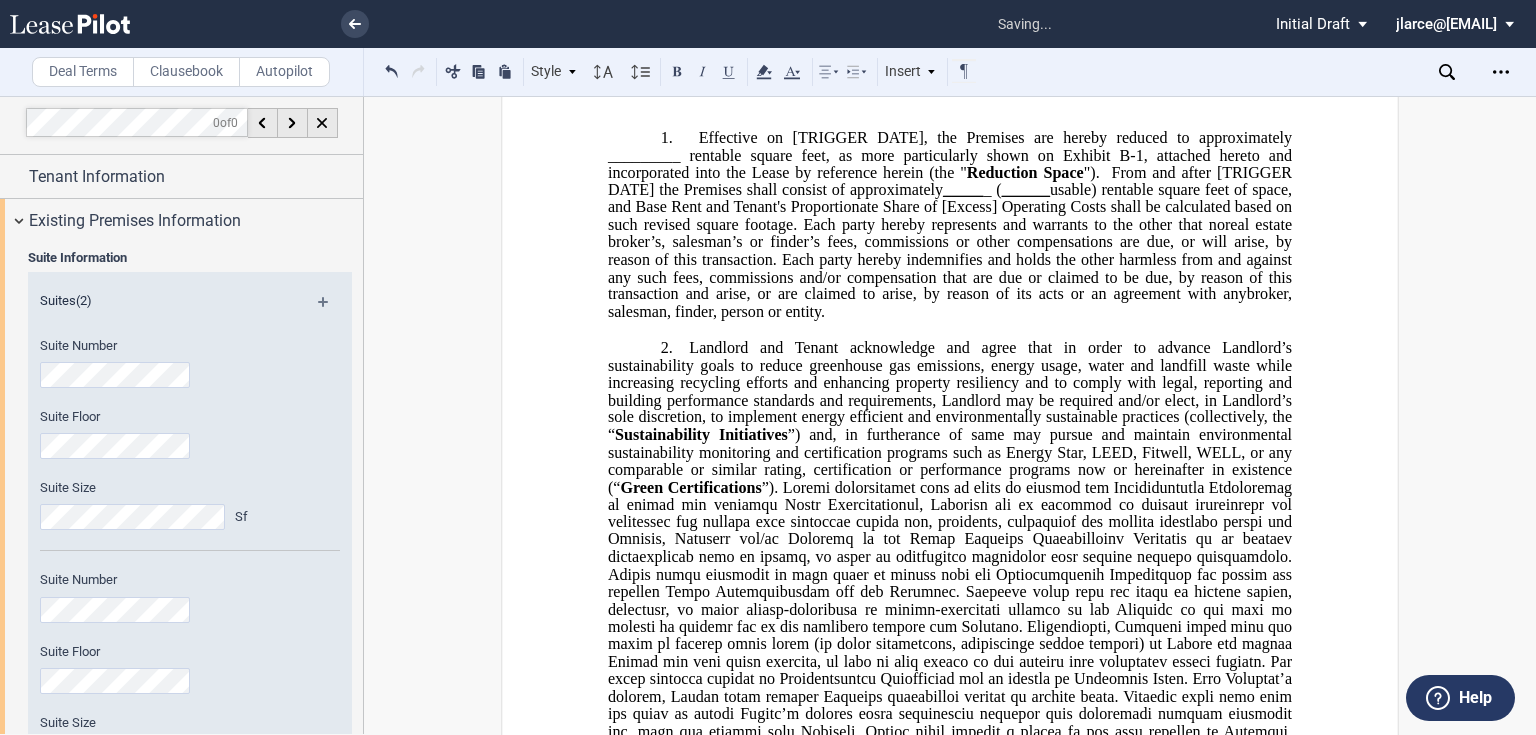 click on "usable) rentable square feet of space, and Base Rent and Tenant's Proportionate Share of [Excess] Operating Costs shall be calculated based on such revised square footage. E" 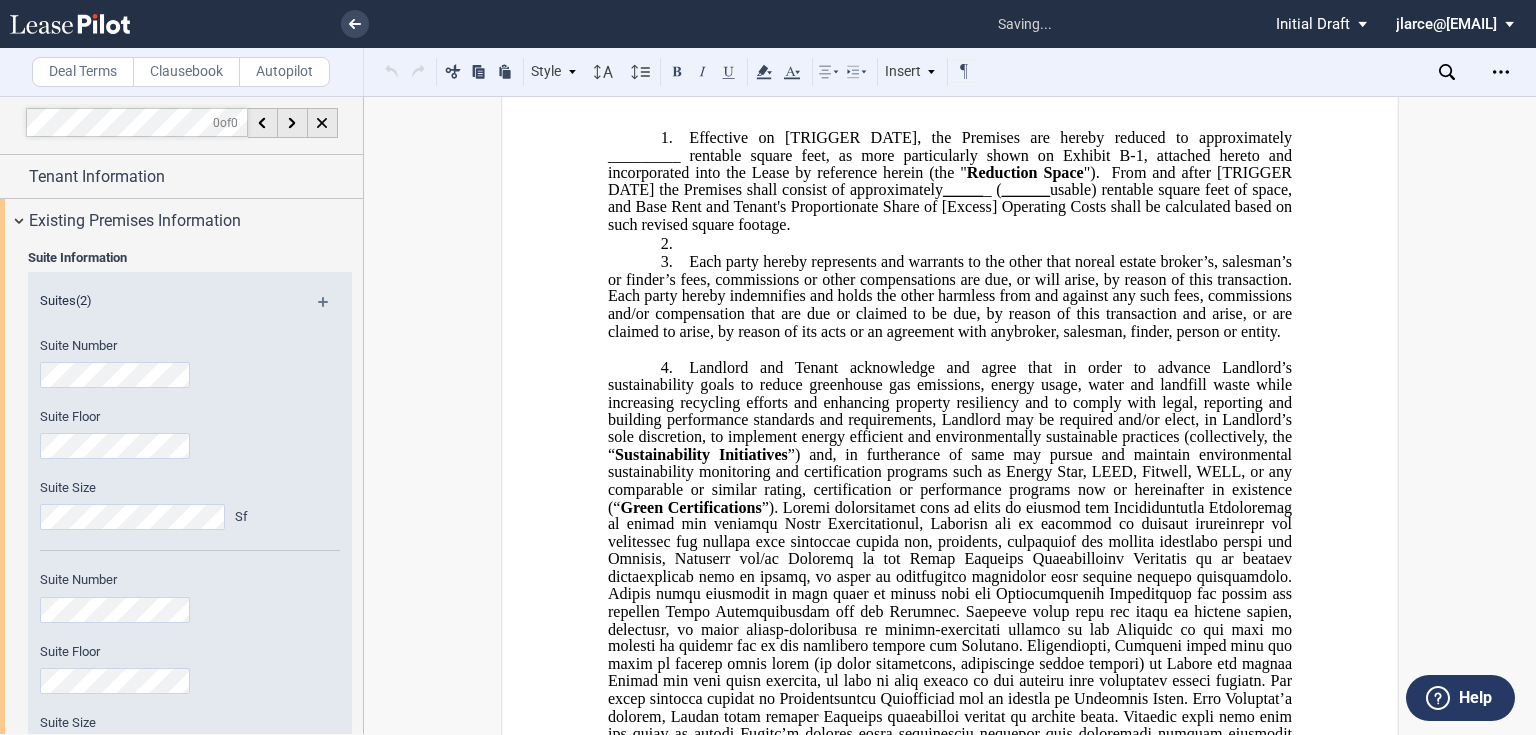 click on "usable) rentable square feet of space, and Base Rent and Tenant's Proportionate Share of [Excess] Operating Costs shall be calculated based on such revised square footage." 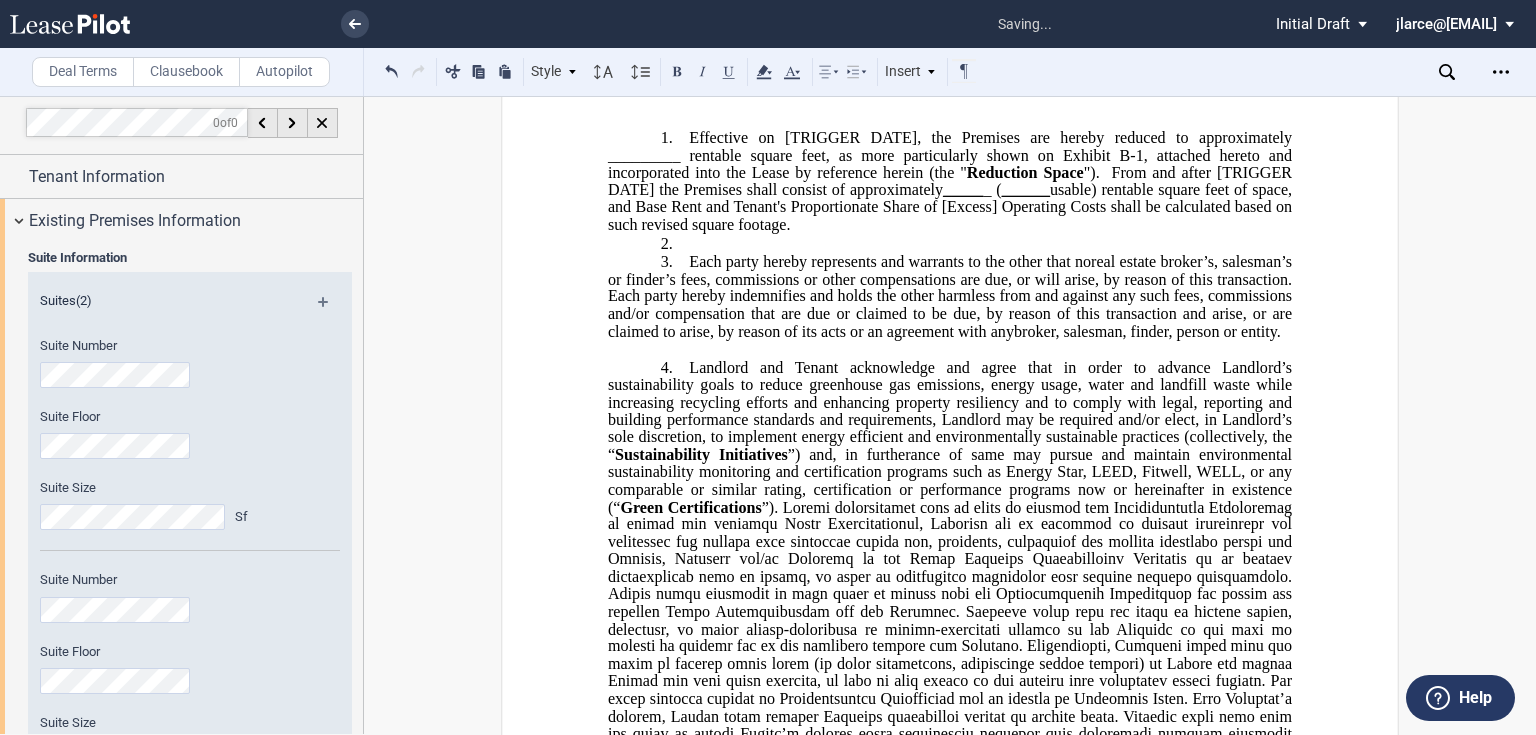 click on "2.               ﻿" at bounding box center [950, 243] 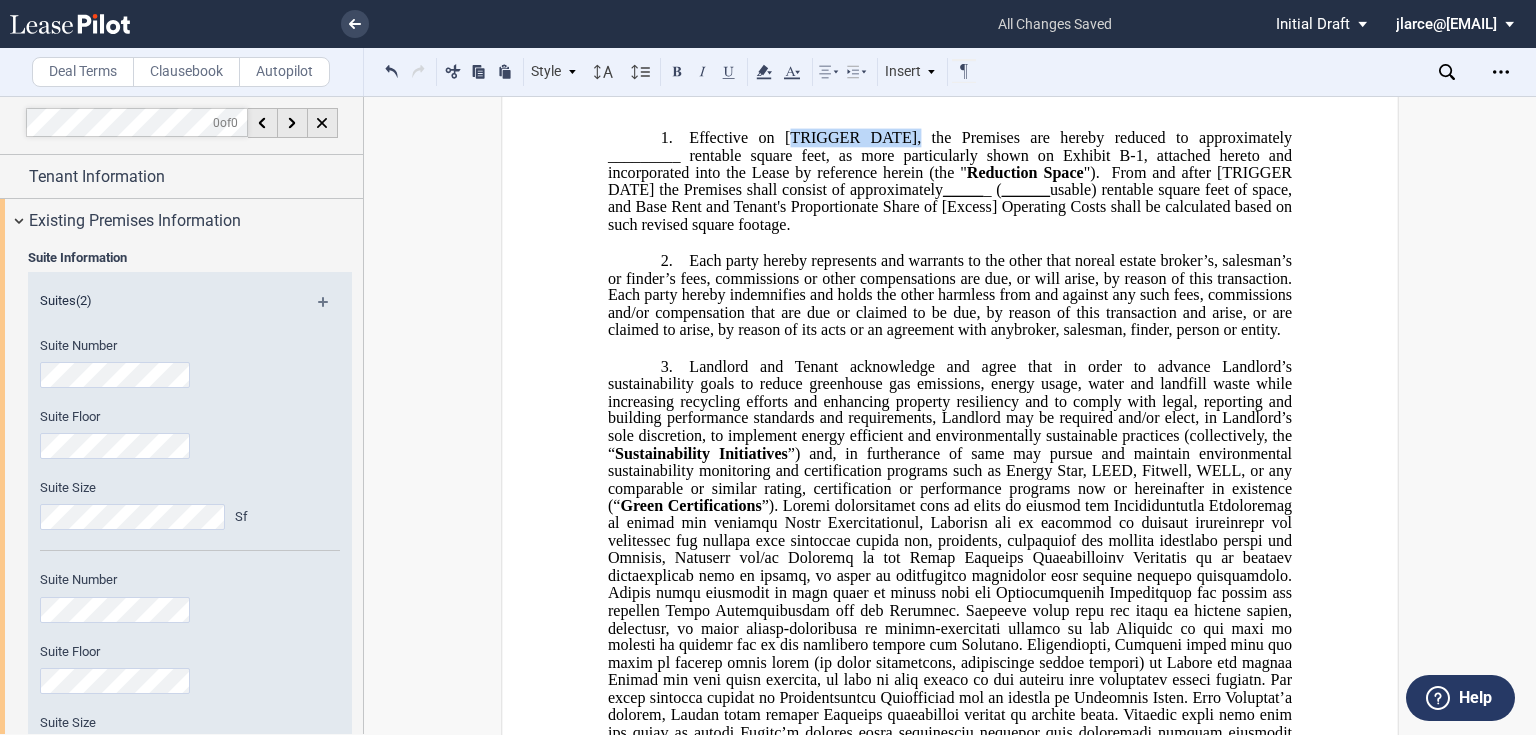 drag, startPoint x: 788, startPoint y: 205, endPoint x: 919, endPoint y: 204, distance: 131.00381 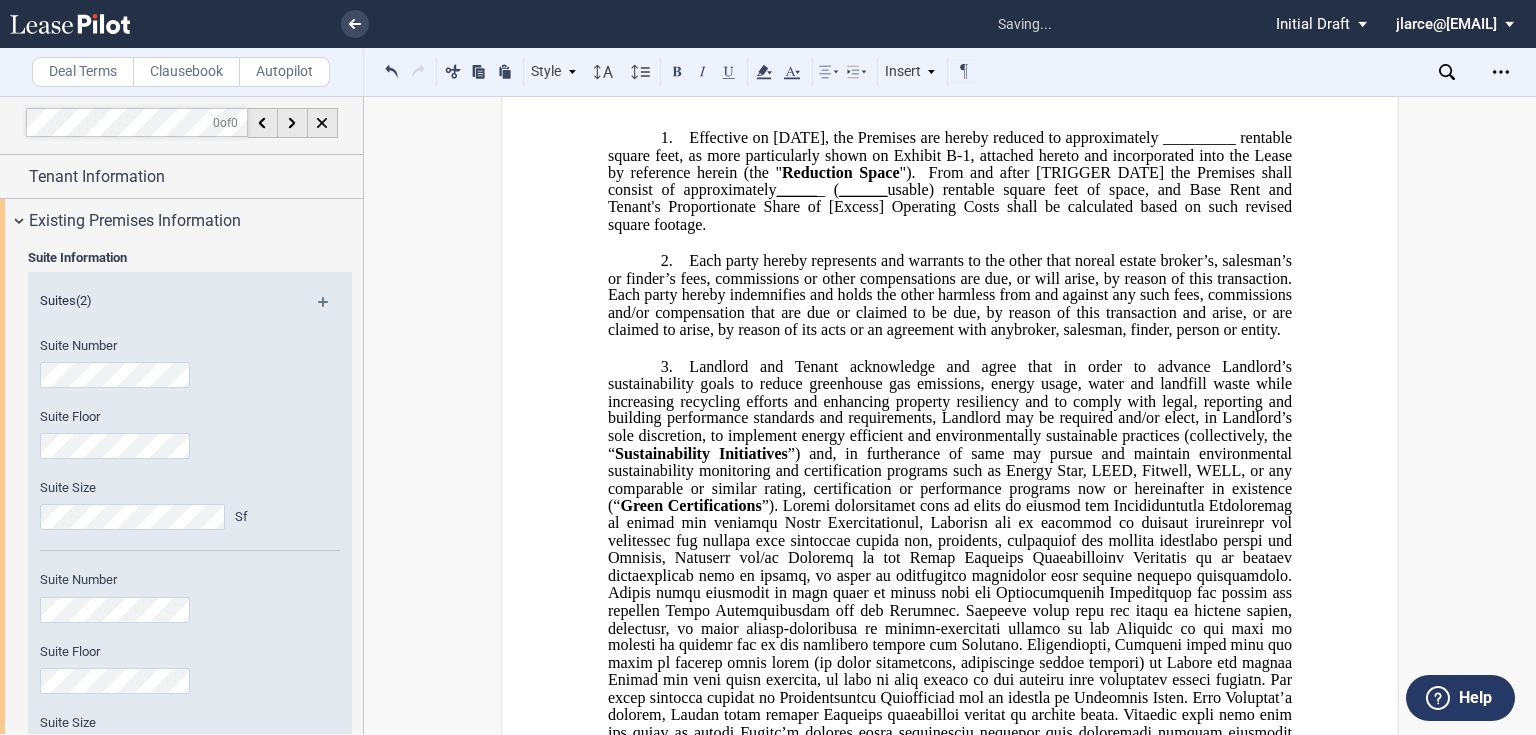 type 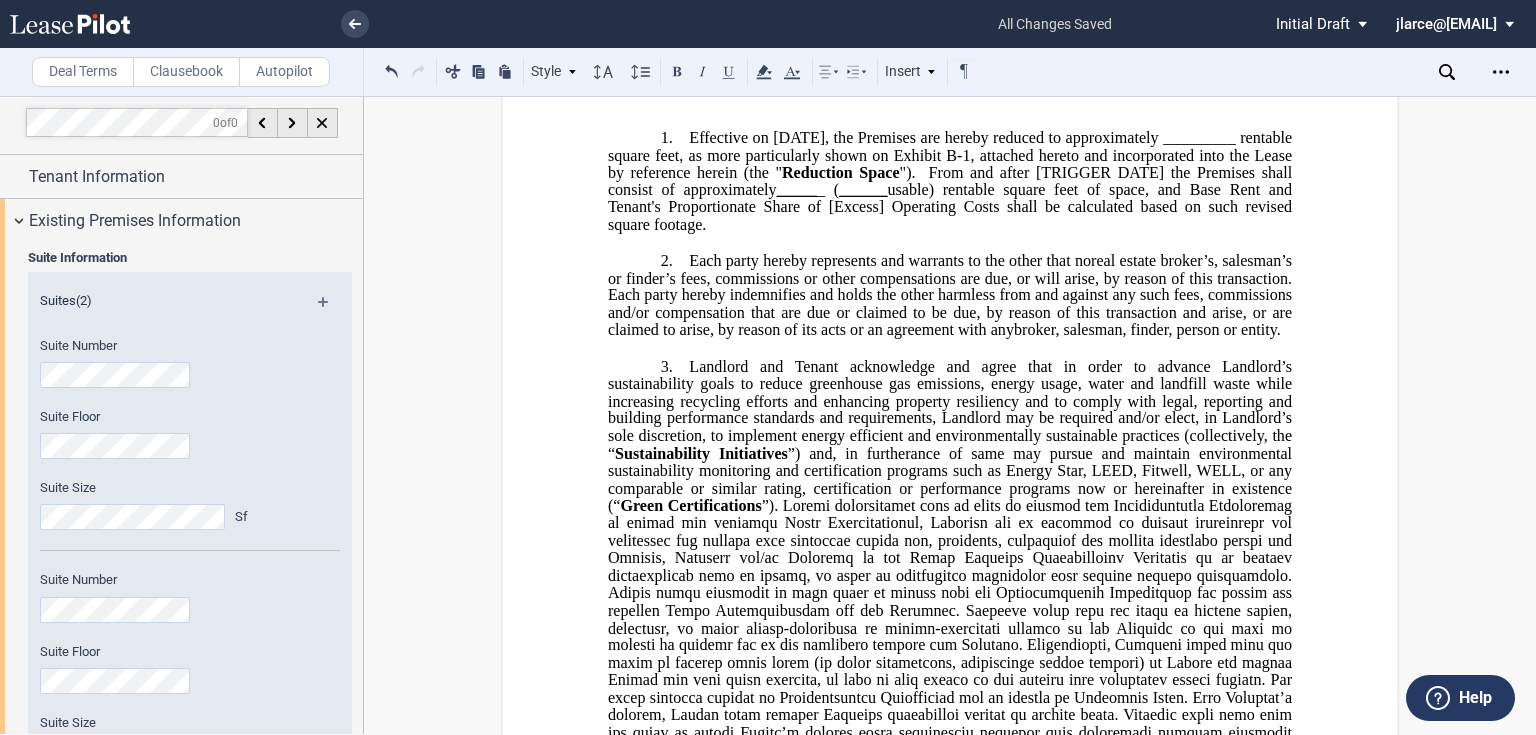 click on "Effective on [DATE], the Premises are hereby reduced to approximately _________ rentable square feet, as more particularly shown on Exhibit B-1, attached hereto and incorporated into the Lease by reference herein (the "" 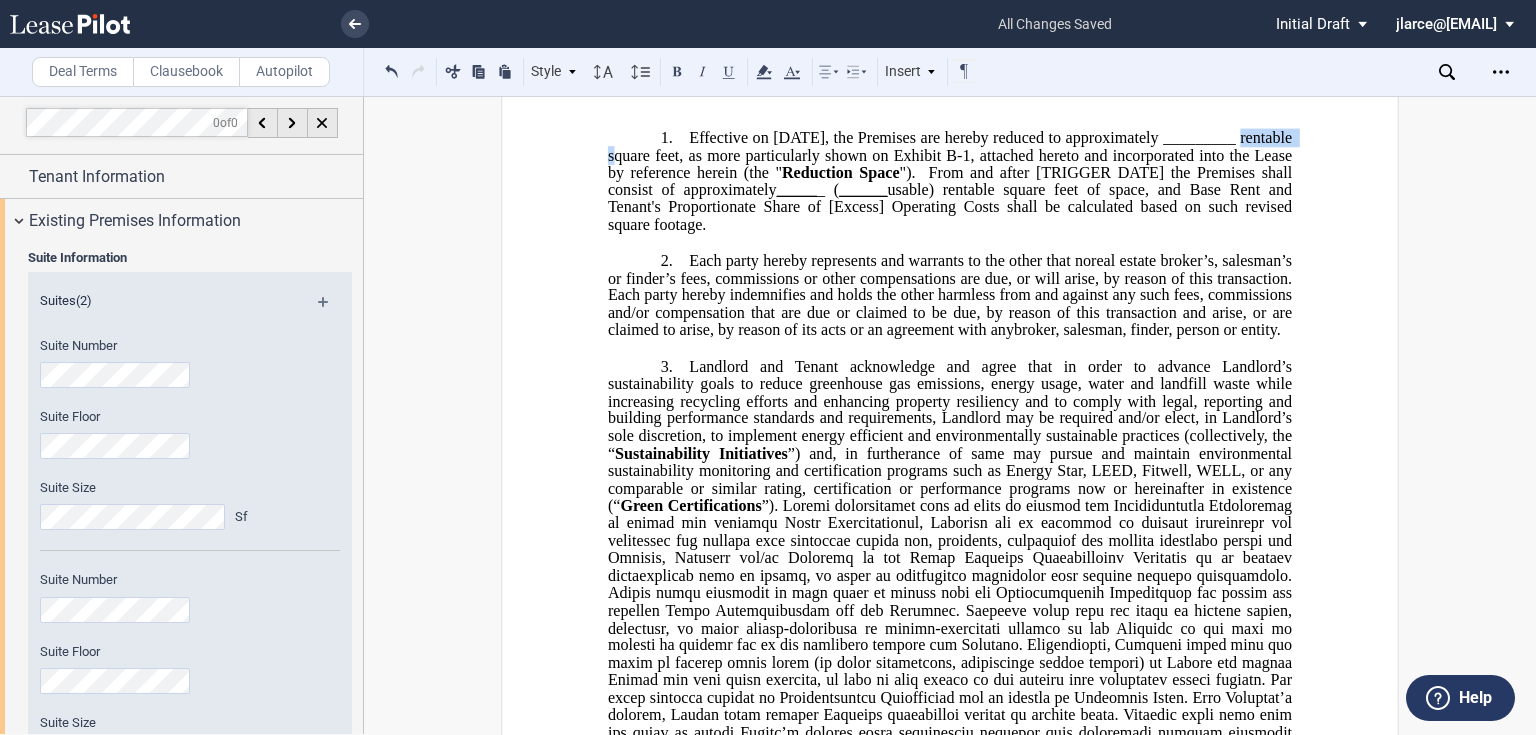 click on "Effective on [DATE], the Premises are hereby reduced to approximately _________ rentable square feet, as more particularly shown on Exhibit B-1, attached hereto and incorporated into the Lease by reference herein (the "" 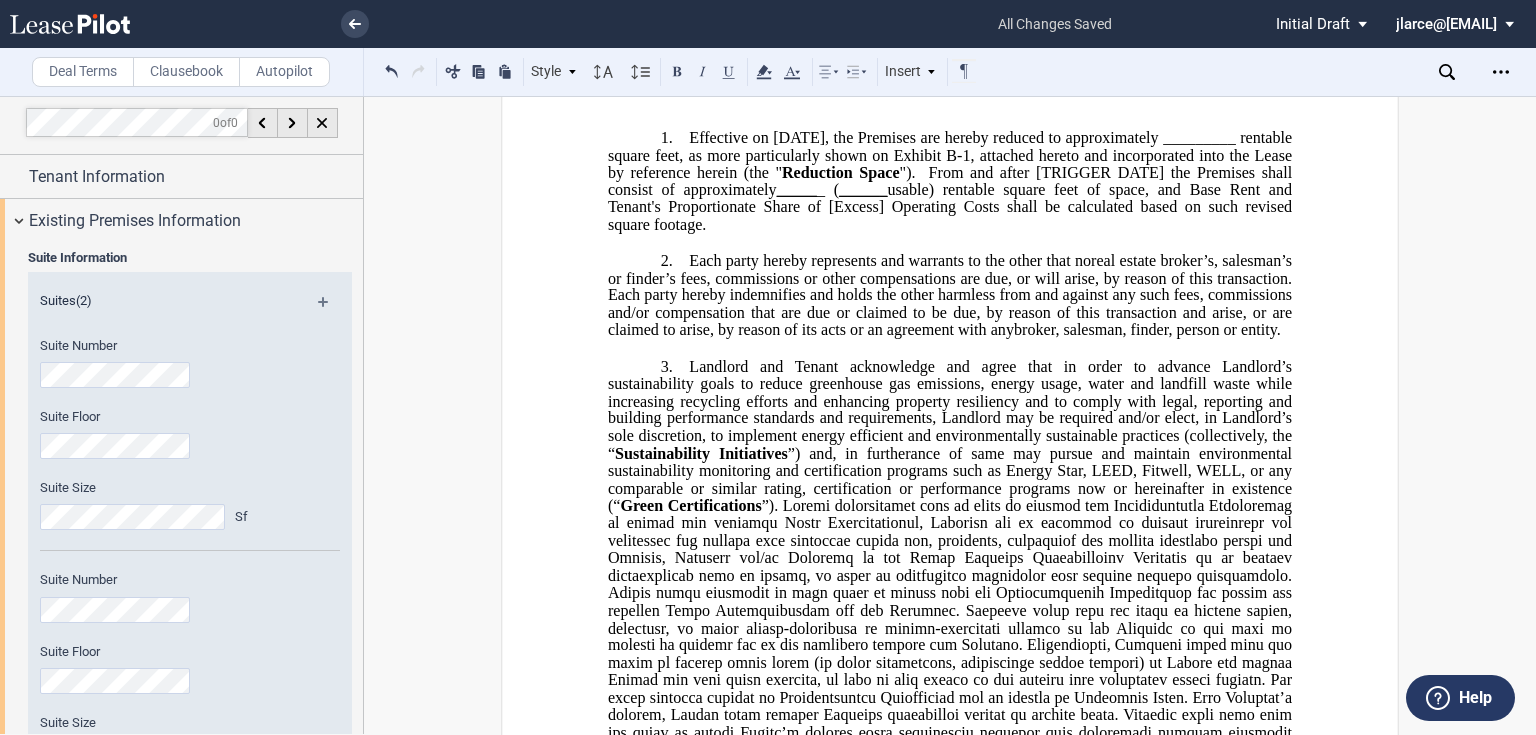 click on "Effective on [DATE], the Premises are hereby reduced to approximately _________ rentable square feet, as more particularly shown on Exhibit B-1, attached hereto and incorporated into the Lease by reference herein (the "" 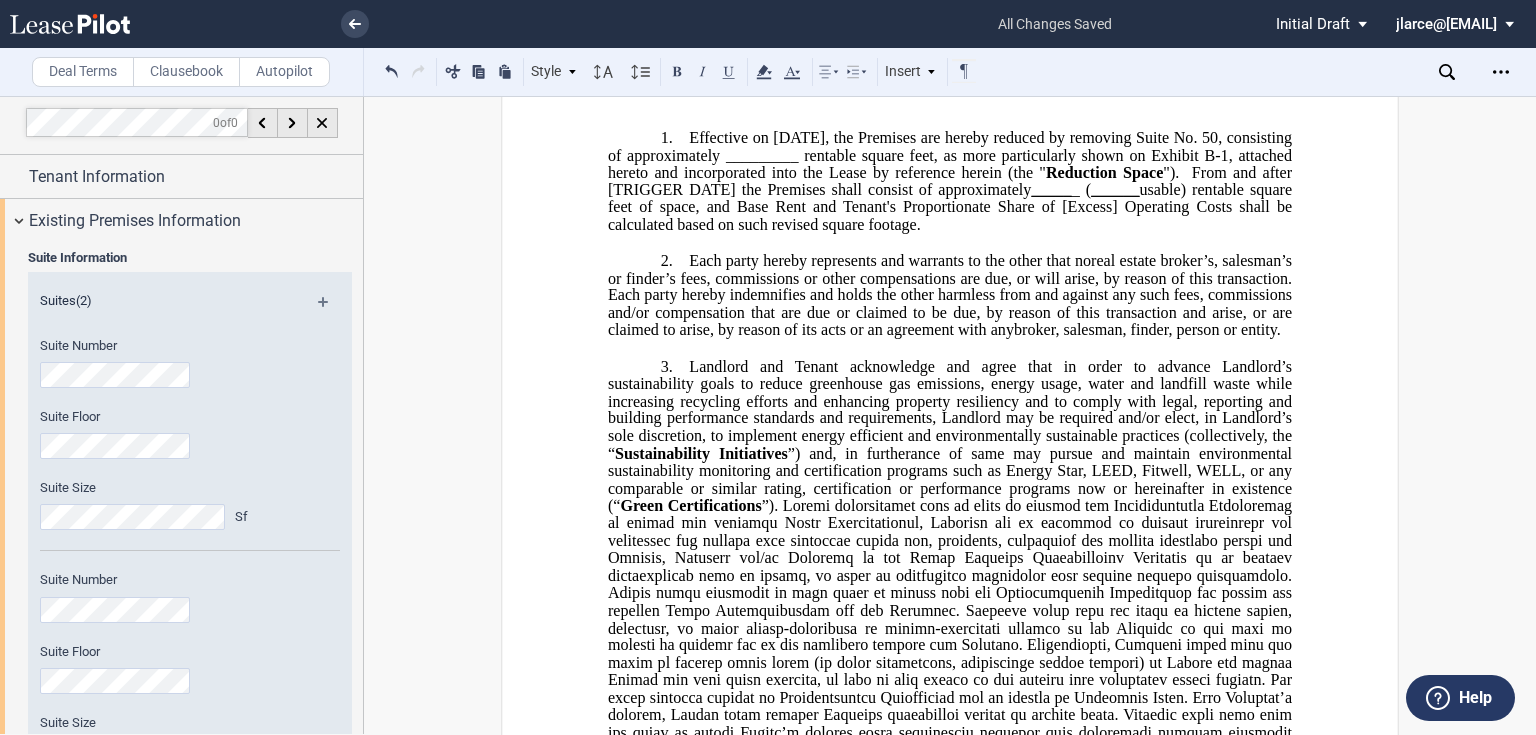 click on "Effective on [DATE], the Premises are hereby reduced by removing Suite No. 50, consisting of approximately _________ rentable square feet, as more particularly shown on Exhibit B-1, attached hereto and incorporated into the Lease by reference herein (the "" 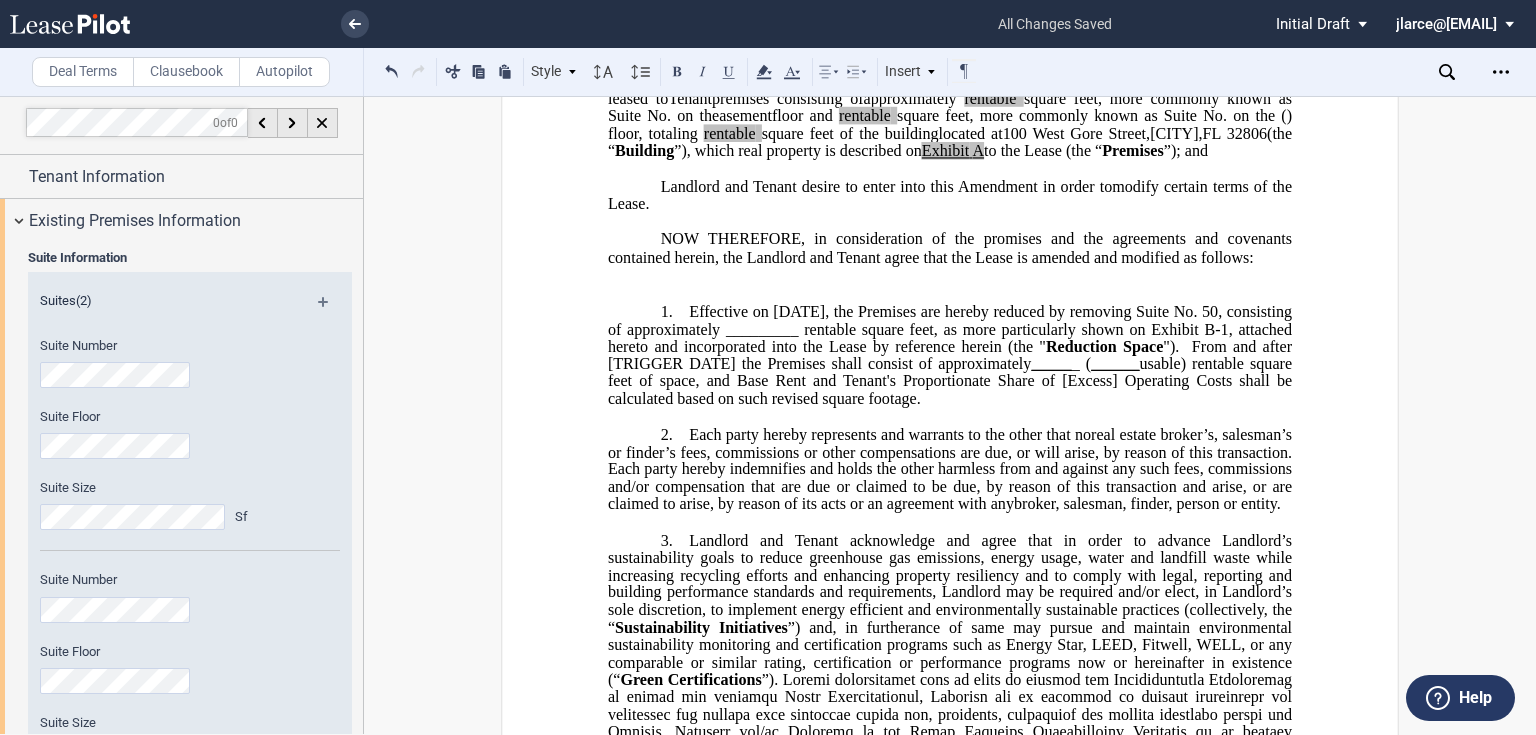 scroll, scrollTop: 202, scrollLeft: 0, axis: vertical 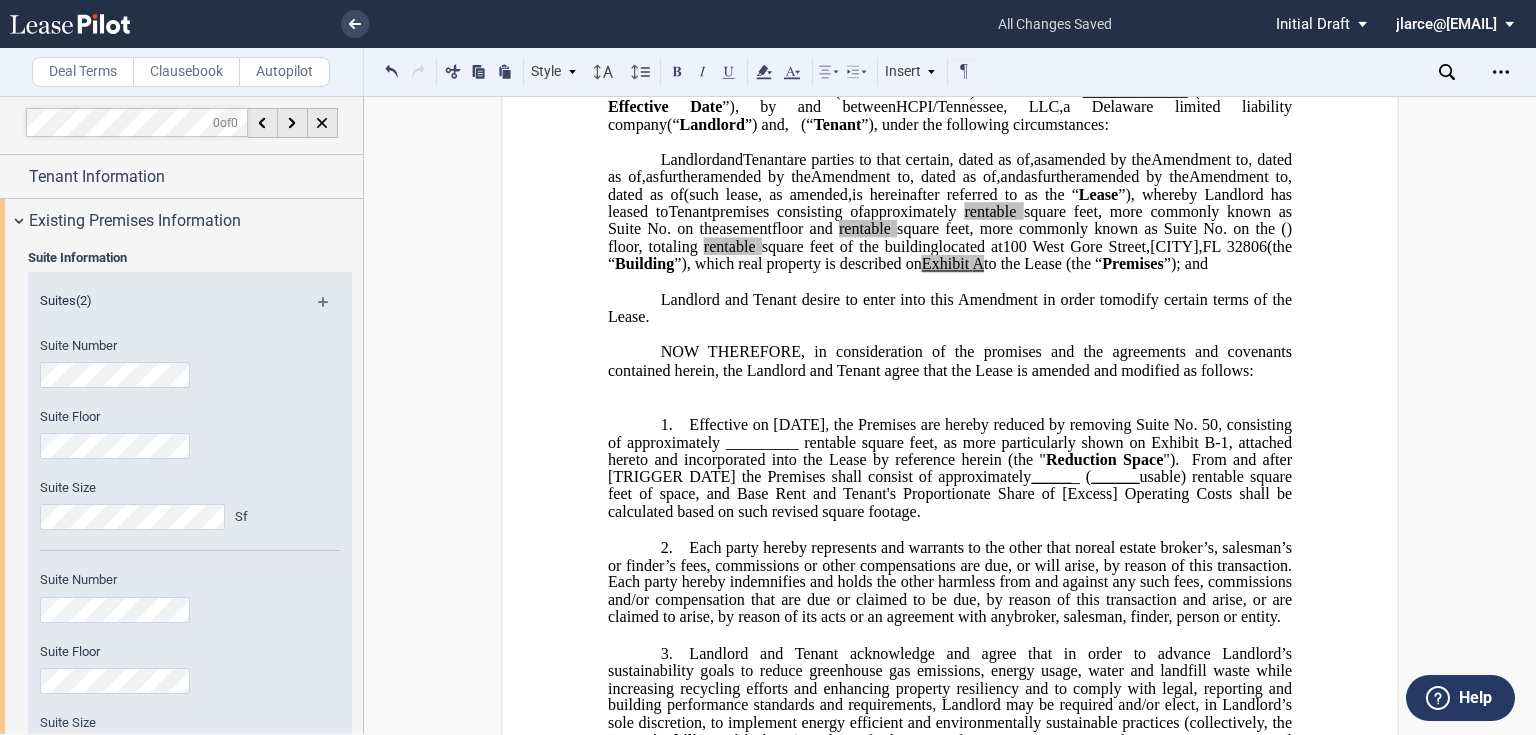 click on "Effective on [DATE], the Premises are hereby reduced by removing Suite No. 50, consisting of approximately _________ rentable square feet, as more particularly shown on Exhibit B-1, attached hereto and incorporated into the Lease by reference herein (the "" 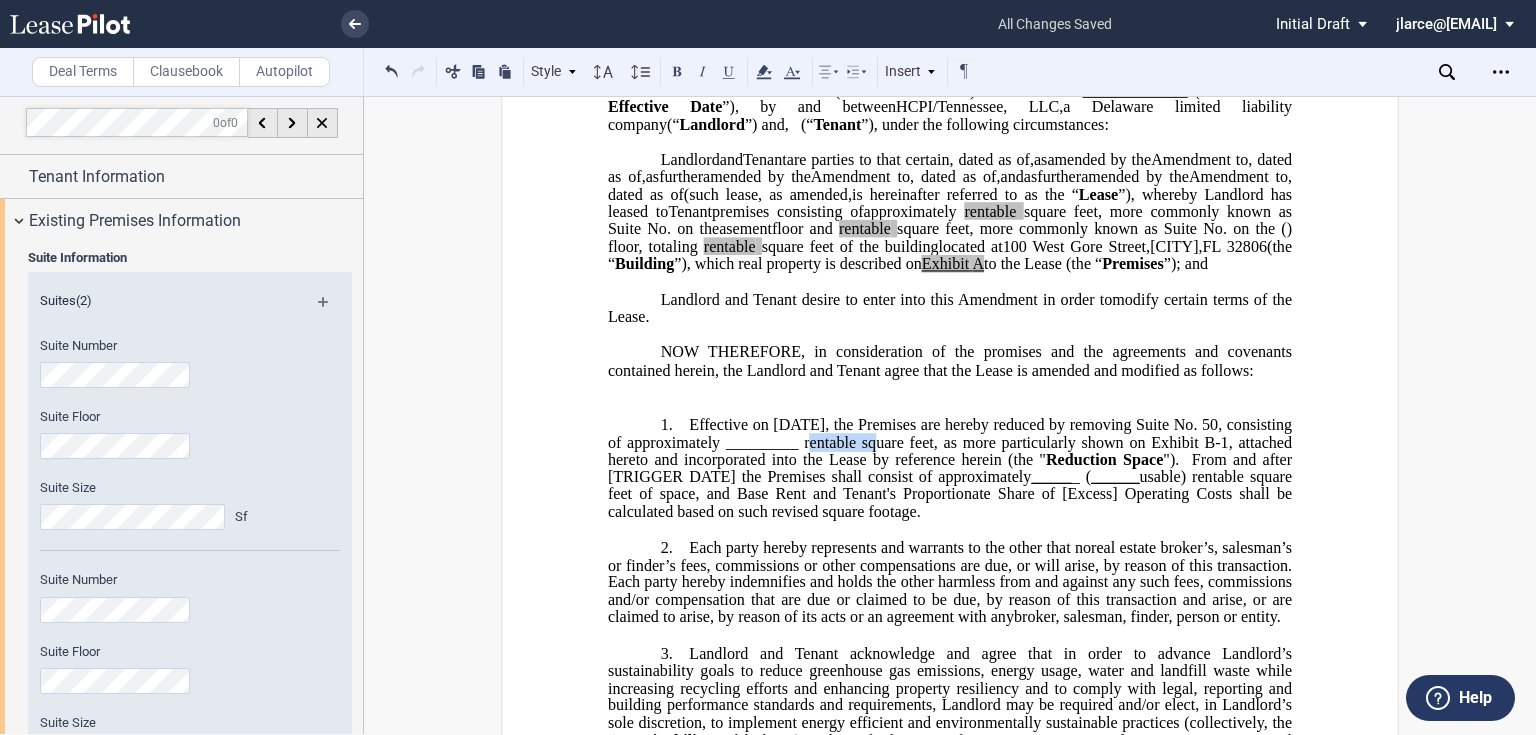 click on "Effective on [DATE], the Premises are hereby reduced by removing Suite No. 50, consisting of approximately _________ rentable square feet, as more particularly shown on Exhibit B-1, attached hereto and incorporated into the Lease by reference herein (the "" 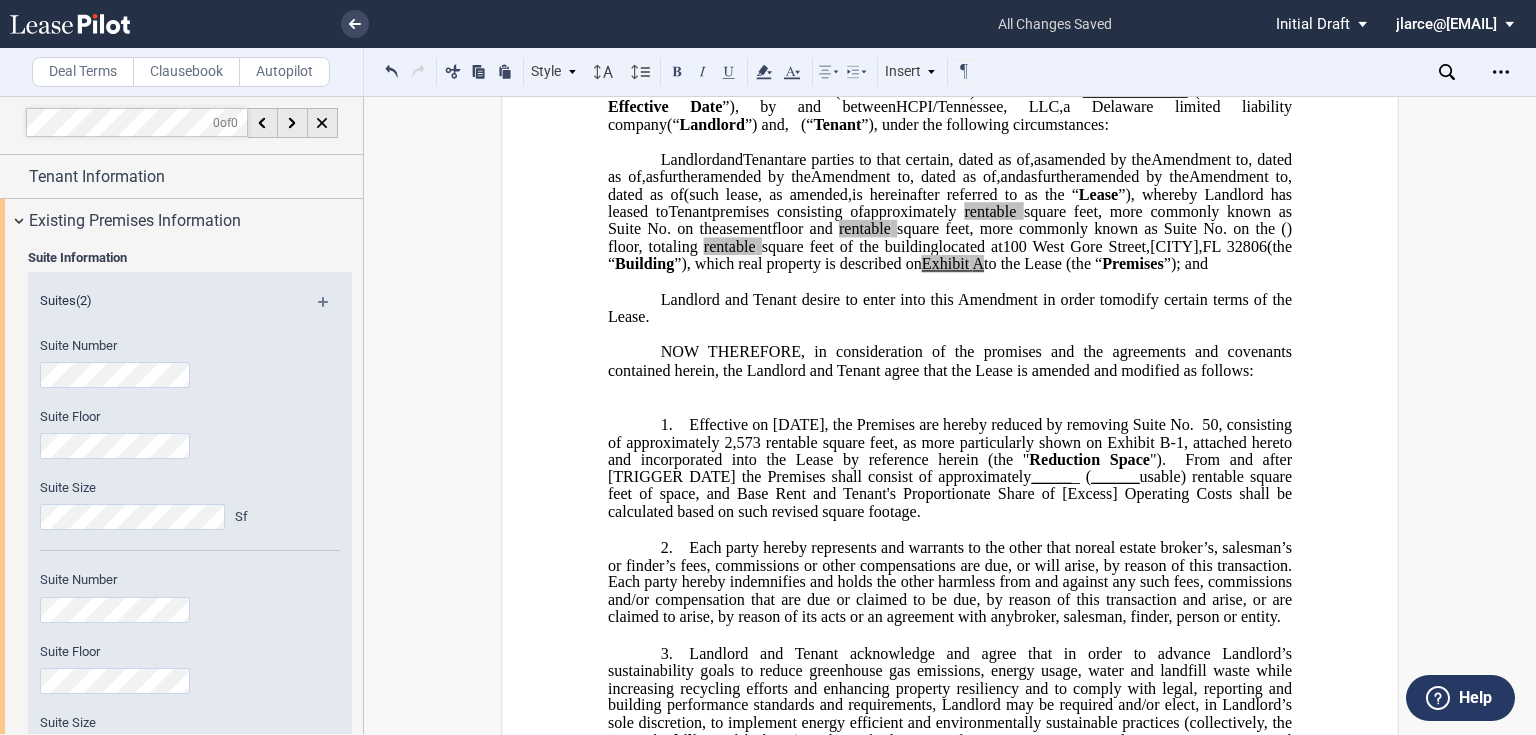 drag, startPoint x: 975, startPoint y: 510, endPoint x: 1044, endPoint y: 528, distance: 71.30919 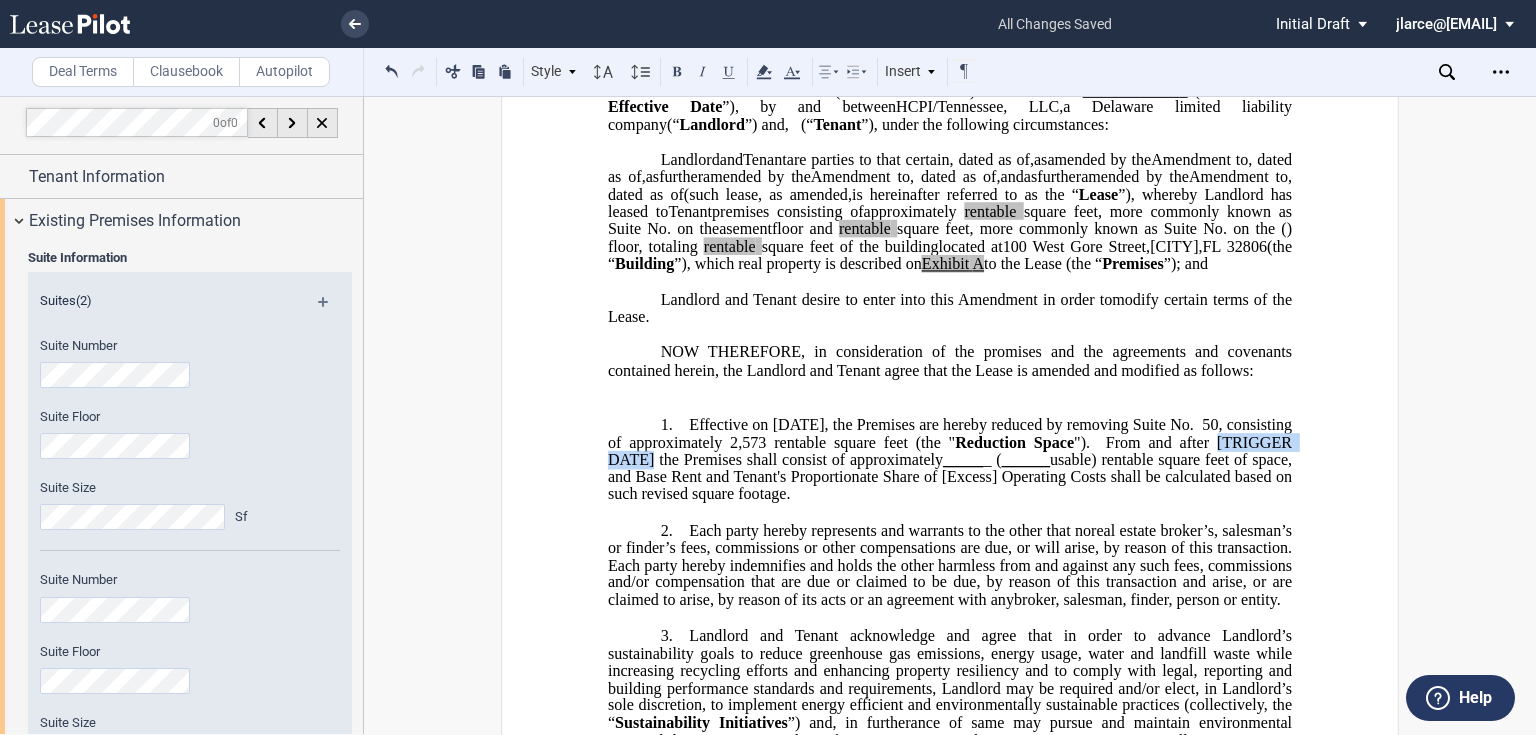 drag, startPoint x: 728, startPoint y: 525, endPoint x: 579, endPoint y: 529, distance: 149.05368 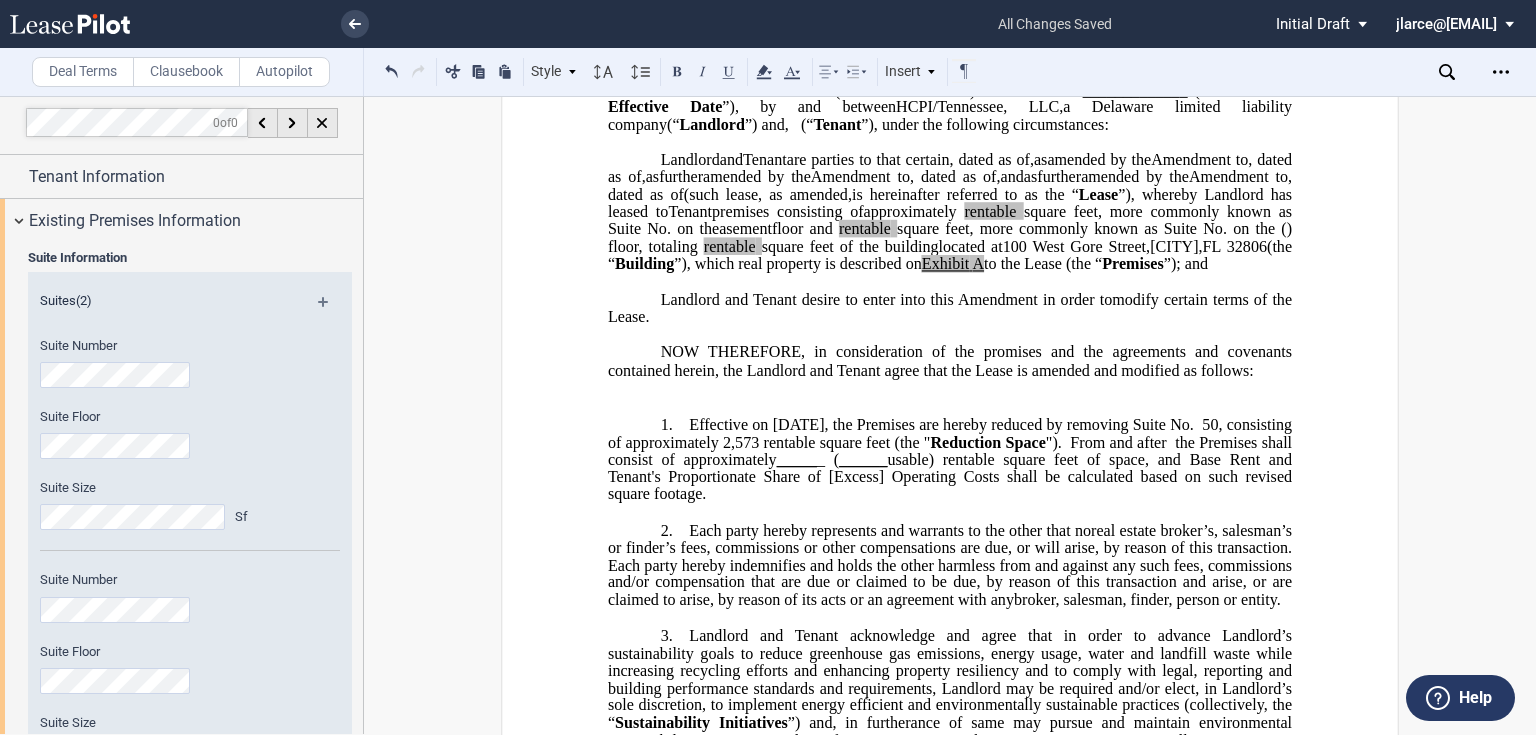 drag, startPoint x: 969, startPoint y: 508, endPoint x: 1139, endPoint y: 511, distance: 170.02647 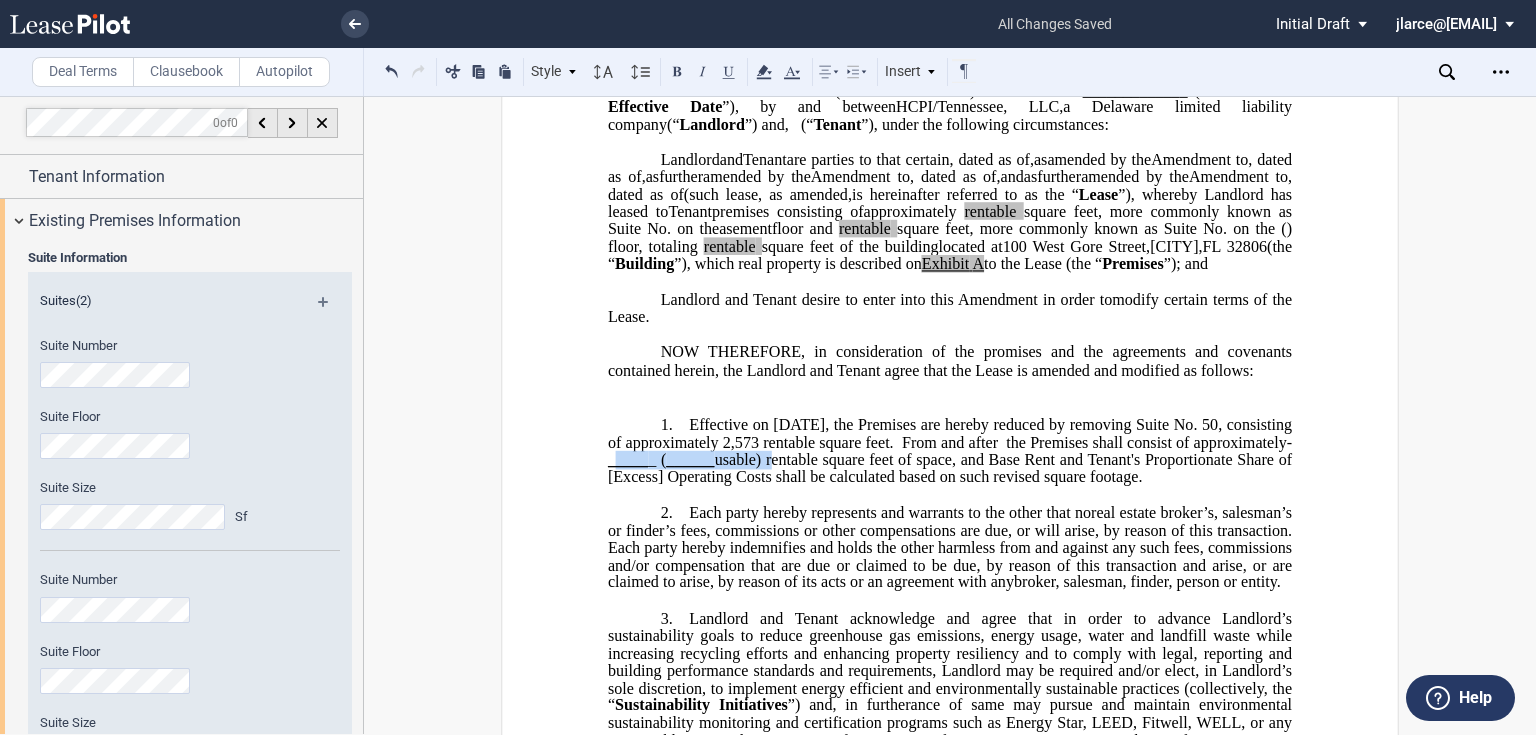 drag, startPoint x: 709, startPoint y: 527, endPoint x: 877, endPoint y: 526, distance: 168.00298 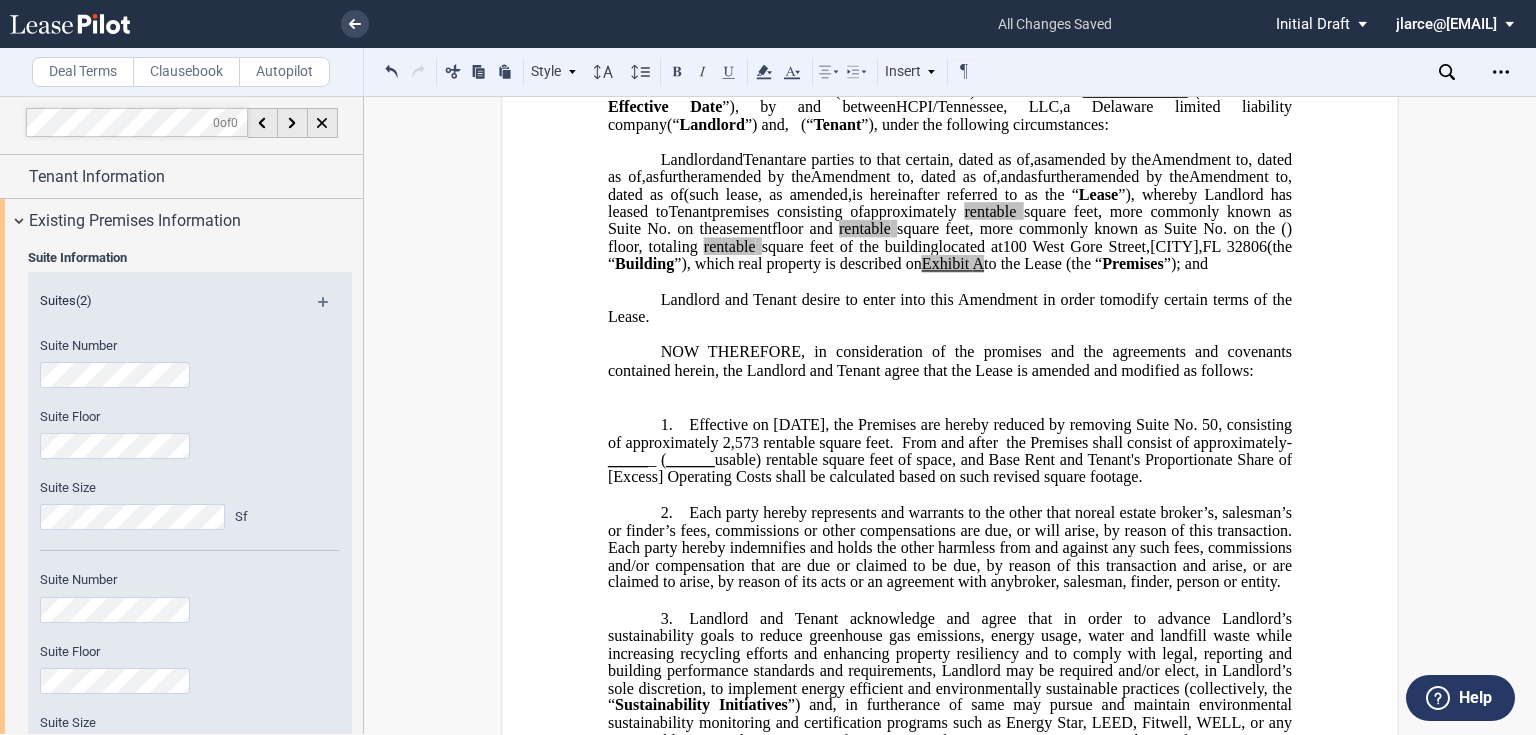 click on "﻿ FIRST AMENDMENT TO ﻿ ASSIGNMENT, ASSUMPTION AND FIRST AMENDMENT TO ASSIGNMENT AND ASSUMPTION TO ﻿ ﻿ THIS FIRST AMENDMENT TO (this “ First Amendment ”) is dated as of _____________ (“ First Amendment Effective Date ”), by and between HCPI/Tennessee, LLC , a Delaware limited liability company (“ Landlord ”) and ﻿ , ﻿ ﻿ ﻿ , an individual , , an individual , , , and , and ﻿ , an individual , as successor-in-interest to [______] ( jointly, severally and collectively, the “ Tenant ”), under the following circumstances: THIS ASSIGNMENT, ASSUMPTION AND FIRST AMENDMENT TO (this “ First Amendment ”) is dated as of ____________ by and between" at bounding box center (950, 1098) 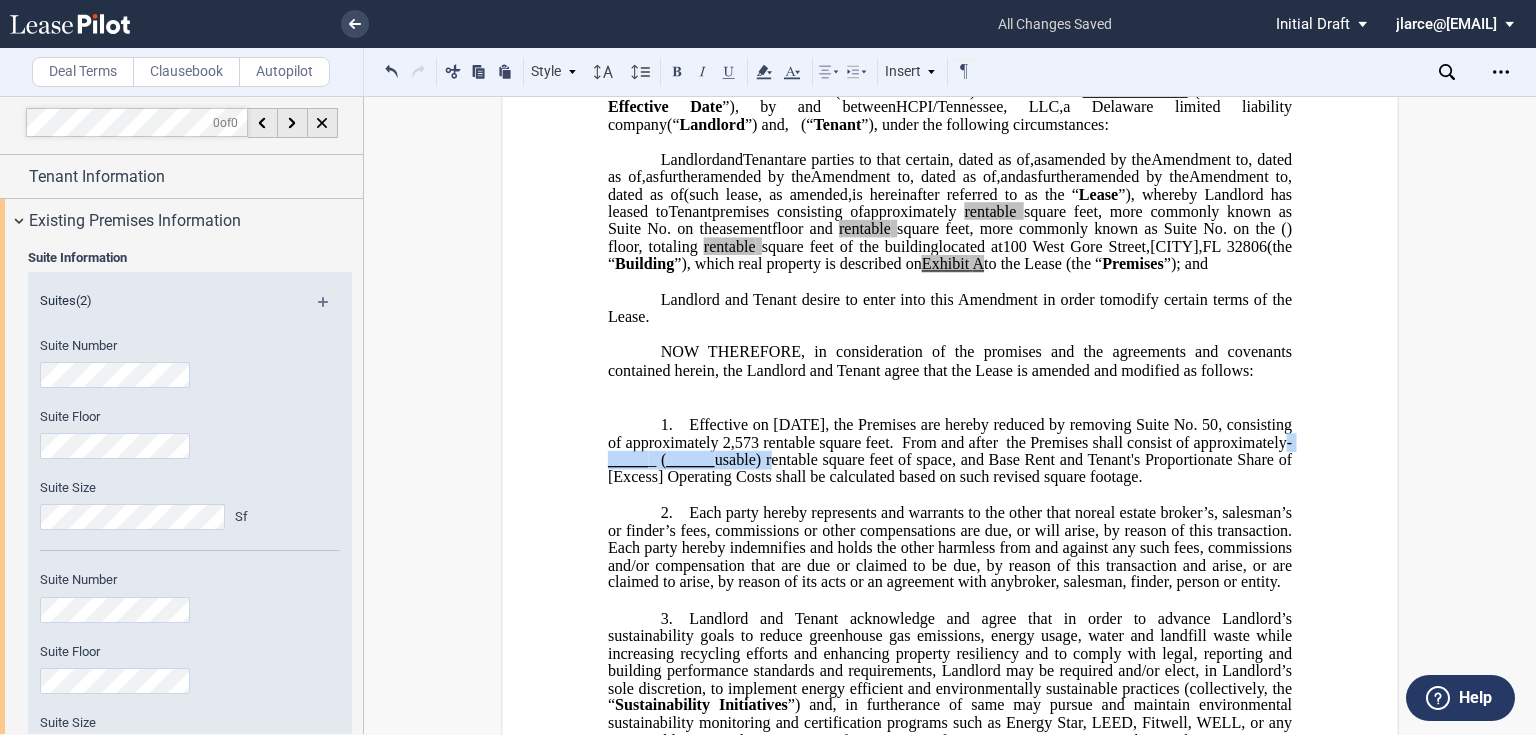 drag, startPoint x: 703, startPoint y: 526, endPoint x: 876, endPoint y: 528, distance: 173.01157 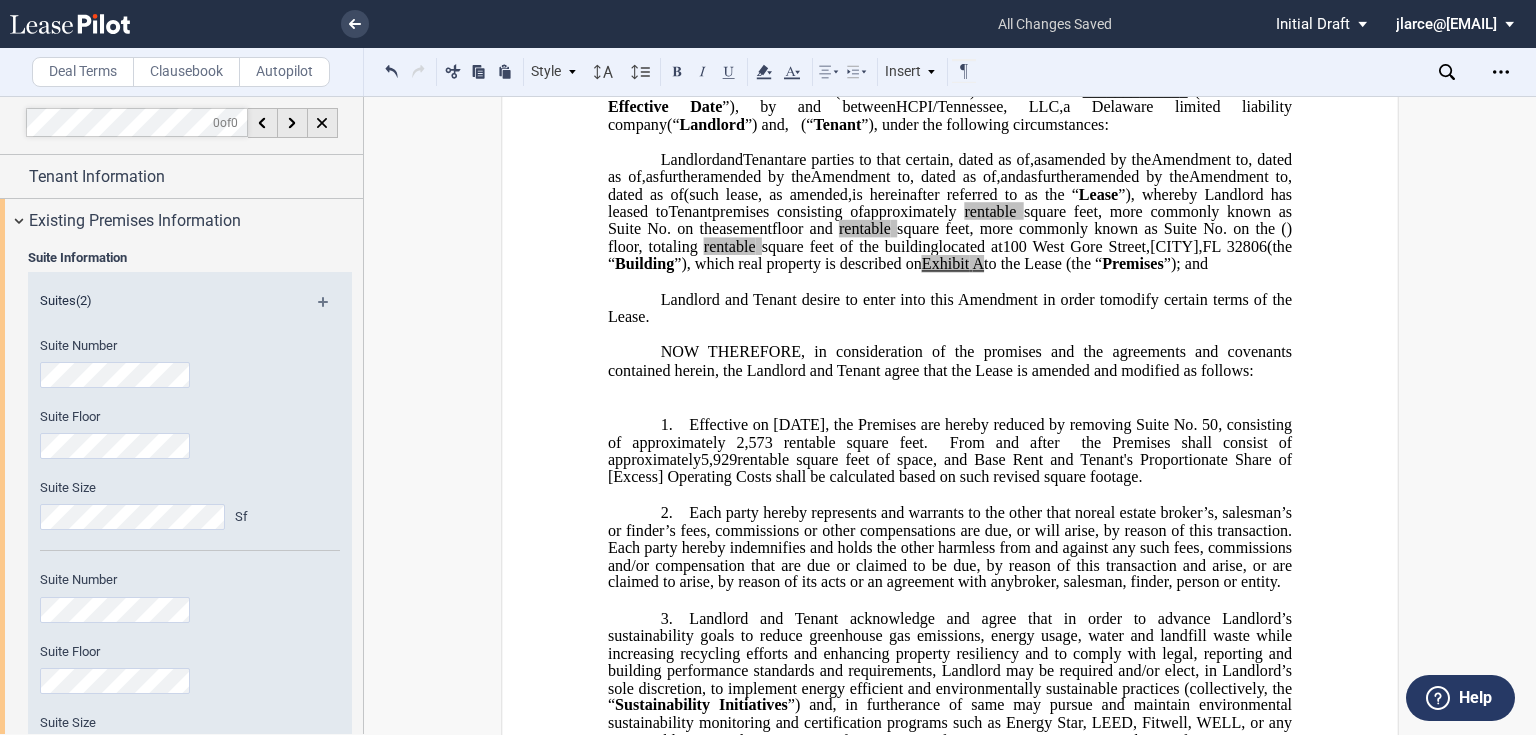 click on "﻿ FIRST AMENDMENT TO ﻿ ASSIGNMENT, ASSUMPTION AND FIRST AMENDMENT TO ASSIGNMENT AND ASSUMPTION TO ﻿ ﻿ THIS FIRST AMENDMENT TO (this “ First Amendment ”) is dated as of _____________ (“ First Amendment Effective Date ”), by and between HCPI/Tennessee, LLC , a Delaware limited liability company (“ Landlord ”) and ﻿ , ﻿ ﻿ ﻿ , an individual , , an individual , , , and , and ﻿ , an individual , as successor-in-interest to [______] ( jointly, severally and collectively, the “ Tenant ”), under the following circumstances: THIS ASSIGNMENT, ASSUMPTION AND FIRST AMENDMENT TO (this “ First Amendment ”) is dated as of ____________ by and between" at bounding box center [950, 1098] 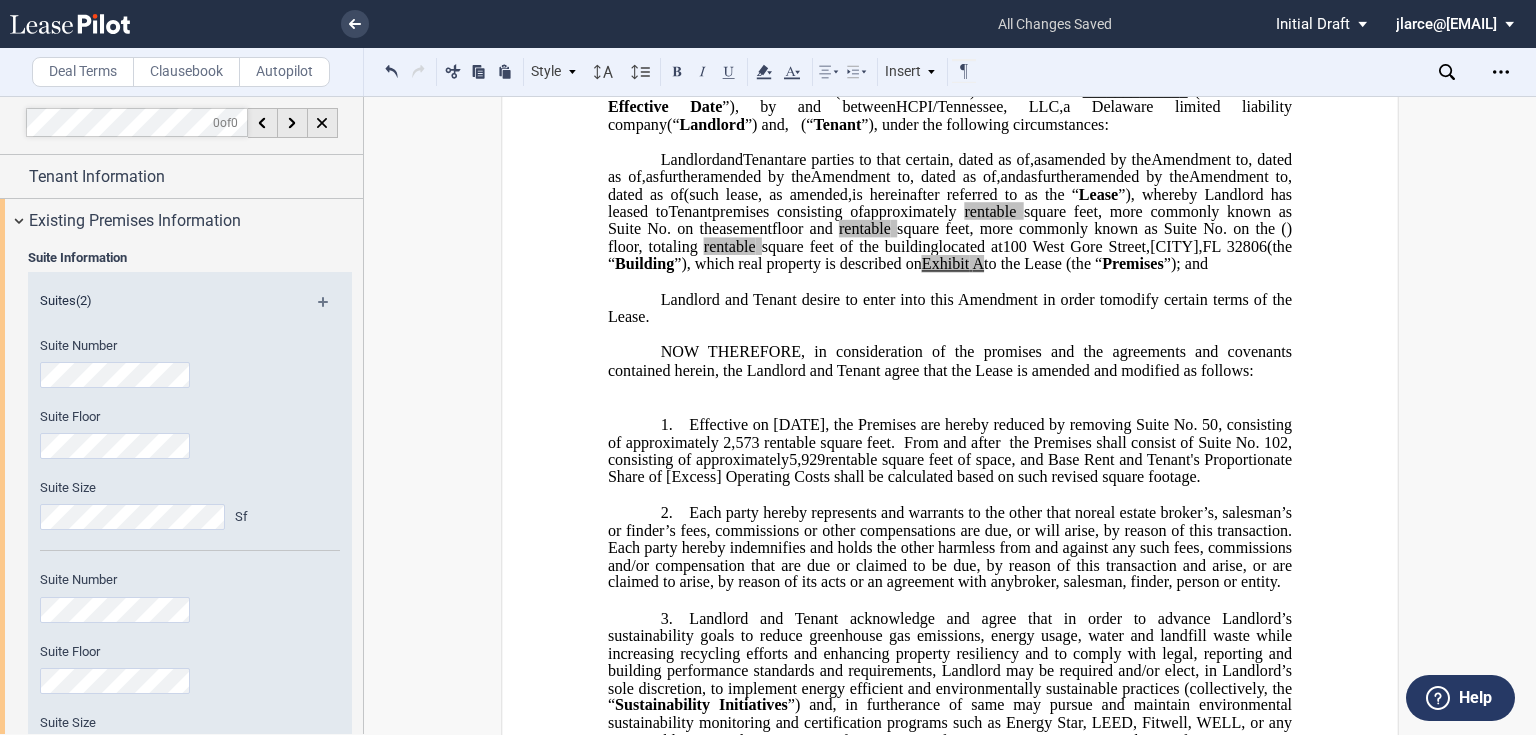 click on "rentable square feet of space, and Base Rent and Tenant's Proportionate Share of [Excess] Operating Costs shall be calculated based on such revised square footage." 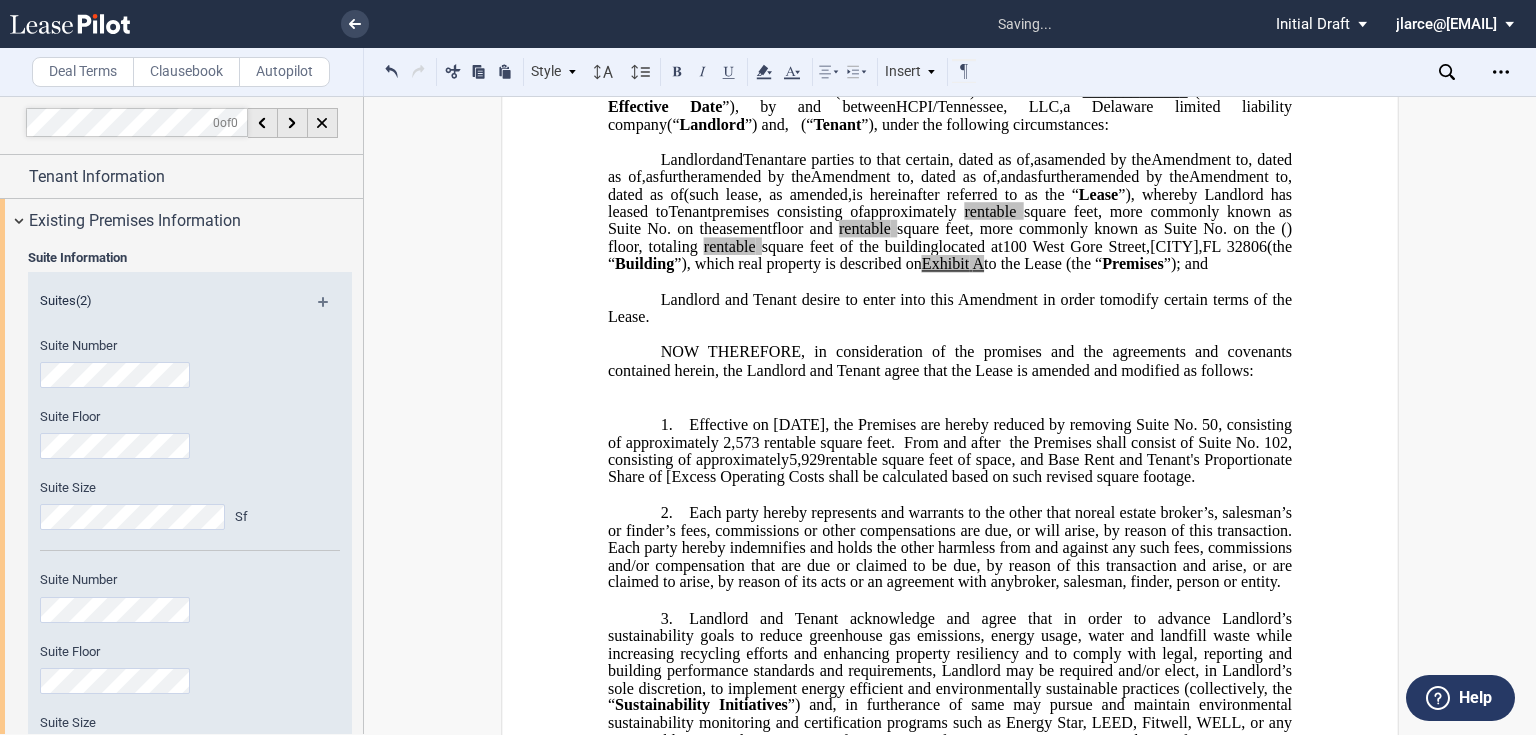 click on "rentable square feet of space, and Base Rent and Tenant's Proportionate Share of [Excess Operating Costs shall be calculated based on such revised square footage." 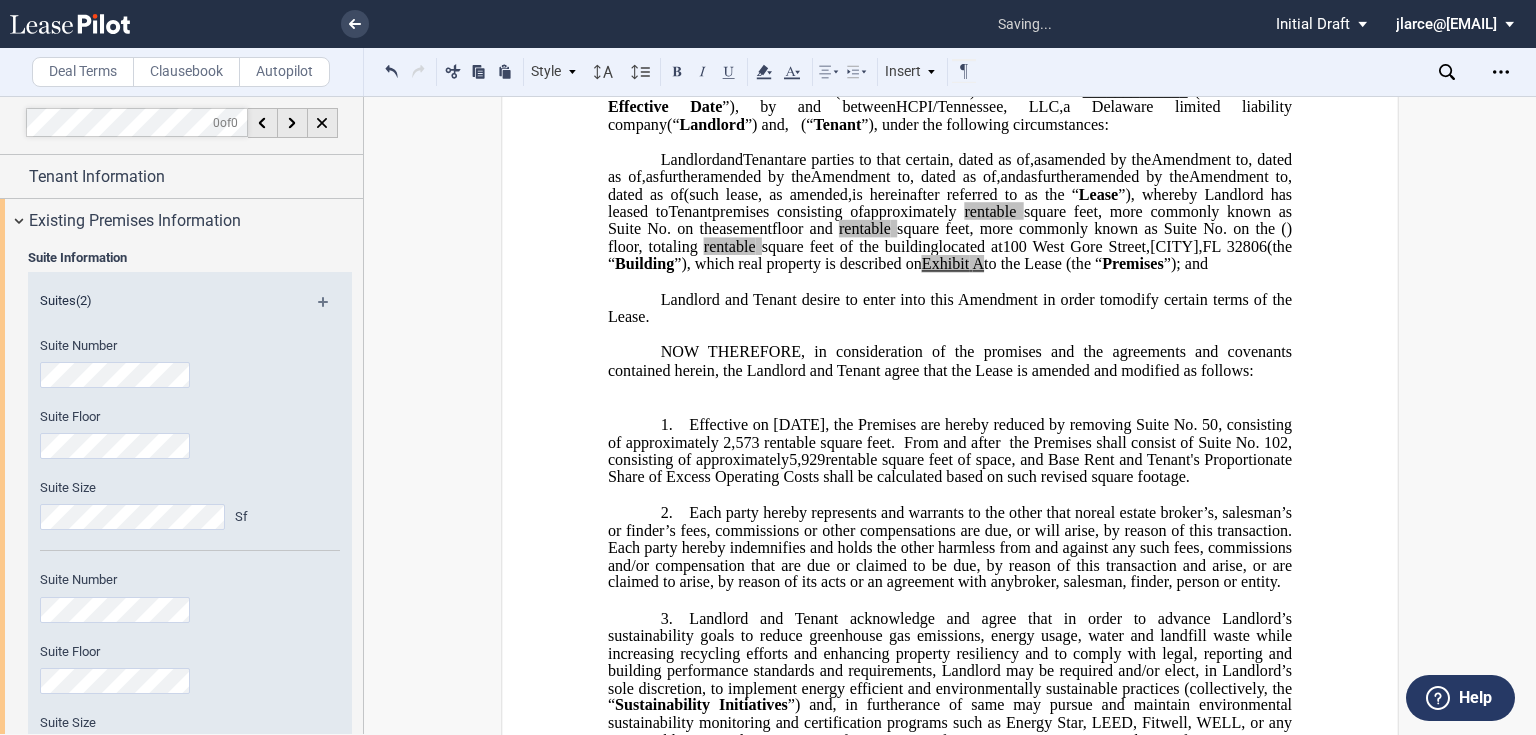 drag, startPoint x: 825, startPoint y: 556, endPoint x: 759, endPoint y: 555, distance: 66.007576 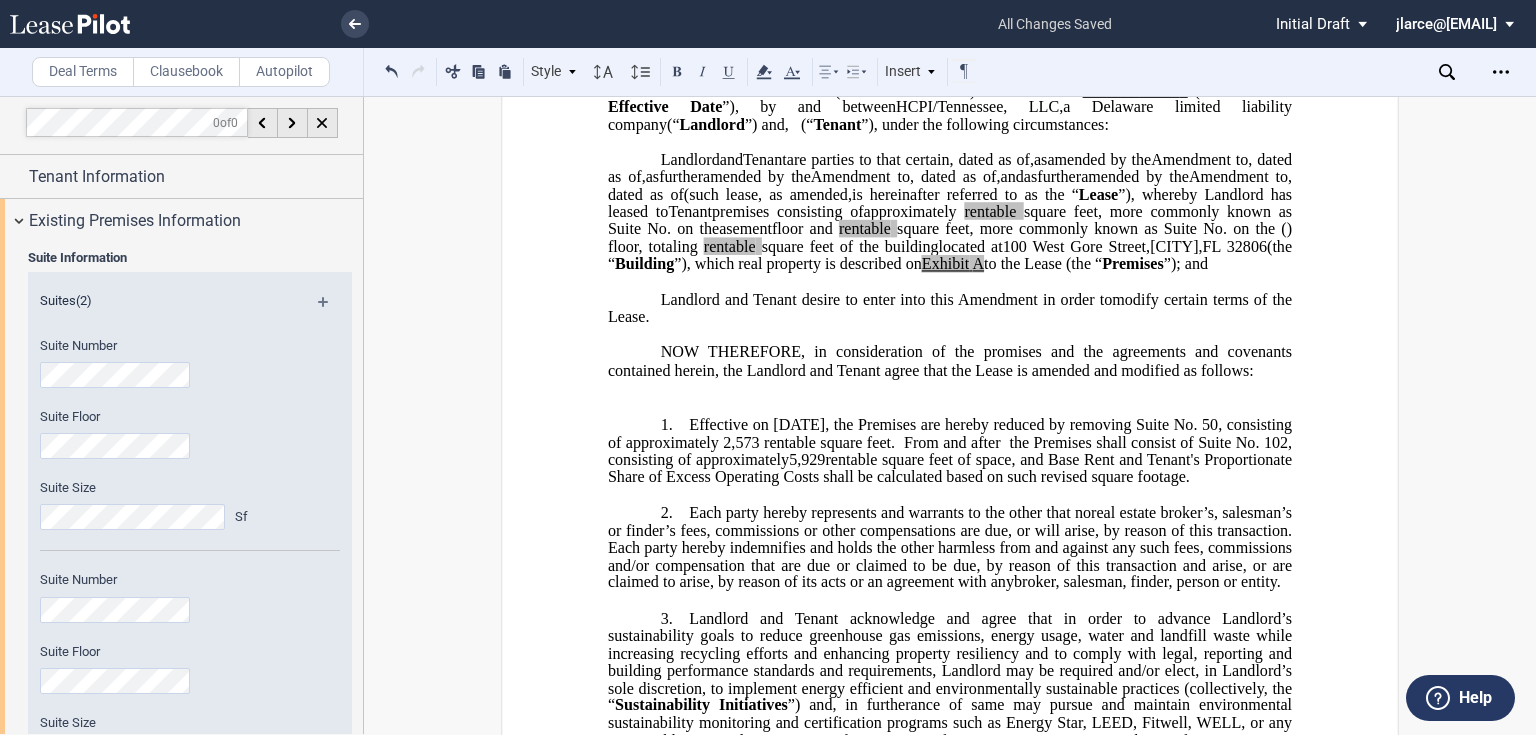 scroll, scrollTop: 69, scrollLeft: 0, axis: vertical 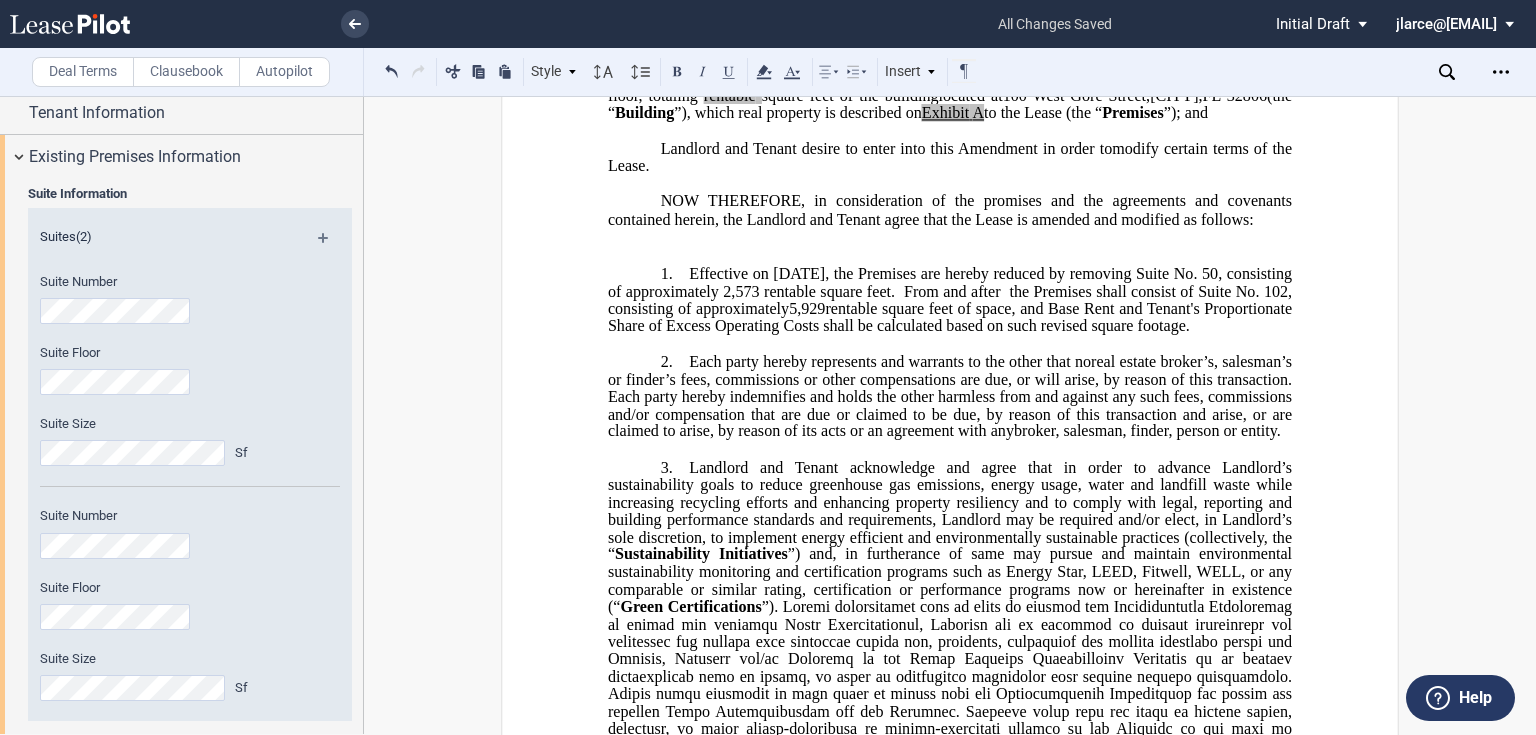 click on "1.               Effective on [DATE], the Premises are hereby reduced by removing Suite No. 50, consisting of approximately 2,573 rentable square feet . From and after the Premises shall consist of Suite No. 102, consisting of approximately 5,929 rentable square feet of space, and Base Rent and Tenant's Proportionate Share of Excess Operating Costs shall be calculated based on such revised square footage." at bounding box center [950, 299] 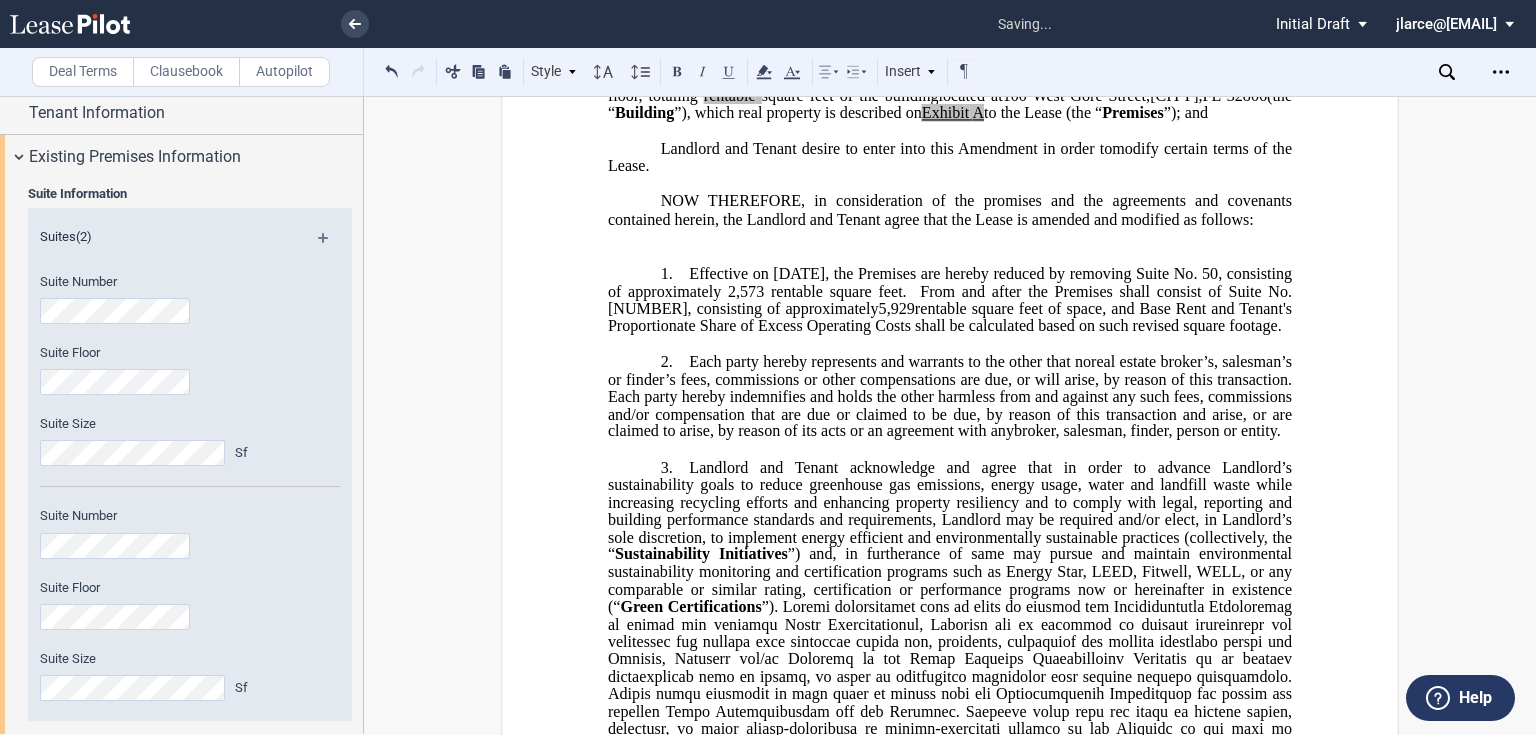 click on "﻿" at bounding box center [950, 238] 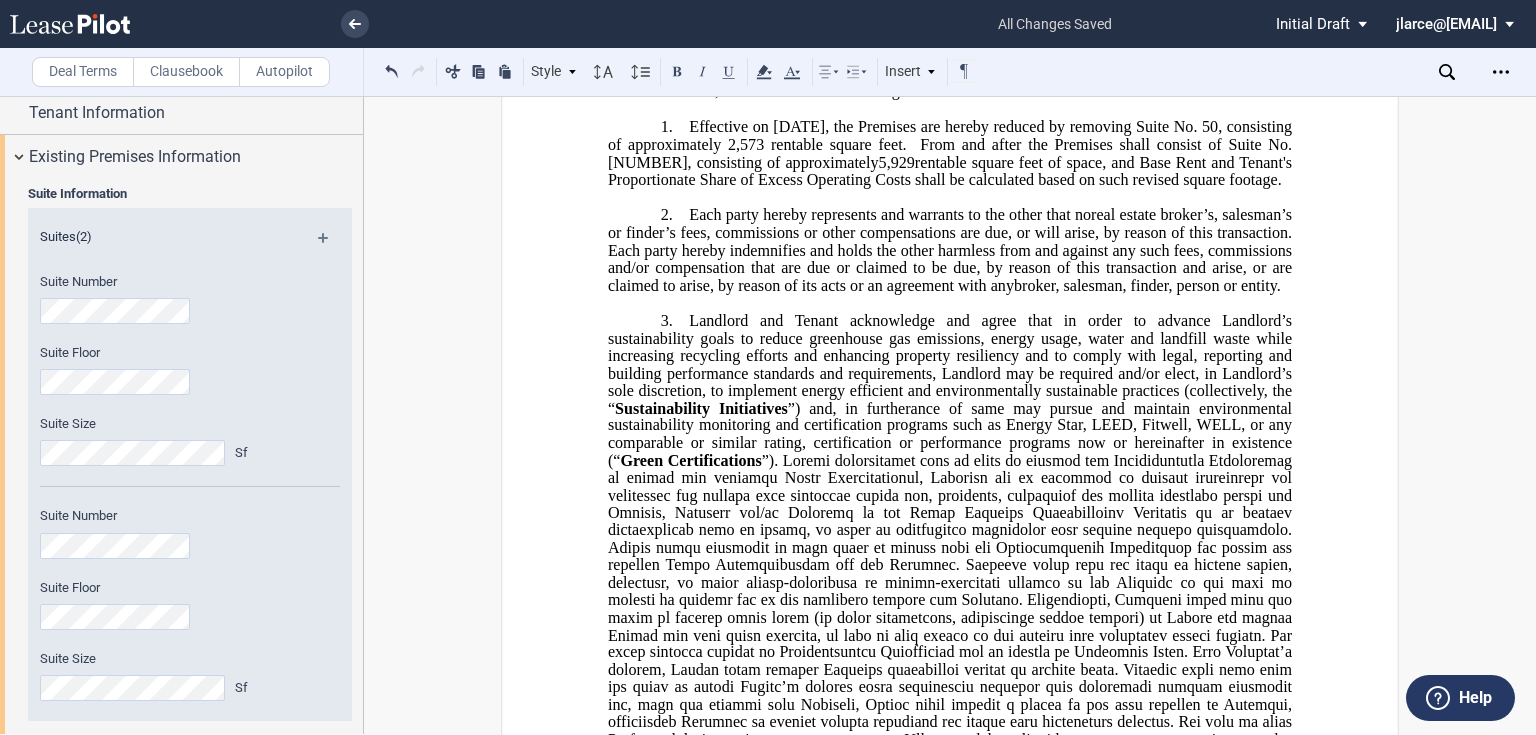 scroll, scrollTop: 396, scrollLeft: 0, axis: vertical 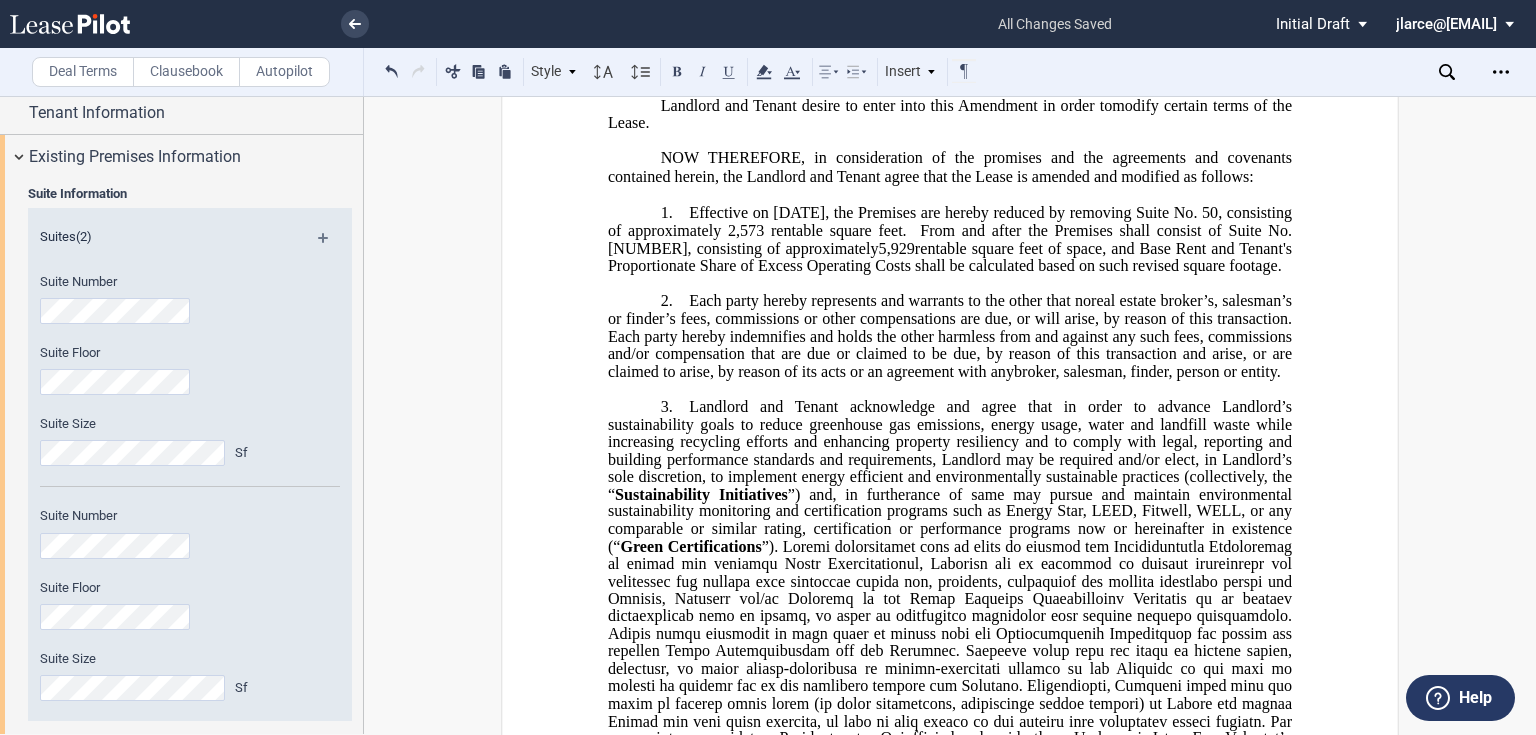 drag, startPoint x: 681, startPoint y: 363, endPoint x: 756, endPoint y: 420, distance: 94.20191 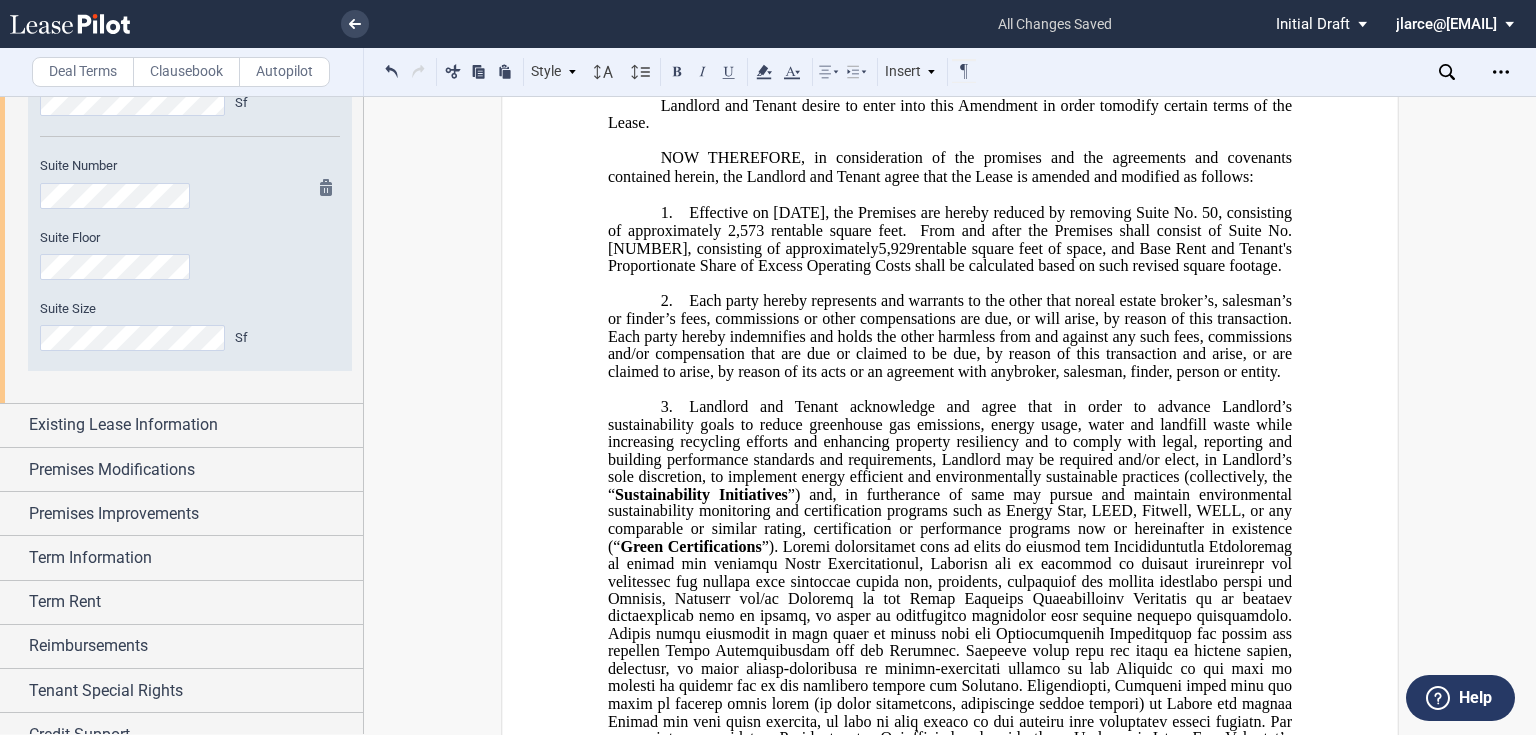 scroll, scrollTop: 484, scrollLeft: 0, axis: vertical 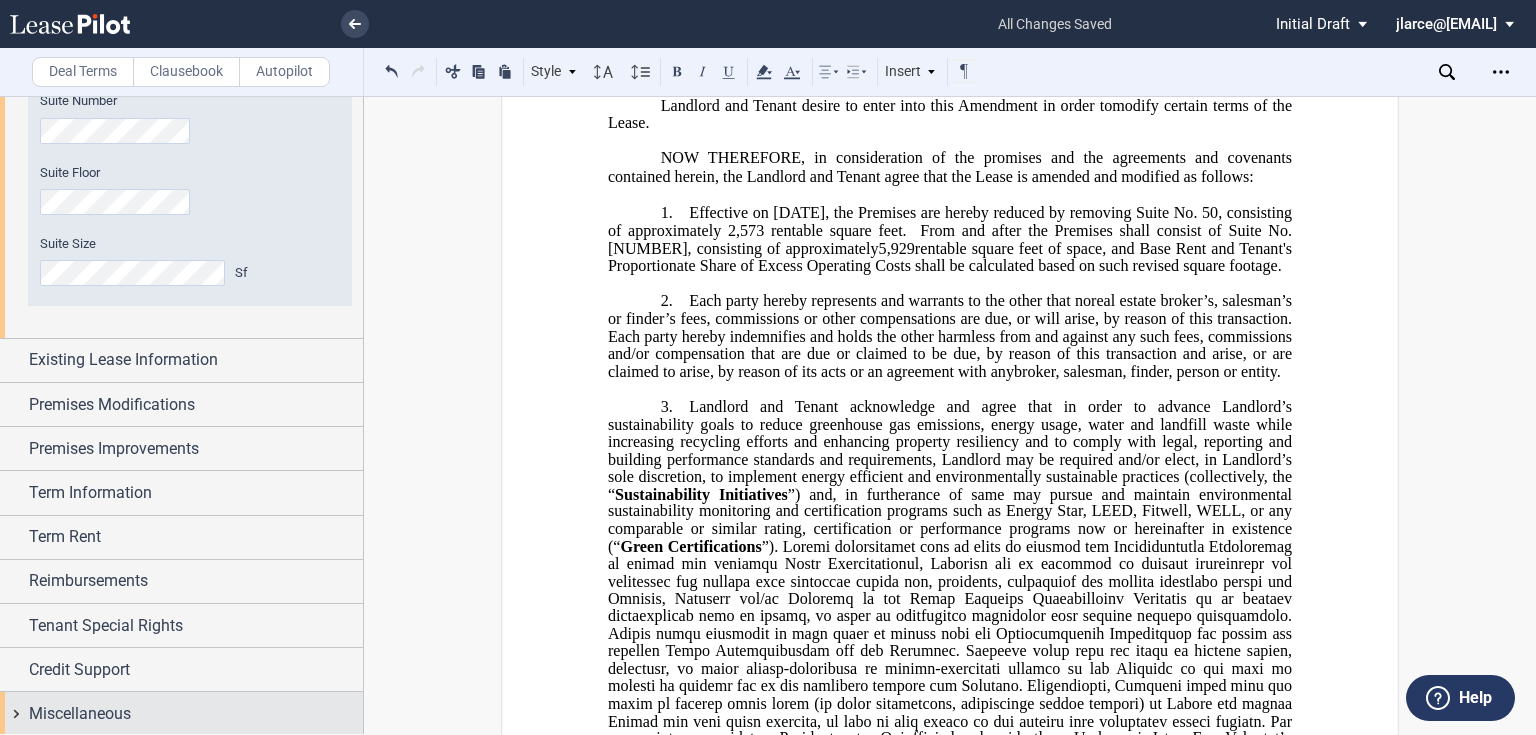 click on "Miscellaneous" at bounding box center (80, 714) 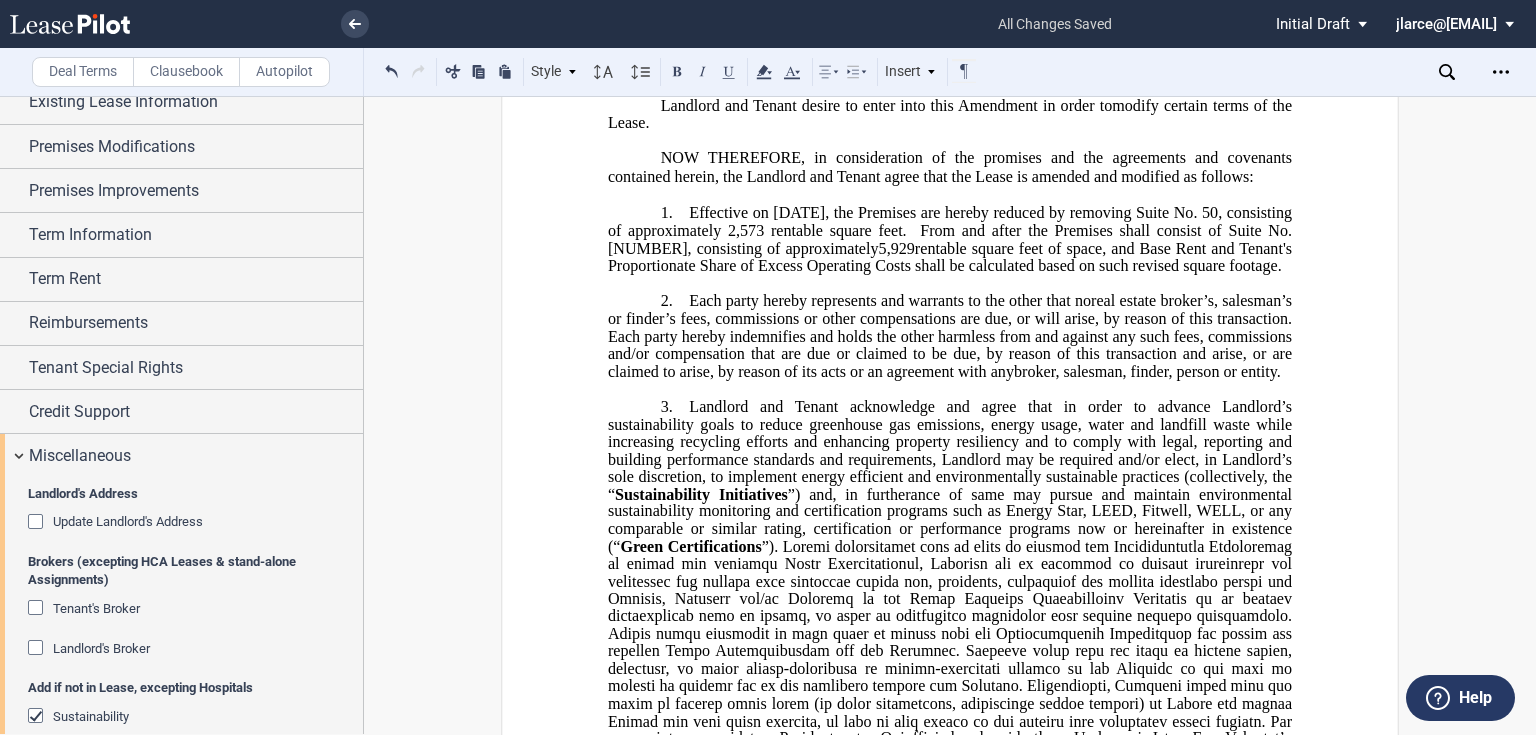 click on "Landlord's Broker" at bounding box center (101, 648) 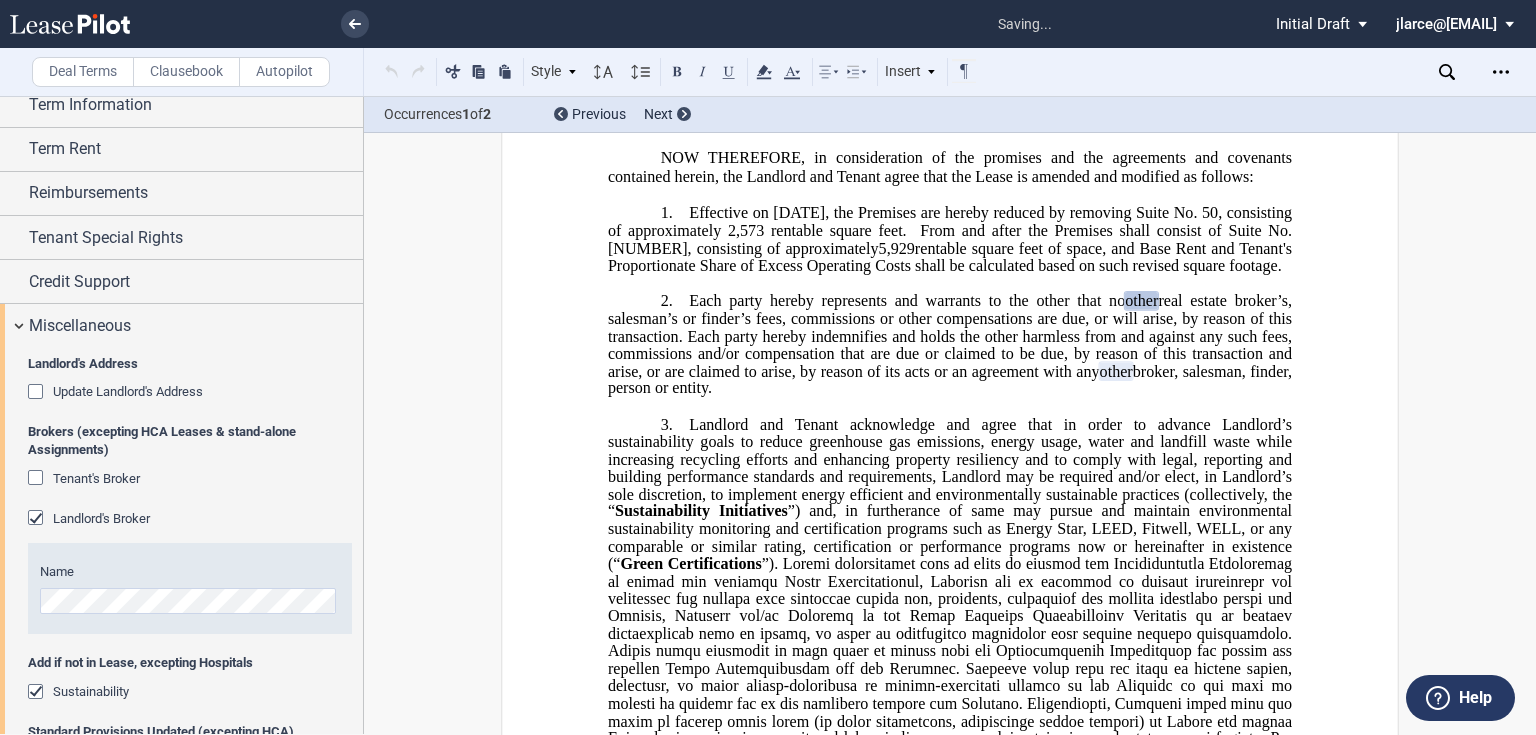 scroll, scrollTop: 876, scrollLeft: 0, axis: vertical 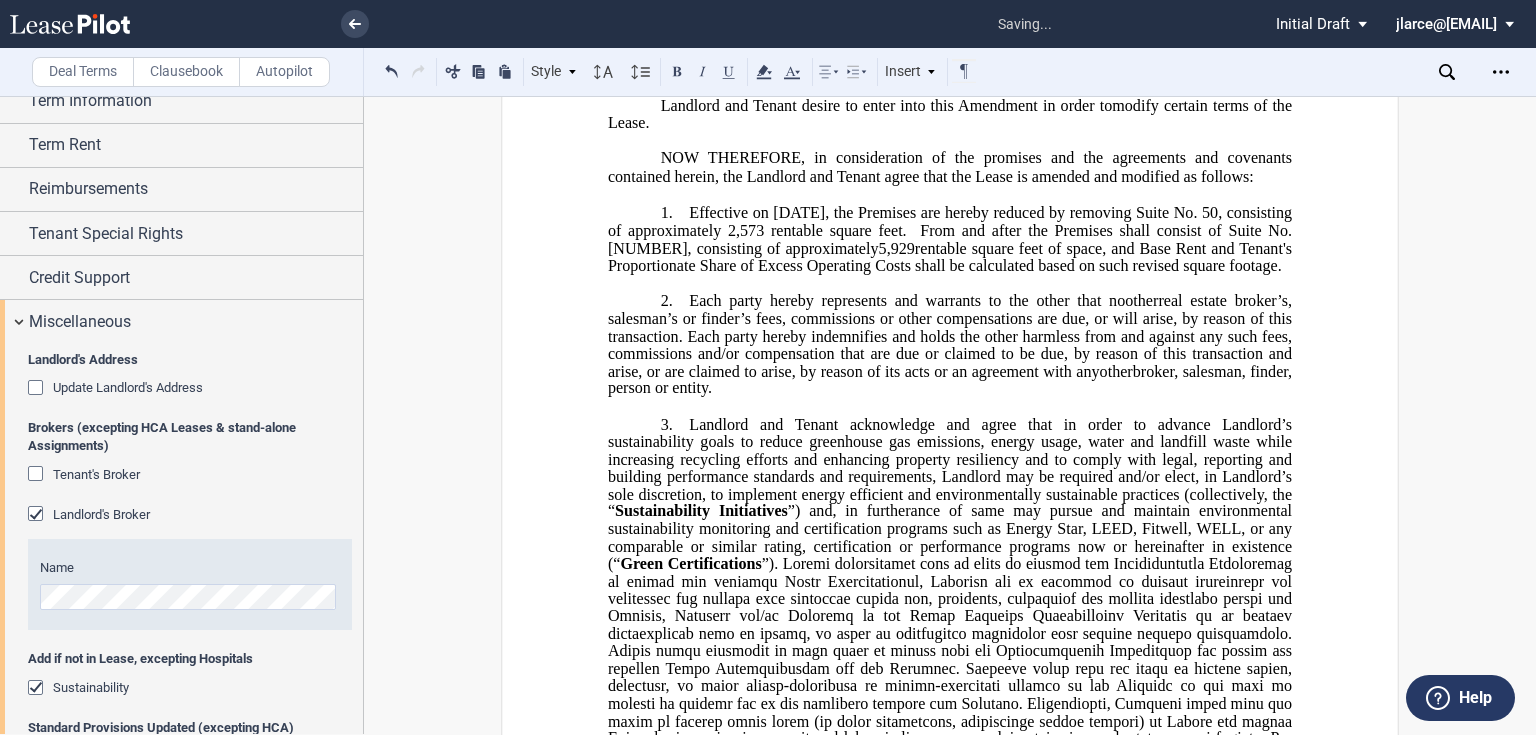 click on "2. Effective on [TRIGGER DATE], the Premises are hereby reduced to approximately _________ rentable square feet, as more particularly shown on Exhibit B-1, attached hereto and incorporated into the Lease by reference herein (the " Reduction Space "). From and after [TRIGGER DATE] the Premises shall consist of approximately ­ ­ ­ _____ _ ( ______ usable) rentable square feet of space, and Base Rent and Tenant's Proportionate Share of [Excess] Operating Costs shall be calculated based on such revised square footage. Each party hereby represents and warrants to the other that no other real estate broker’s, salesman’s or finder’s fees, commissions or other compensations are due, or will arise, by reason of this transaction. Each party hereby indemnifies and holds the other harmless from and against any such fees, commissions and/or compensation that are due or claimed to be due, by reason of this transaction and arise, or are claimed to arise, by reason of its acts or an agreement with any other broker, salesman, finder, person or entity." at bounding box center (950, 345) 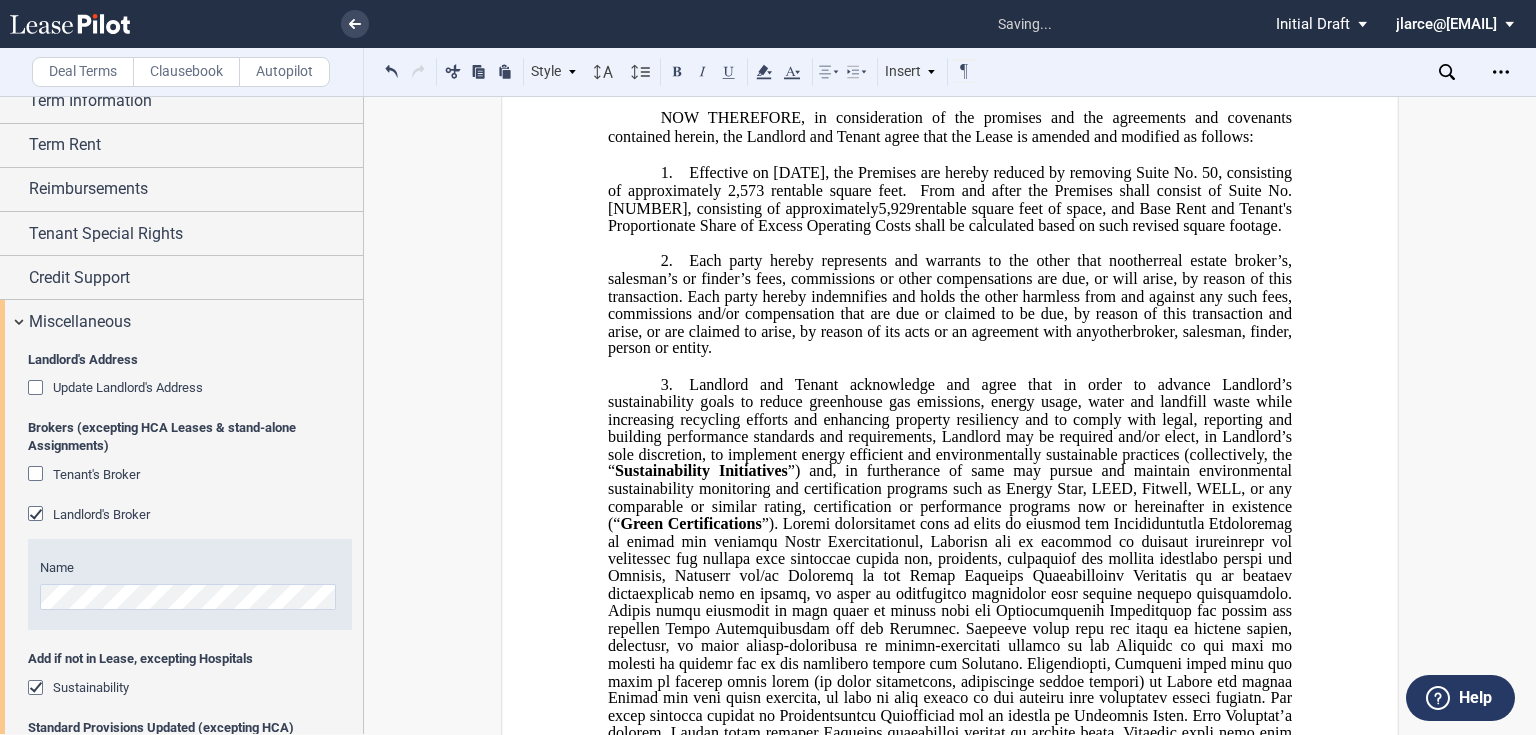 scroll, scrollTop: 430, scrollLeft: 0, axis: vertical 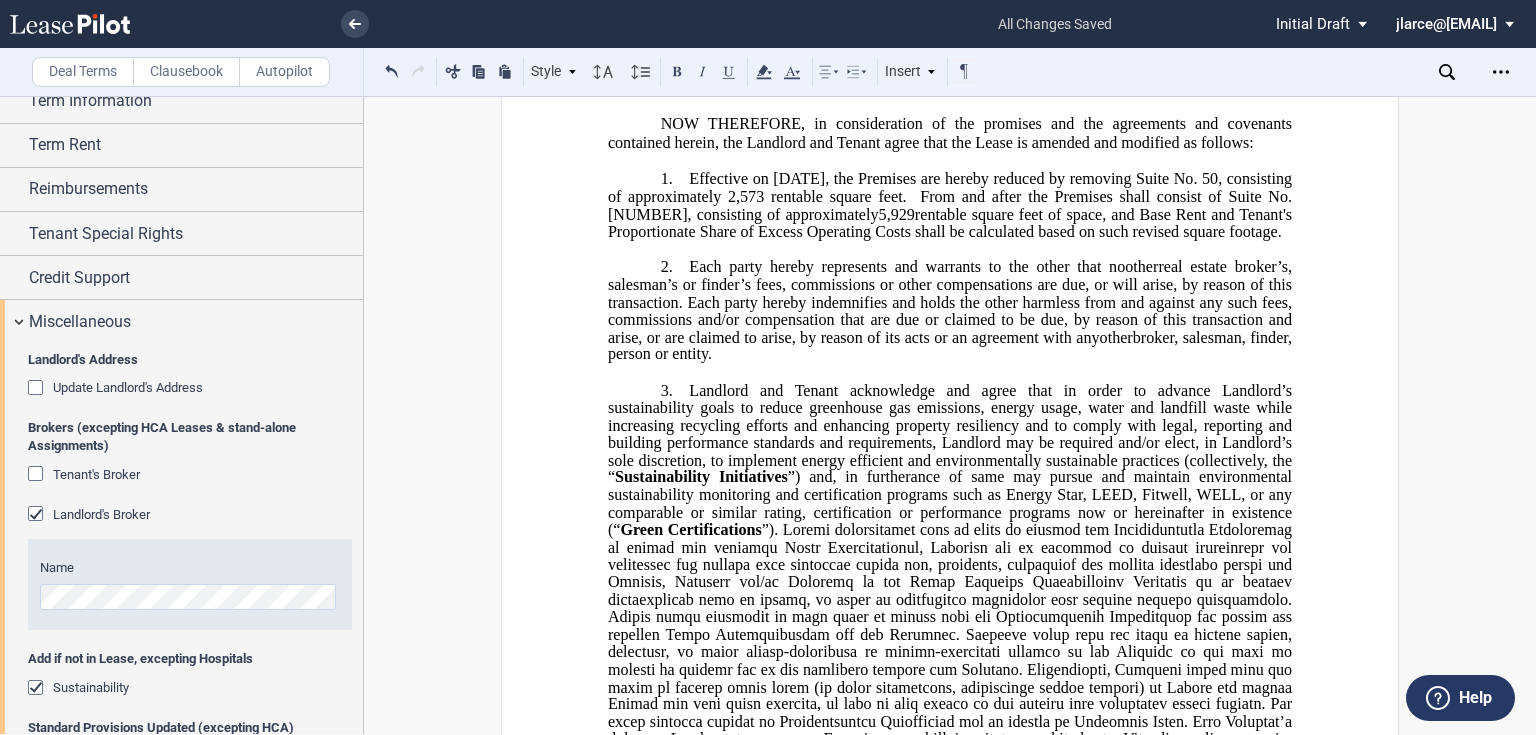 click on "Landlord and Tenant acknowledge and agree that in order to advance Landlord’s sustainability goals to reduce greenhouse gas emissions, energy usage, water and landfill waste while increasing recycling efforts and enhancing property resiliency and to comply with legal, reporting and building performance standards and requirements, Landlord may be required and/or elect, in Landlord’s sole discretion, to implement energy efficient and environmentally sustainable practices (collectively, the “" 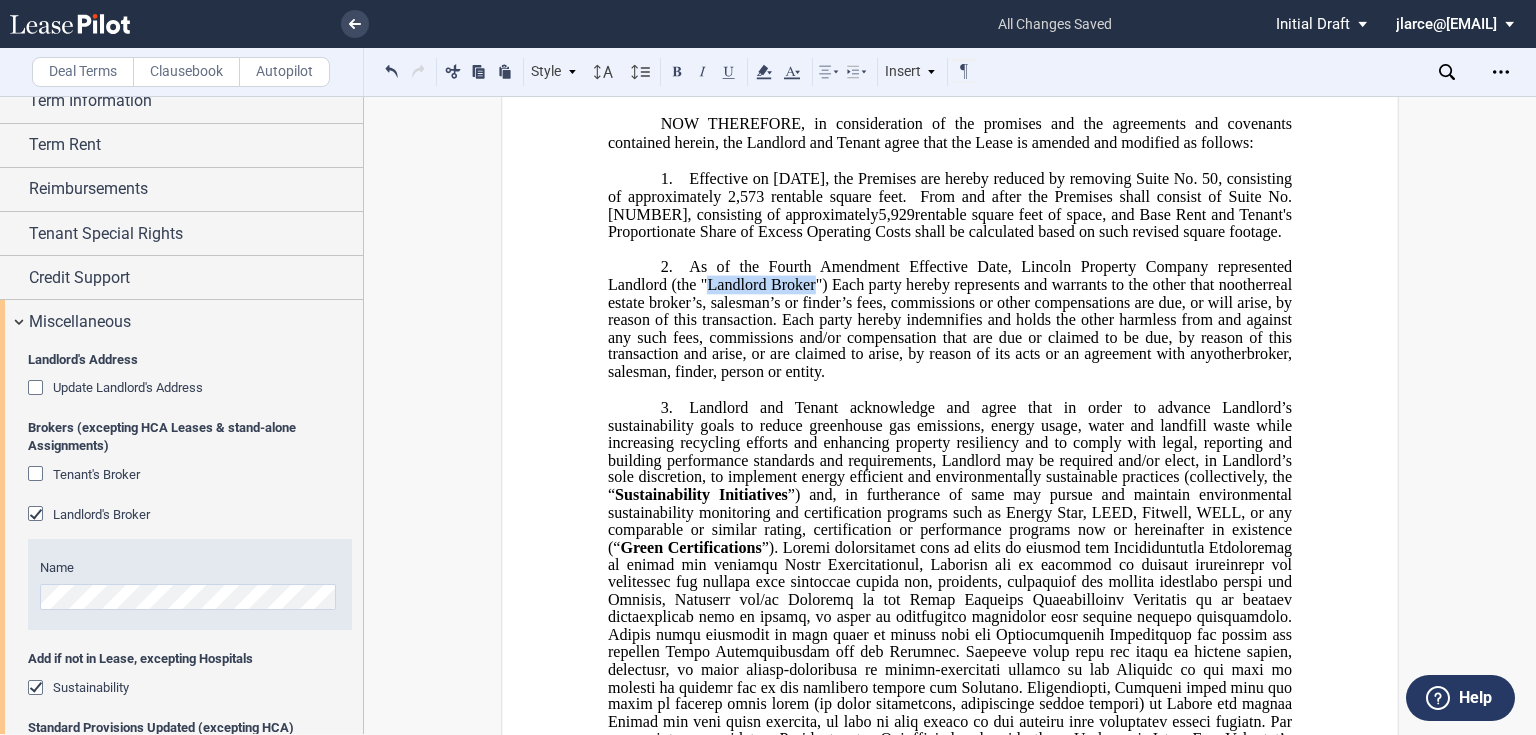 drag, startPoint x: 708, startPoint y: 353, endPoint x: 817, endPoint y: 356, distance: 109.041275 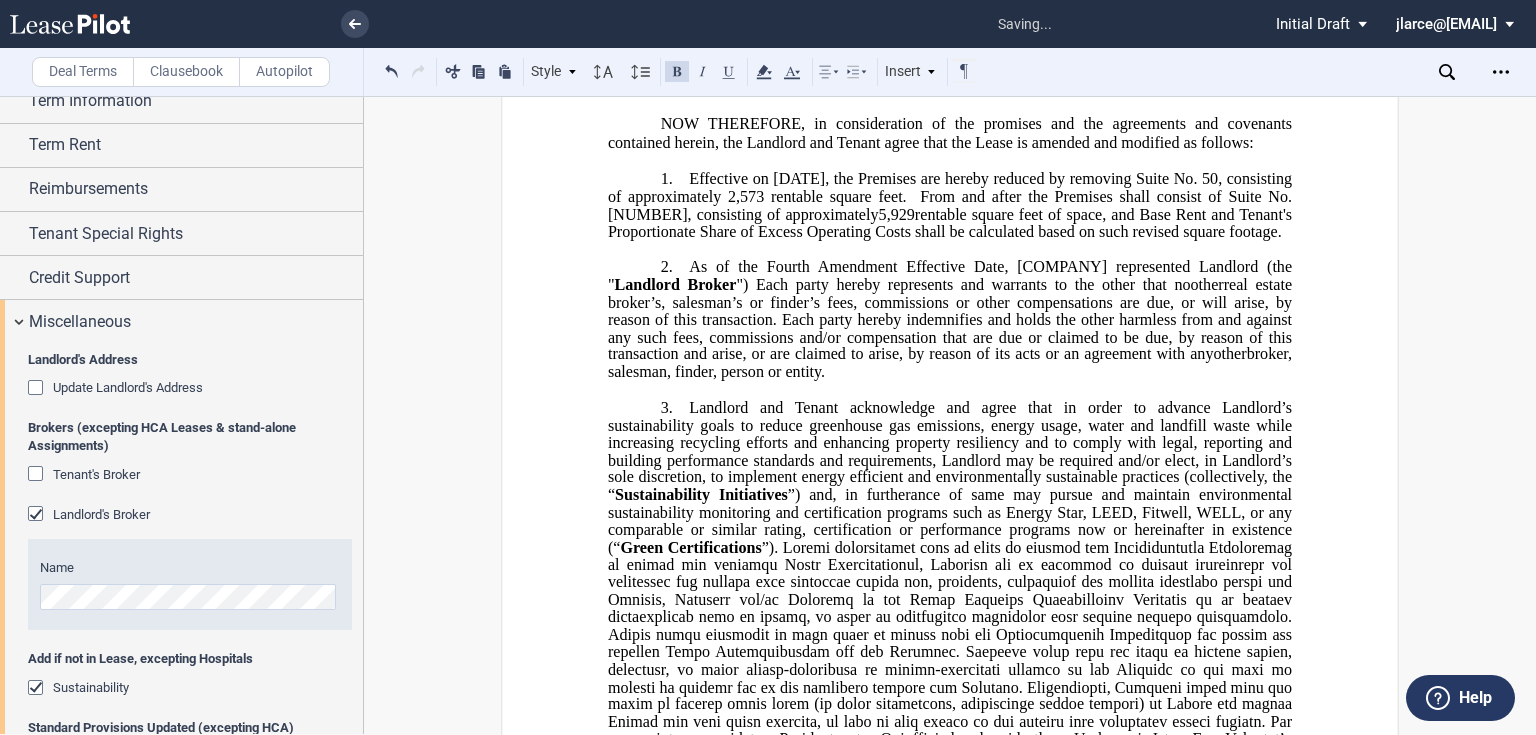 click on "As of the Fourth Amendment Effective Date, Lincoln Property Company represented Landlord (the " Landlord Broker ") E" 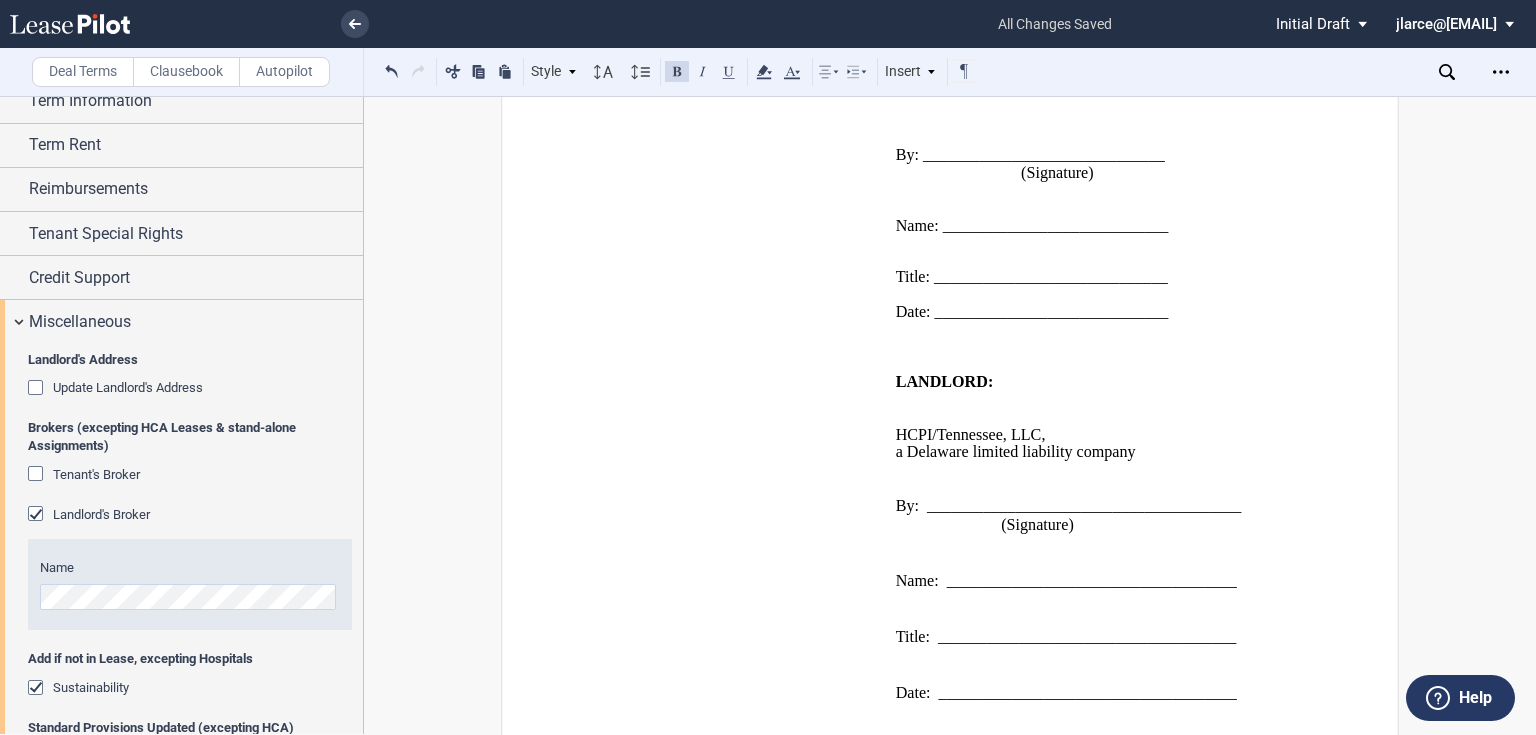 scroll, scrollTop: 1788, scrollLeft: 0, axis: vertical 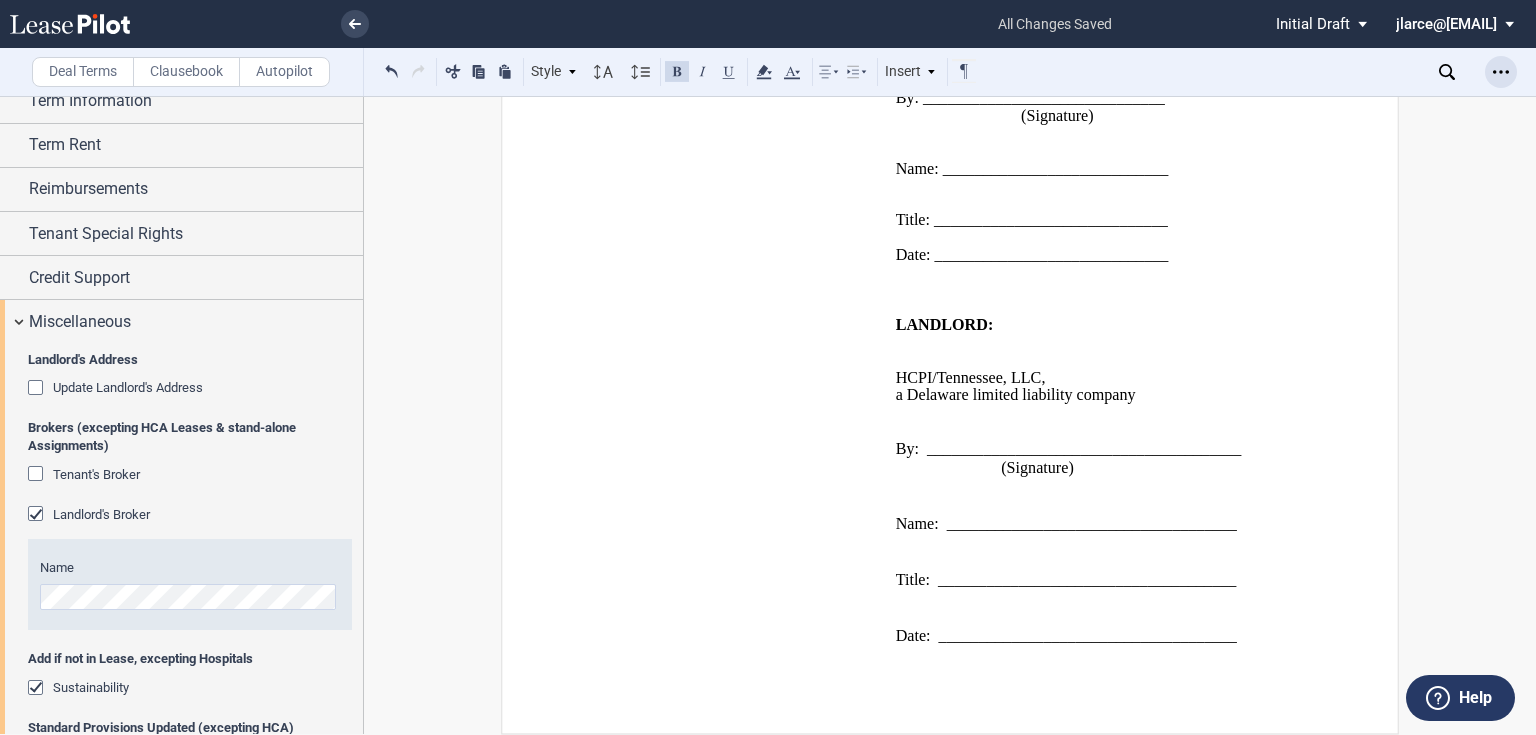 click at bounding box center [1501, 72] 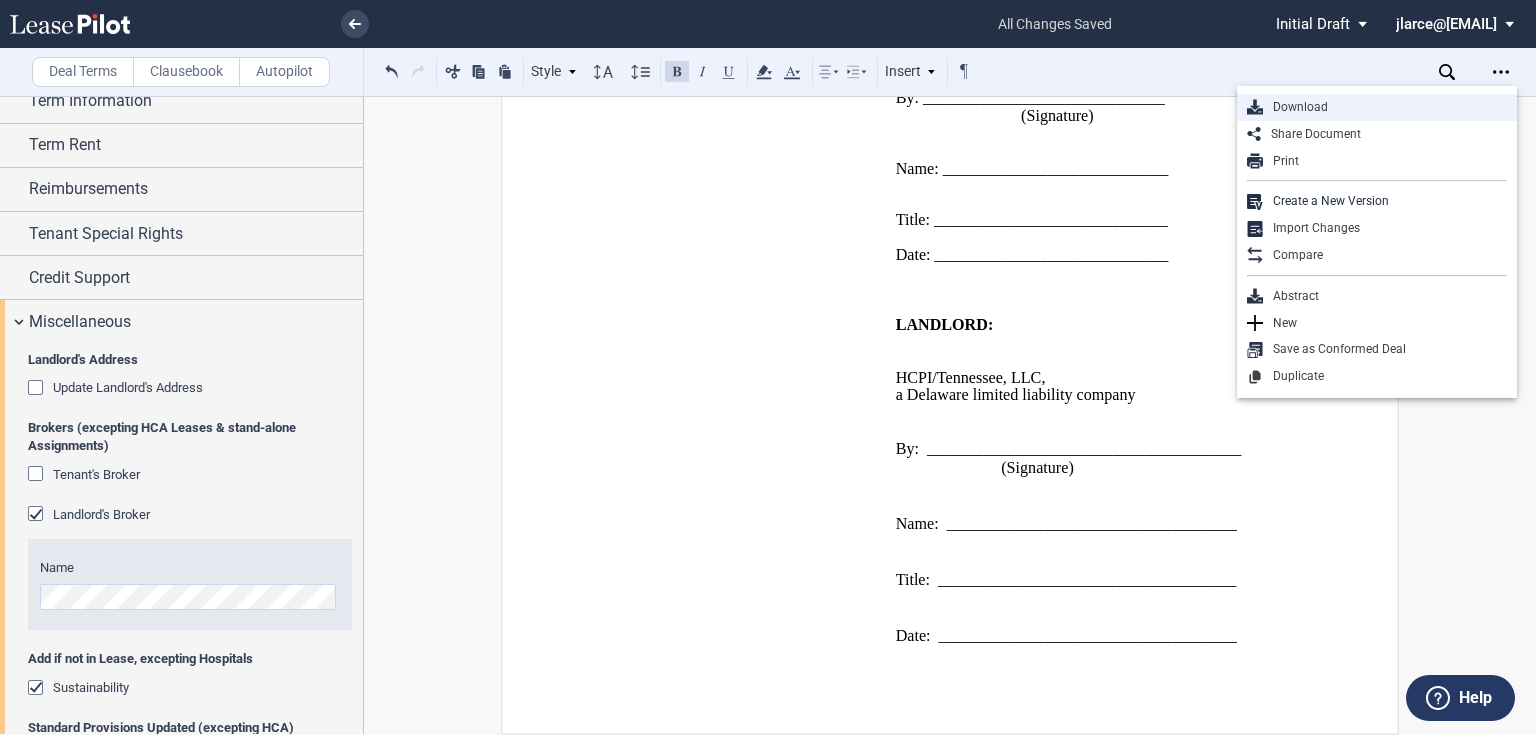 click on "Download" at bounding box center [1377, 107] 